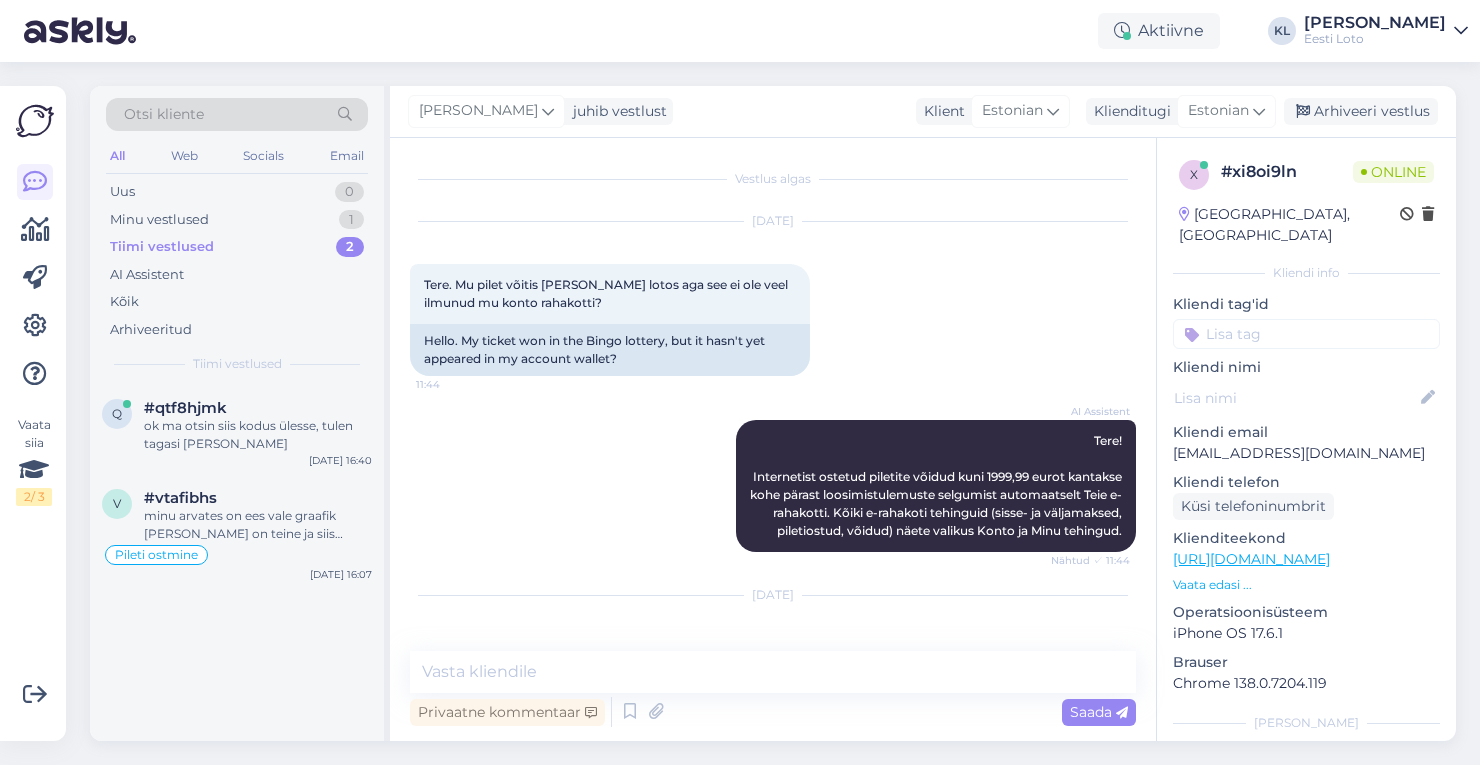 scroll, scrollTop: 0, scrollLeft: 0, axis: both 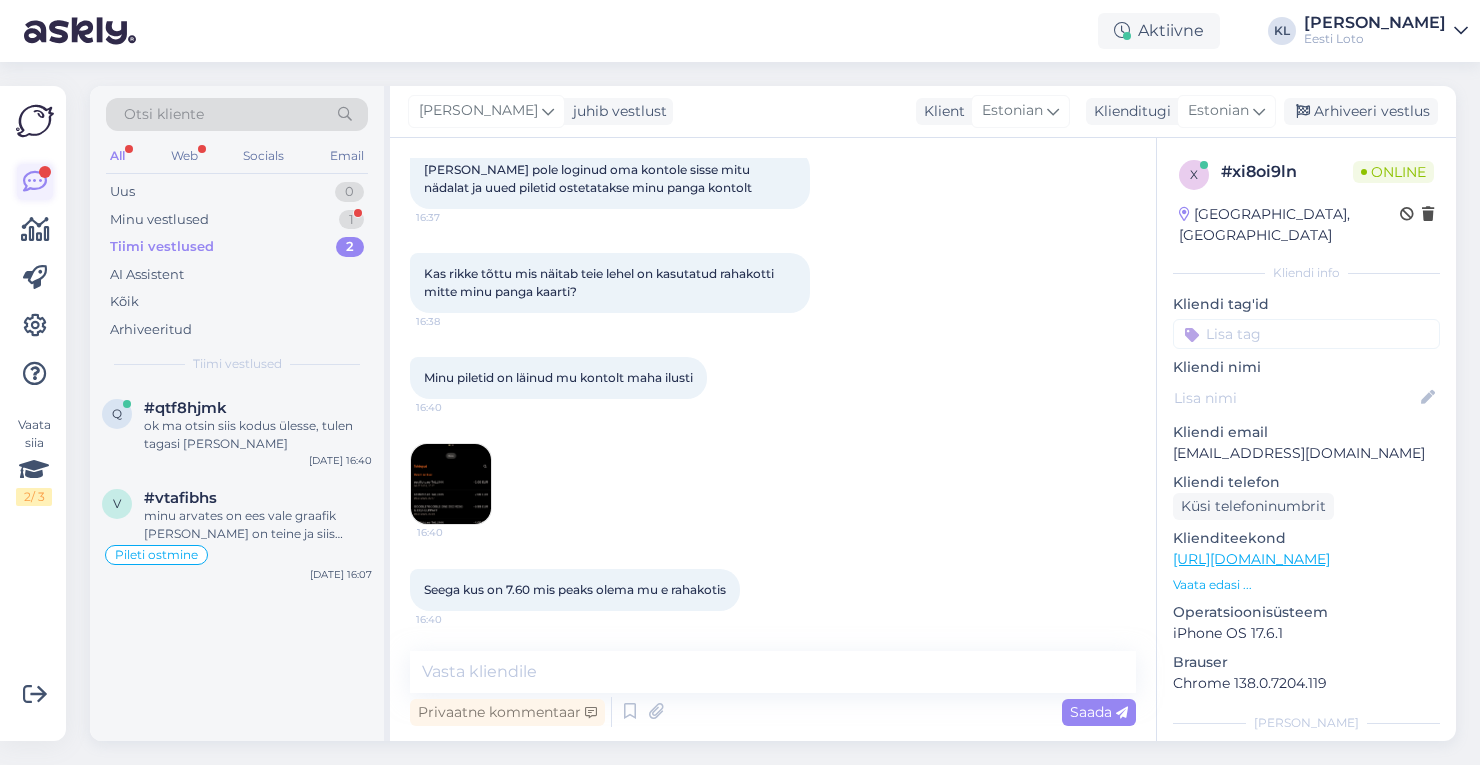 click at bounding box center (35, 182) 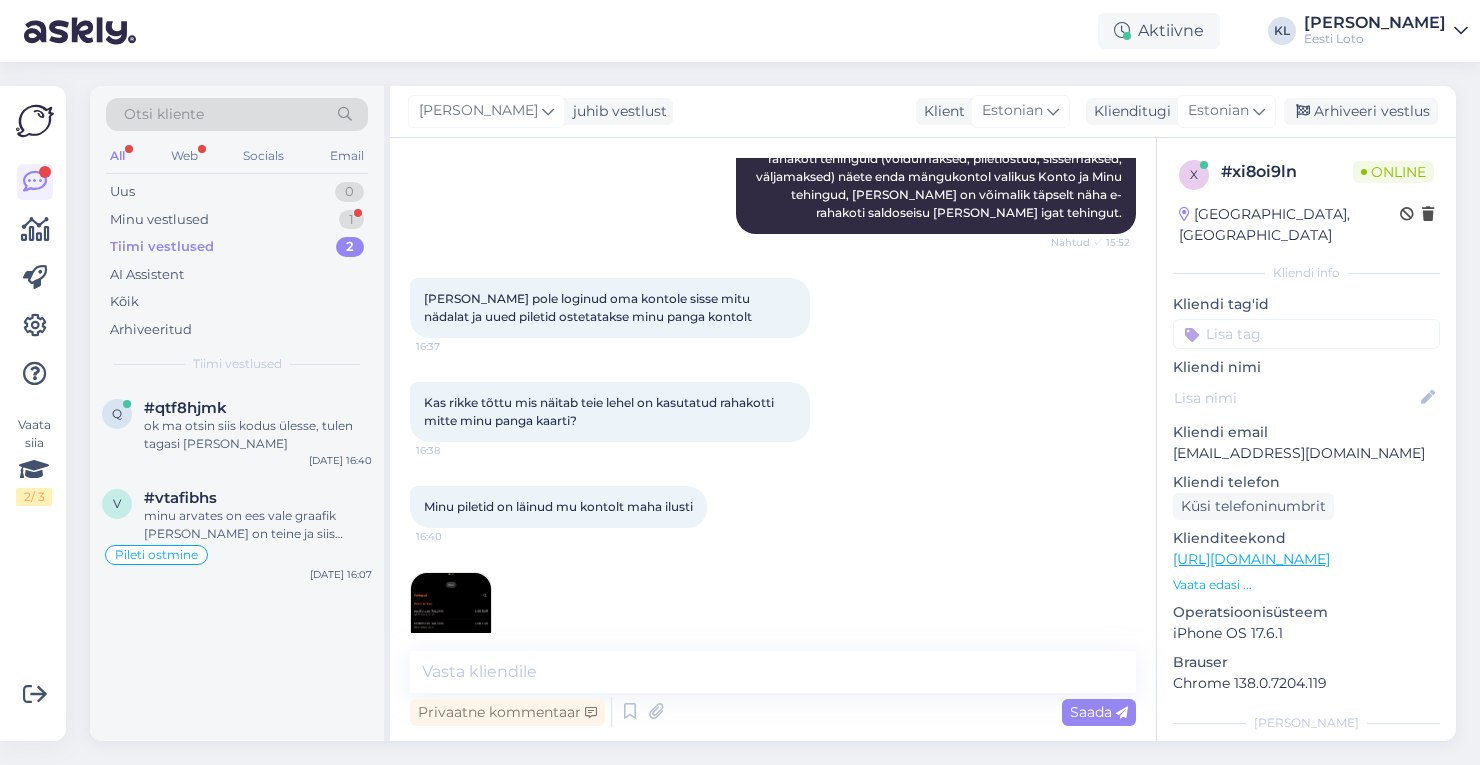 scroll, scrollTop: 1602, scrollLeft: 0, axis: vertical 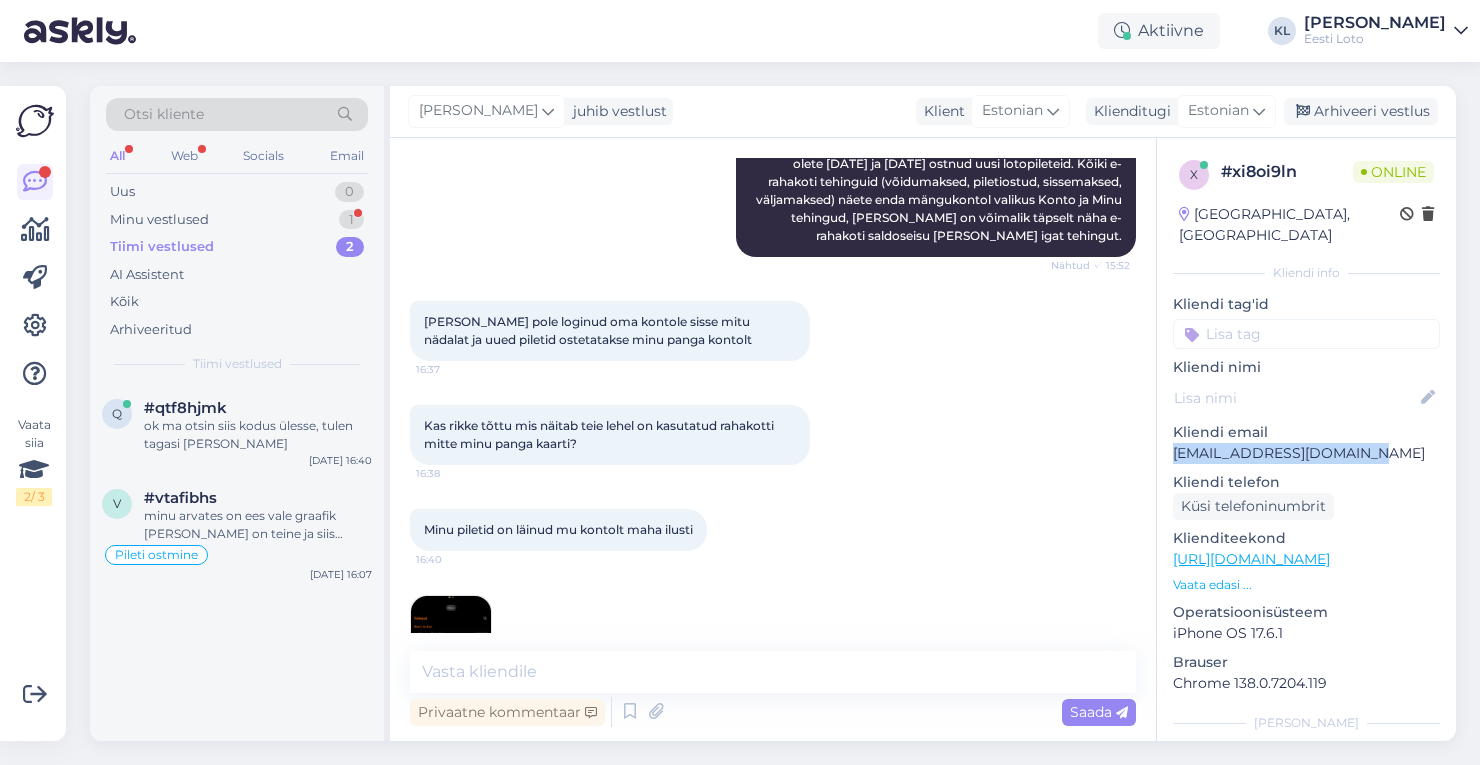 drag, startPoint x: 1356, startPoint y: 436, endPoint x: 1164, endPoint y: 437, distance: 192.00261 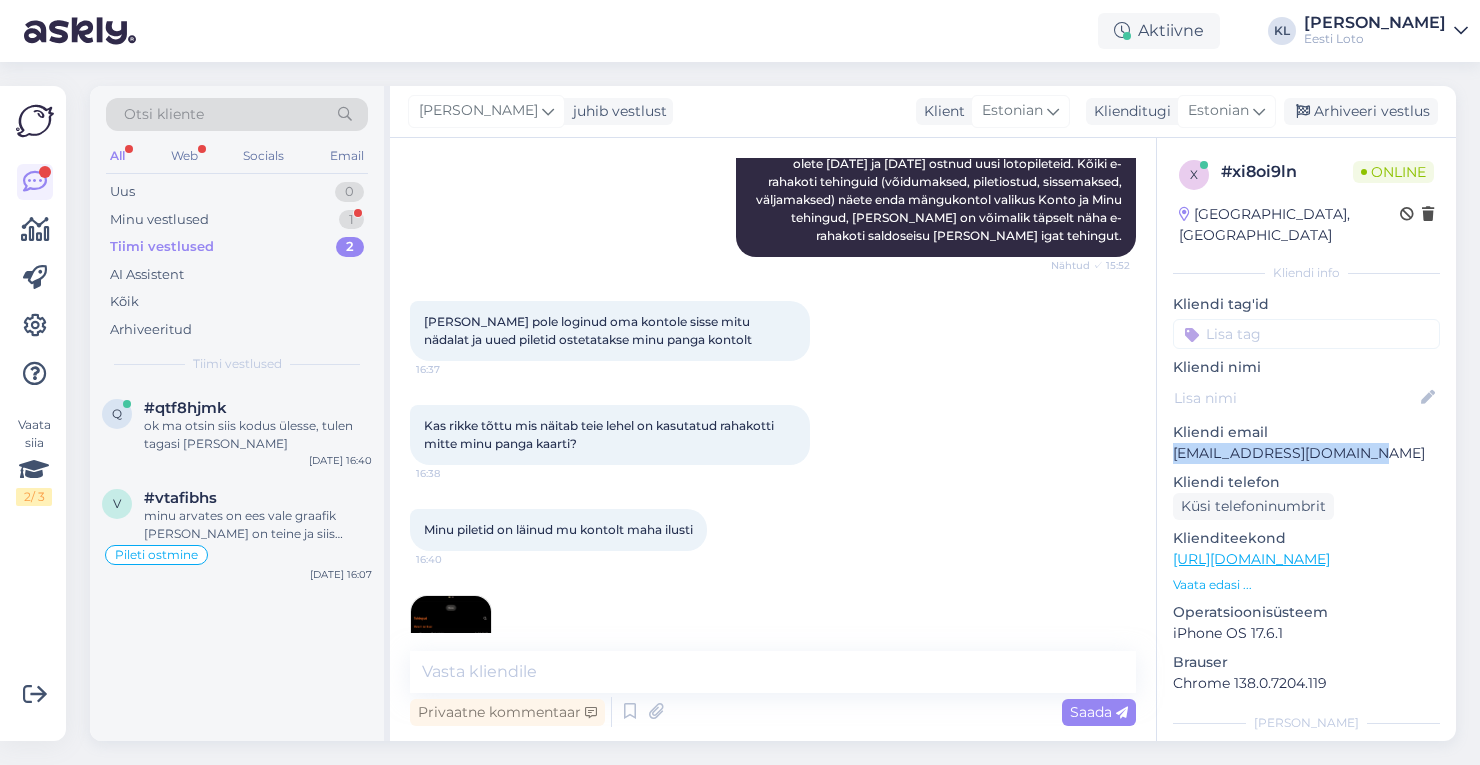click on "x # xi8oi9ln Online     [GEOGRAPHIC_DATA], [GEOGRAPHIC_DATA] Kliendi info Kliendi tag'id  Kliendi nimi Kliendi email [EMAIL_ADDRESS][DOMAIN_NAME] Kliendi telefon Küsi telefoninumbrit Klienditeekond [URL][DOMAIN_NAME] Vaata edasi ... Operatsioonisüsteem iPhone OS 17.6.1 [PERSON_NAME] Chrome 138.0.7204.119 [PERSON_NAME]" at bounding box center (1306, 559) 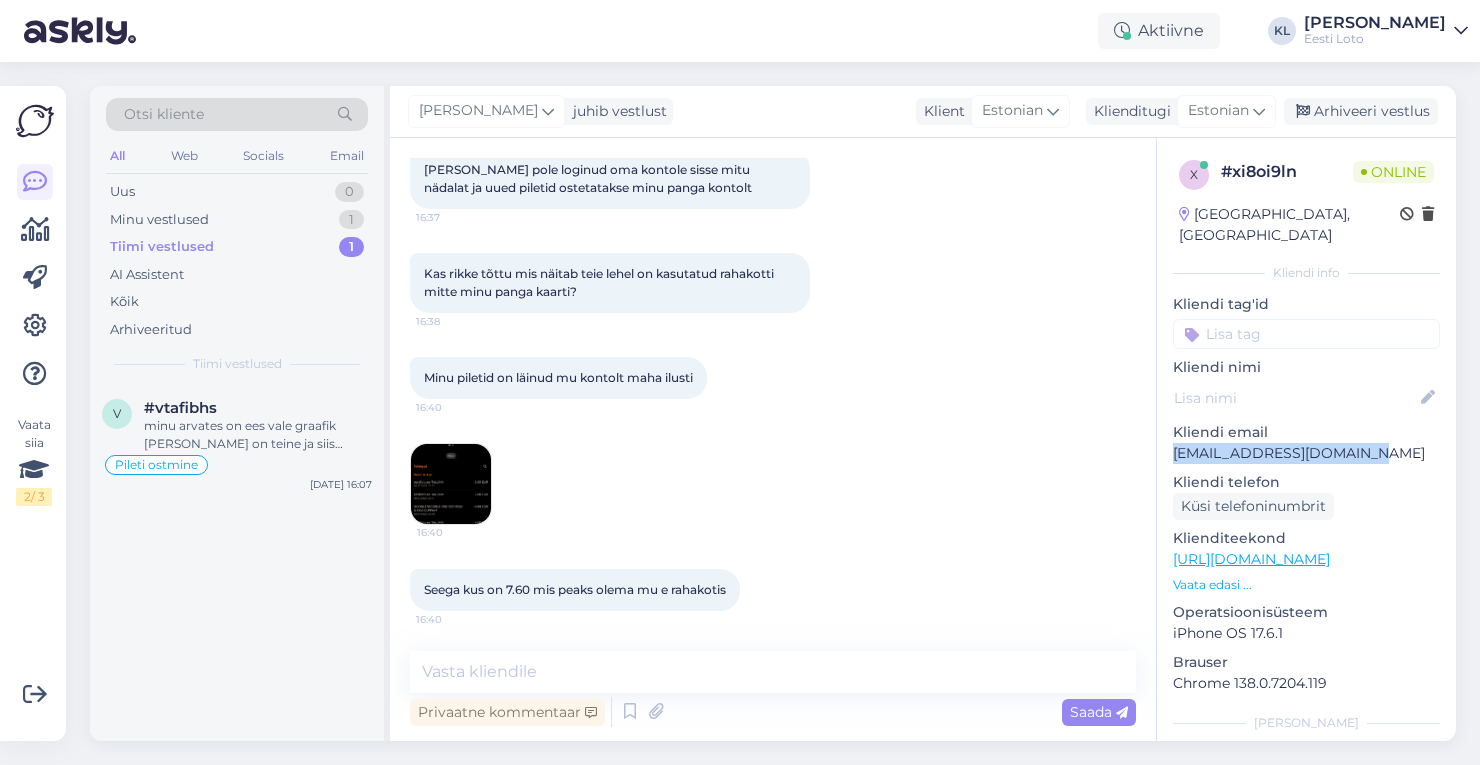 scroll, scrollTop: 1772, scrollLeft: 0, axis: vertical 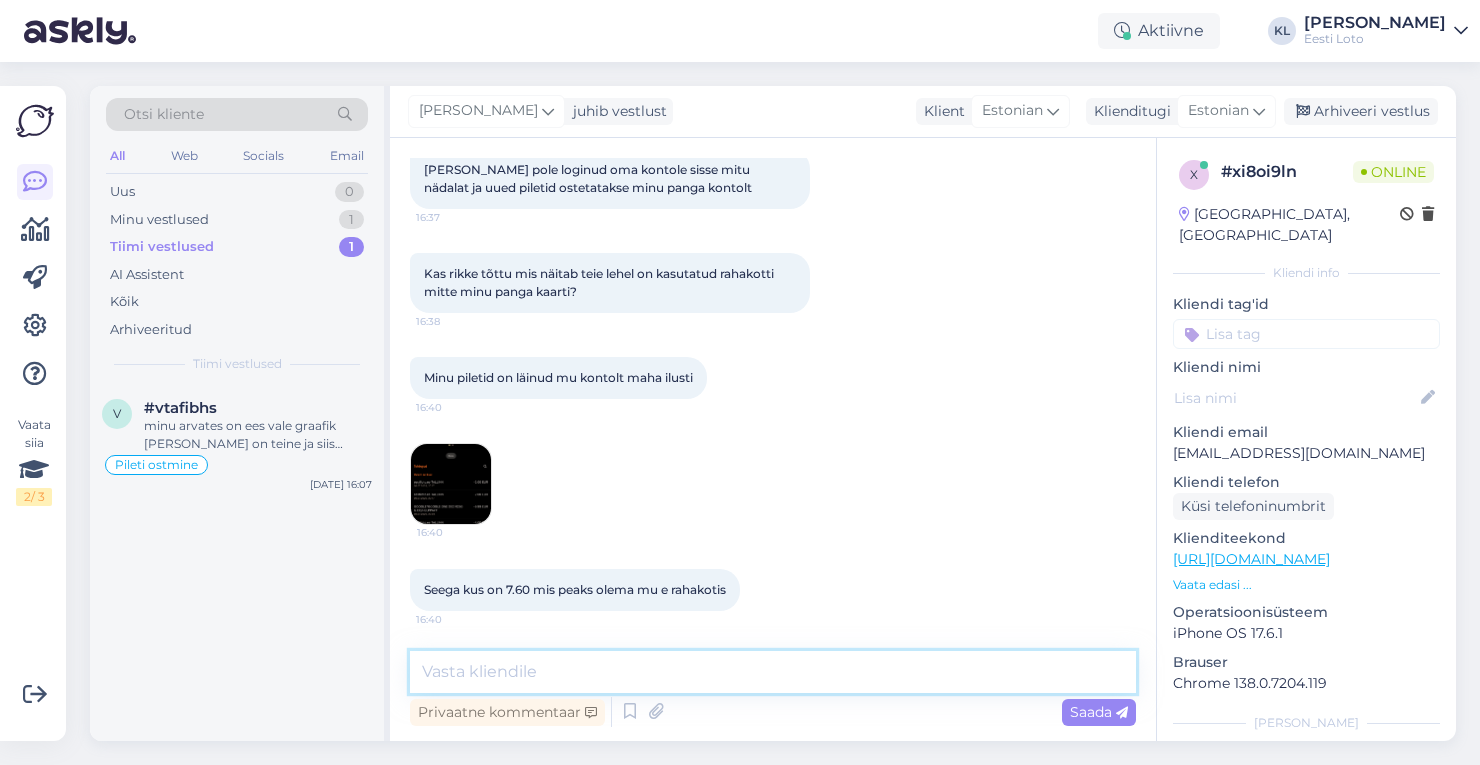 click at bounding box center [773, 672] 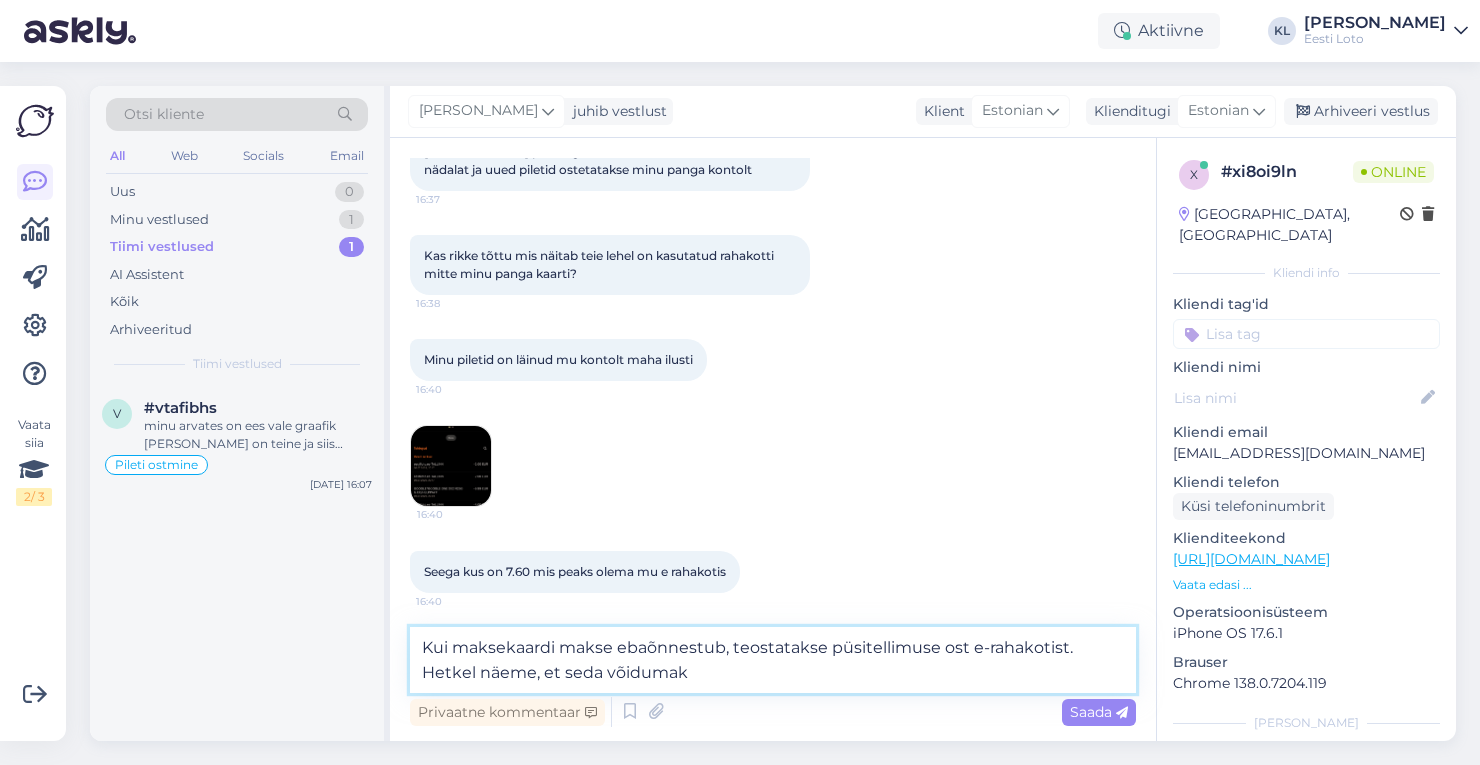 scroll, scrollTop: 1898, scrollLeft: 0, axis: vertical 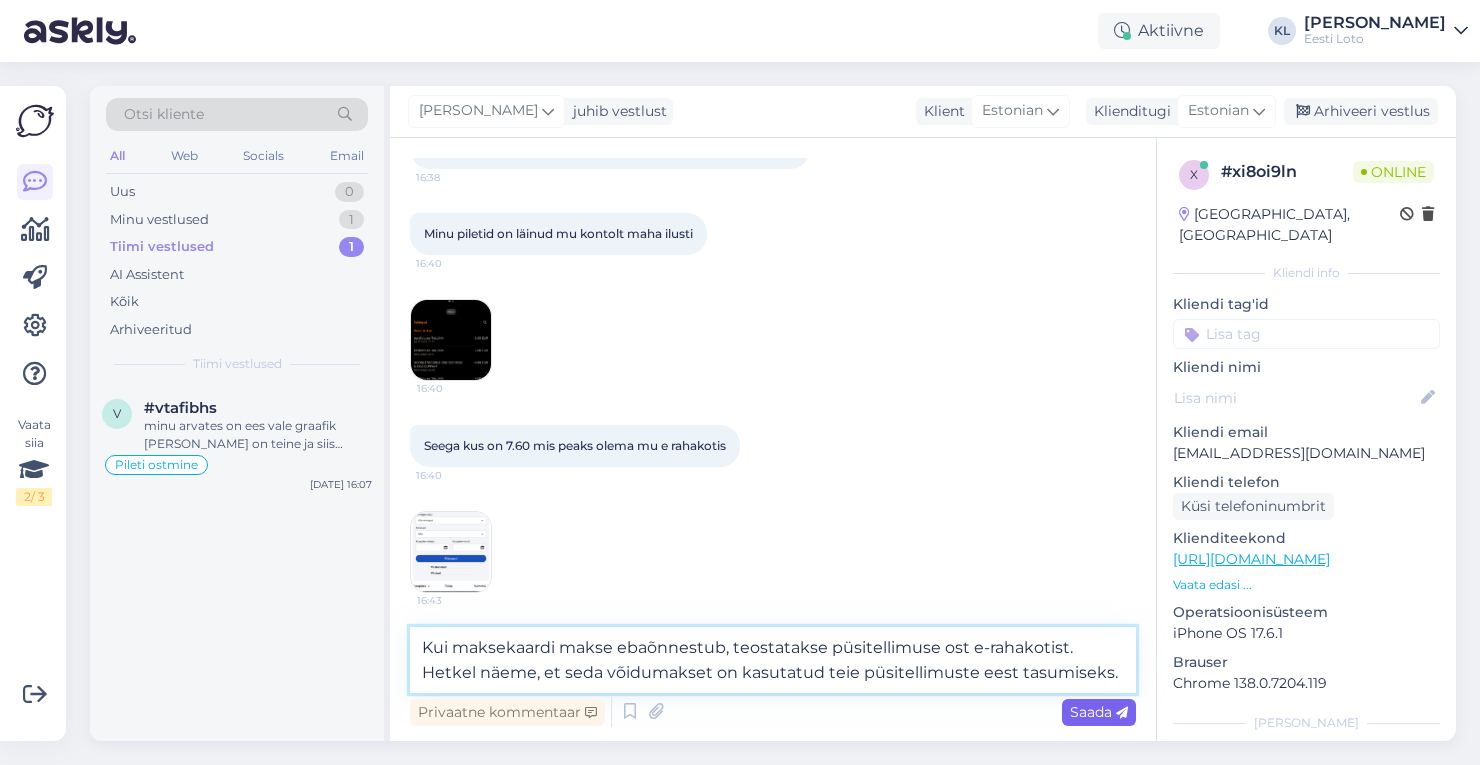 type on "Kui maksekaardi makse ebaõnnestub, teostatakse püsitellimuse ost e-rahakotist. Hetkel näeme, et seda võidumakset on kasutatud teie püsitellimuste eest tasumiseks." 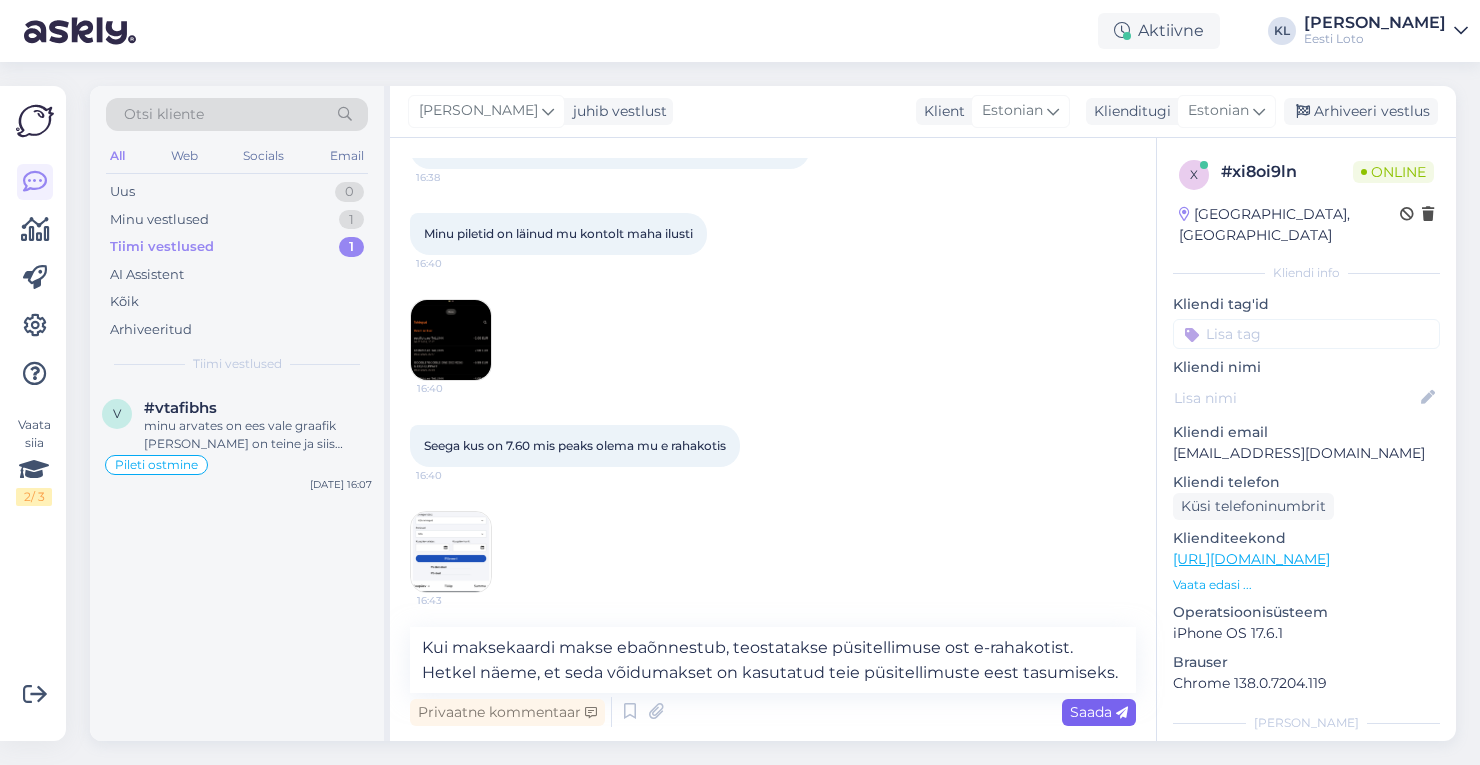 click on "Saada" at bounding box center [1099, 712] 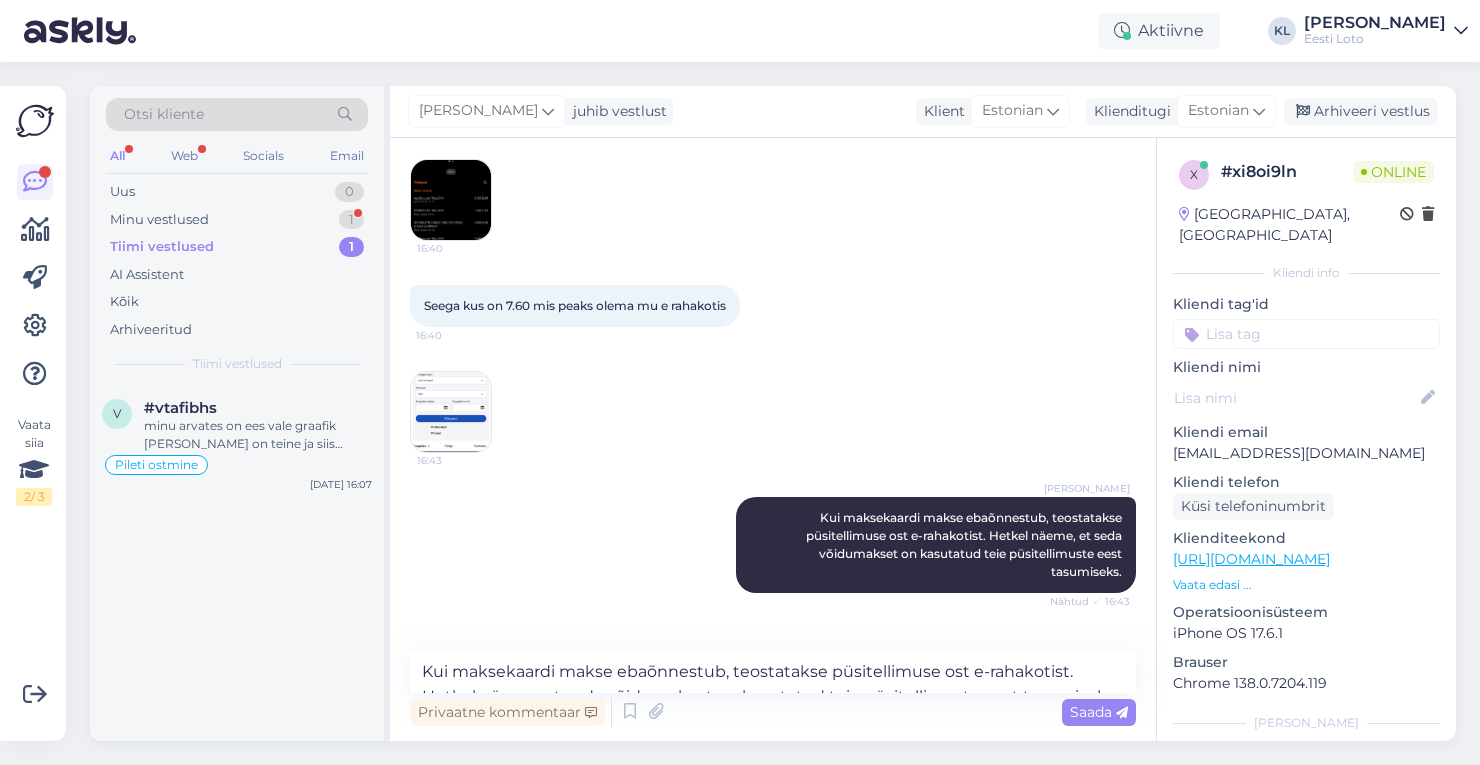 scroll, scrollTop: 2210, scrollLeft: 0, axis: vertical 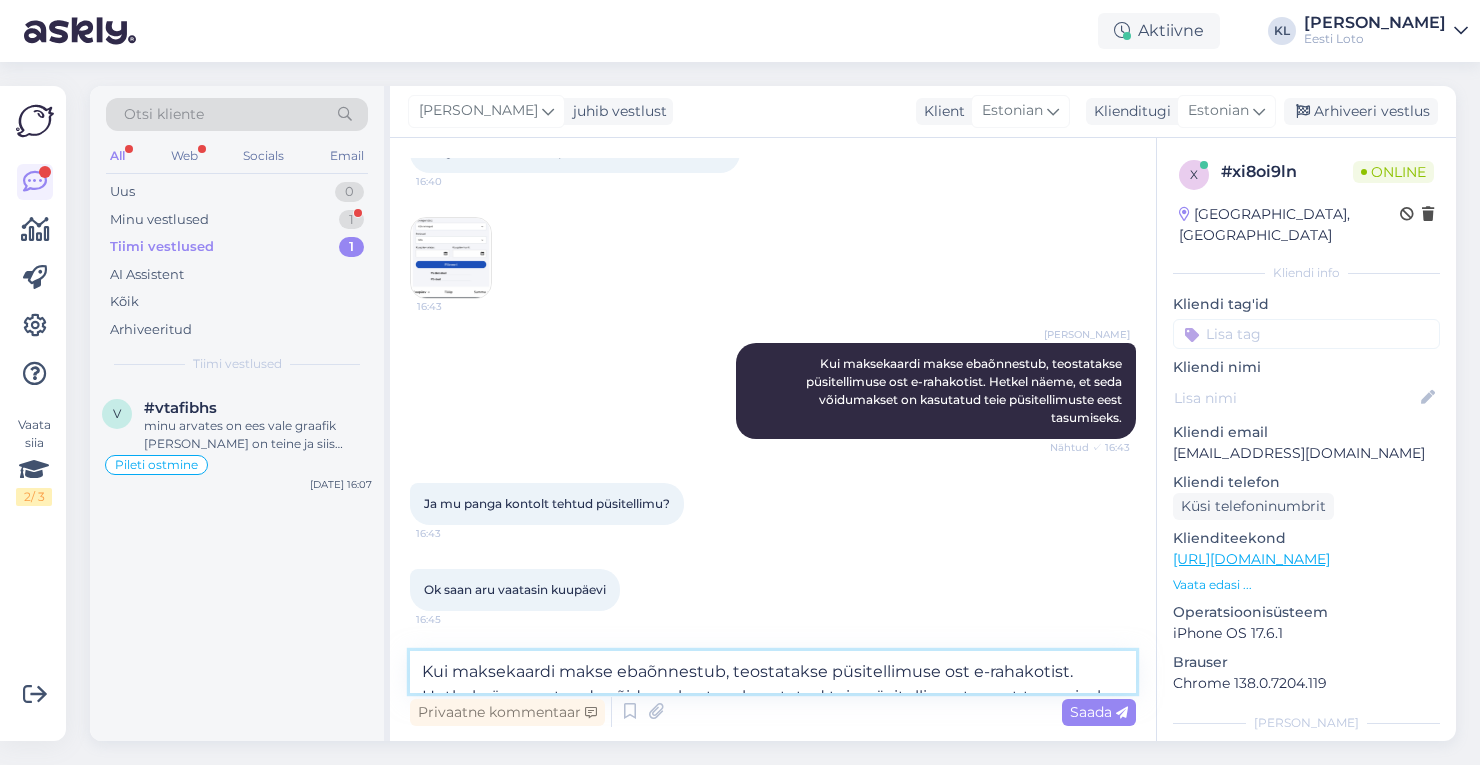 click on "Kui maksekaardi makse ebaõnnestub, teostatakse püsitellimuse ost e-rahakotist. Hetkel näeme, et seda võidumakset on kasutatud teie püsitellimuste eest tasumiseks." at bounding box center [773, 672] 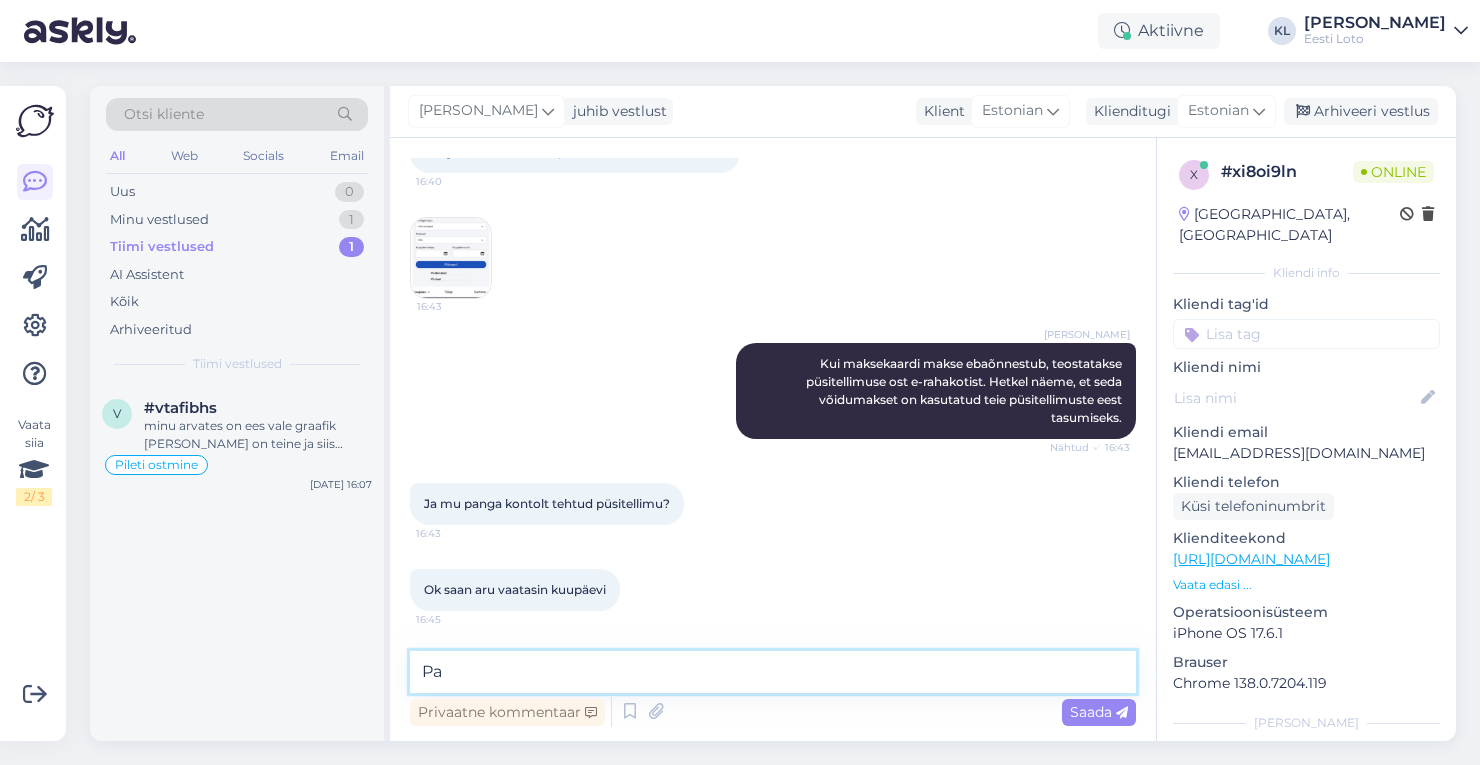type on "P" 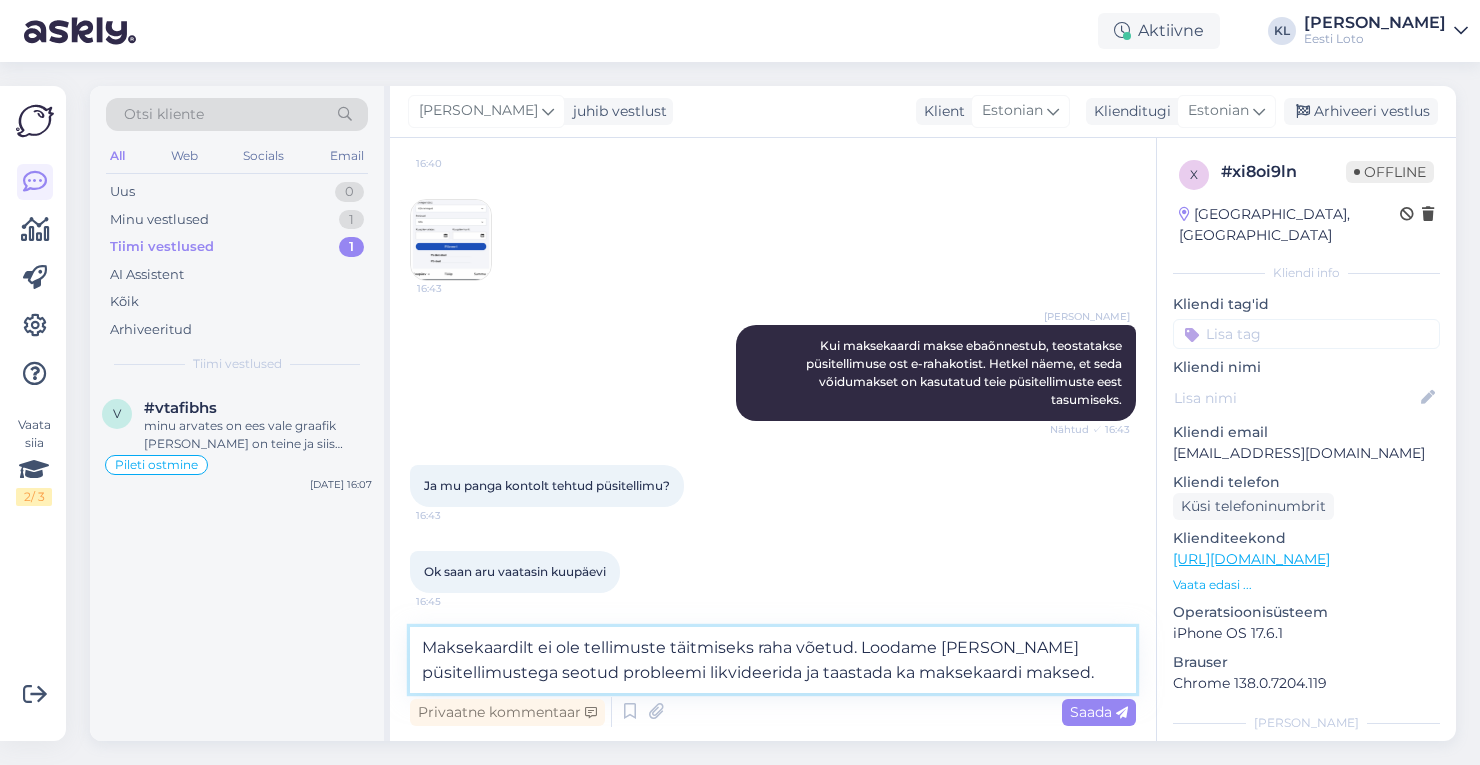 type on "Maksekaardilt ei ole tellimuste täitmiseks raha võetud. Loodame [PERSON_NAME] püsitellimustega seotud probleemi likvideerida ja taastada ka maksekaardi maksed." 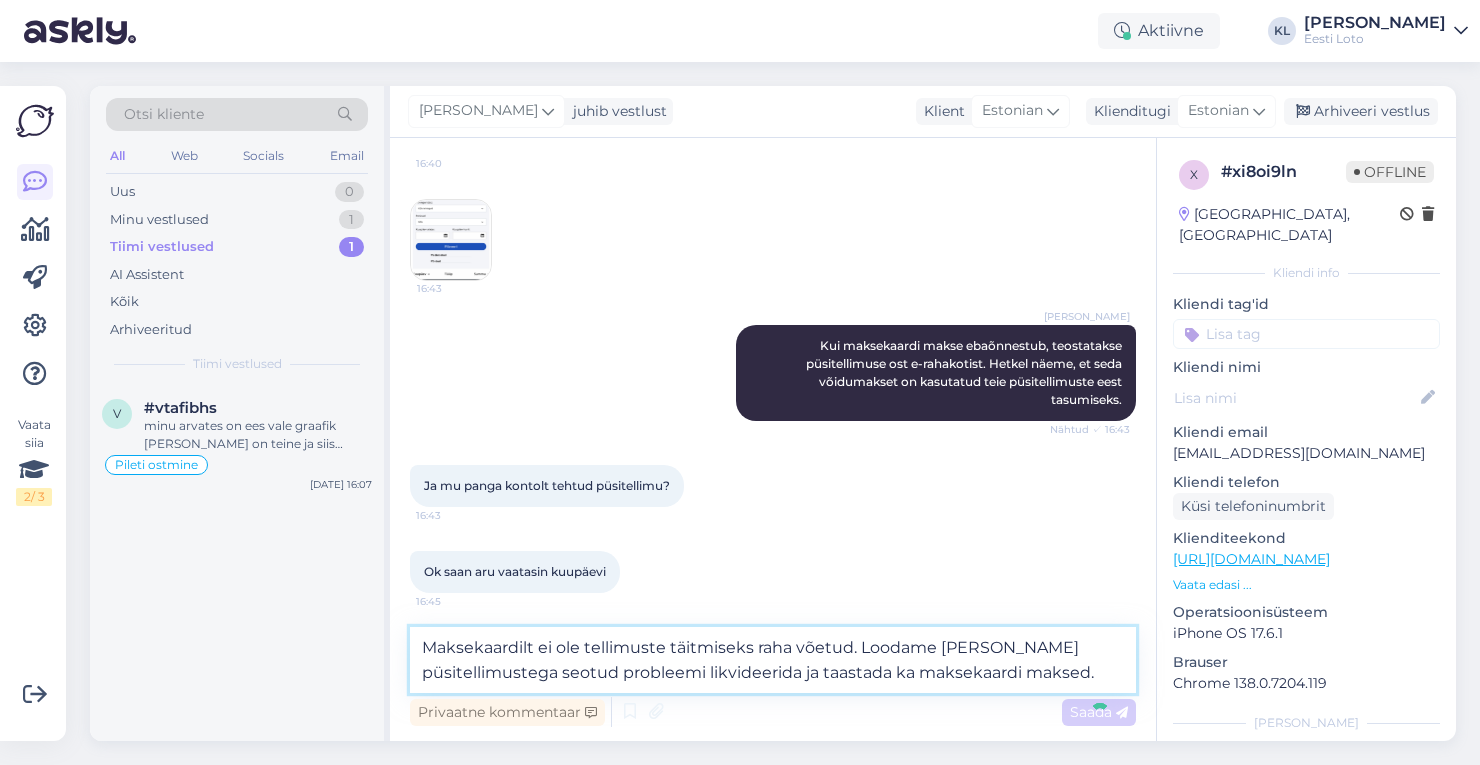 scroll, scrollTop: 2332, scrollLeft: 0, axis: vertical 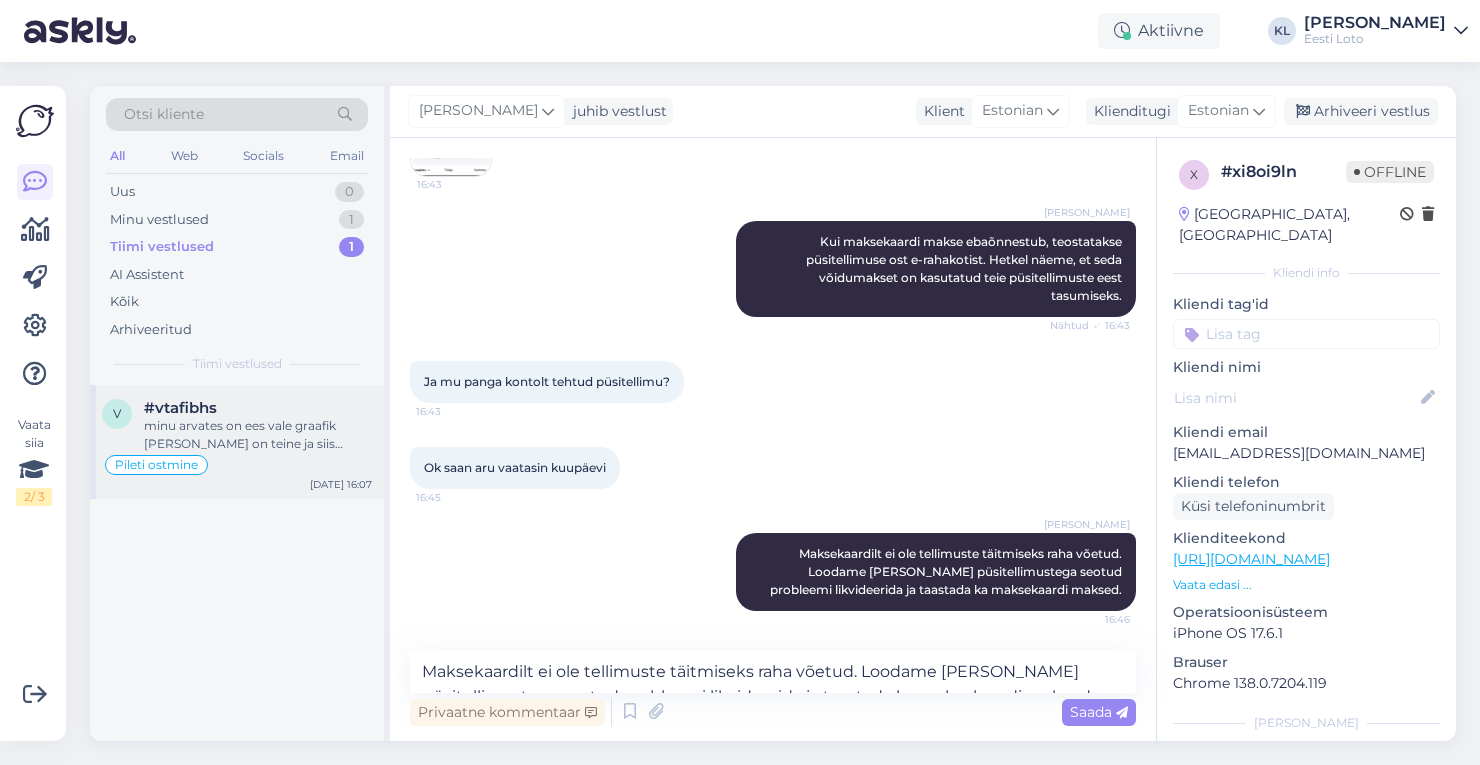 click on "minu arvates on ees vale graafik [PERSON_NAME] on teine ja siis [PERSON_NAME] saanud maksta" at bounding box center [258, 435] 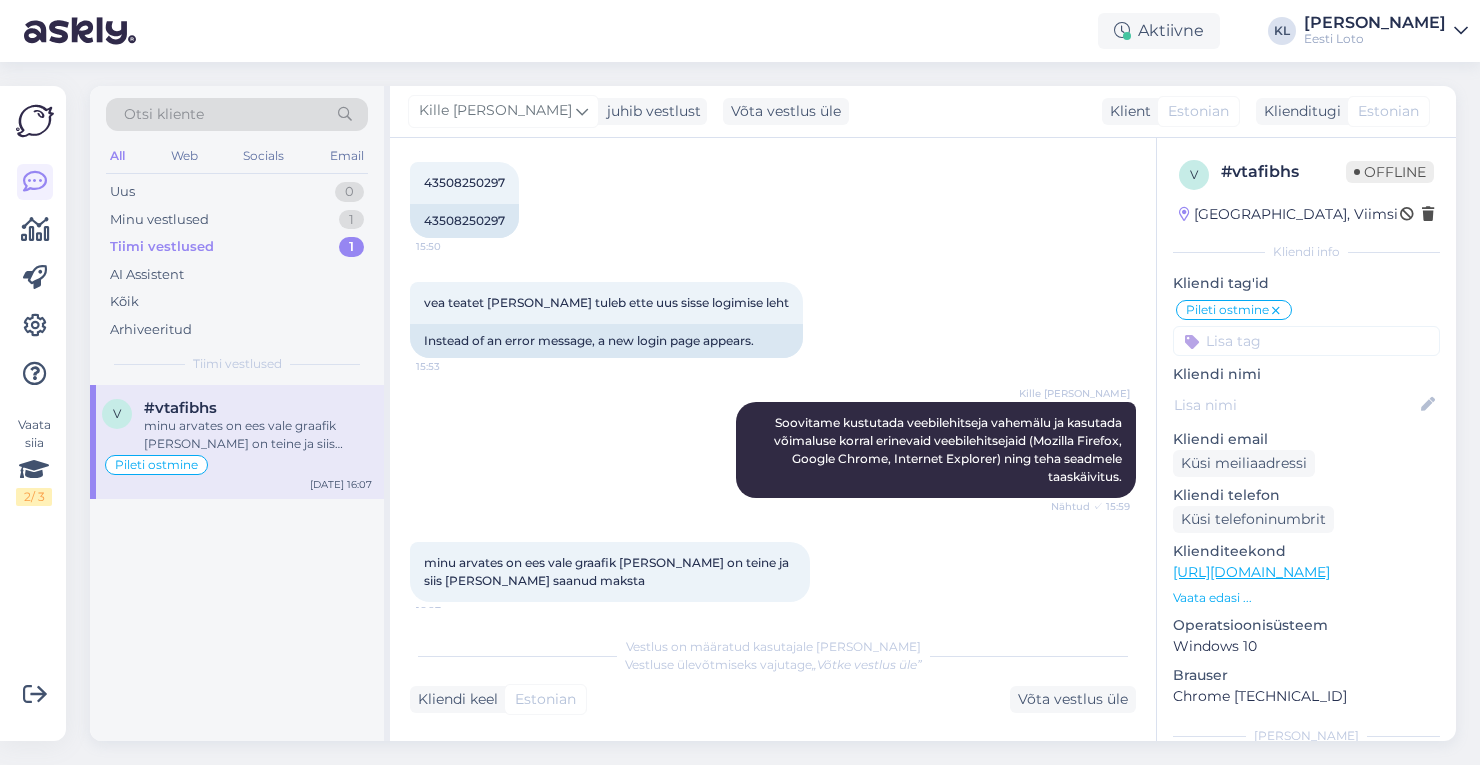 scroll, scrollTop: 764, scrollLeft: 0, axis: vertical 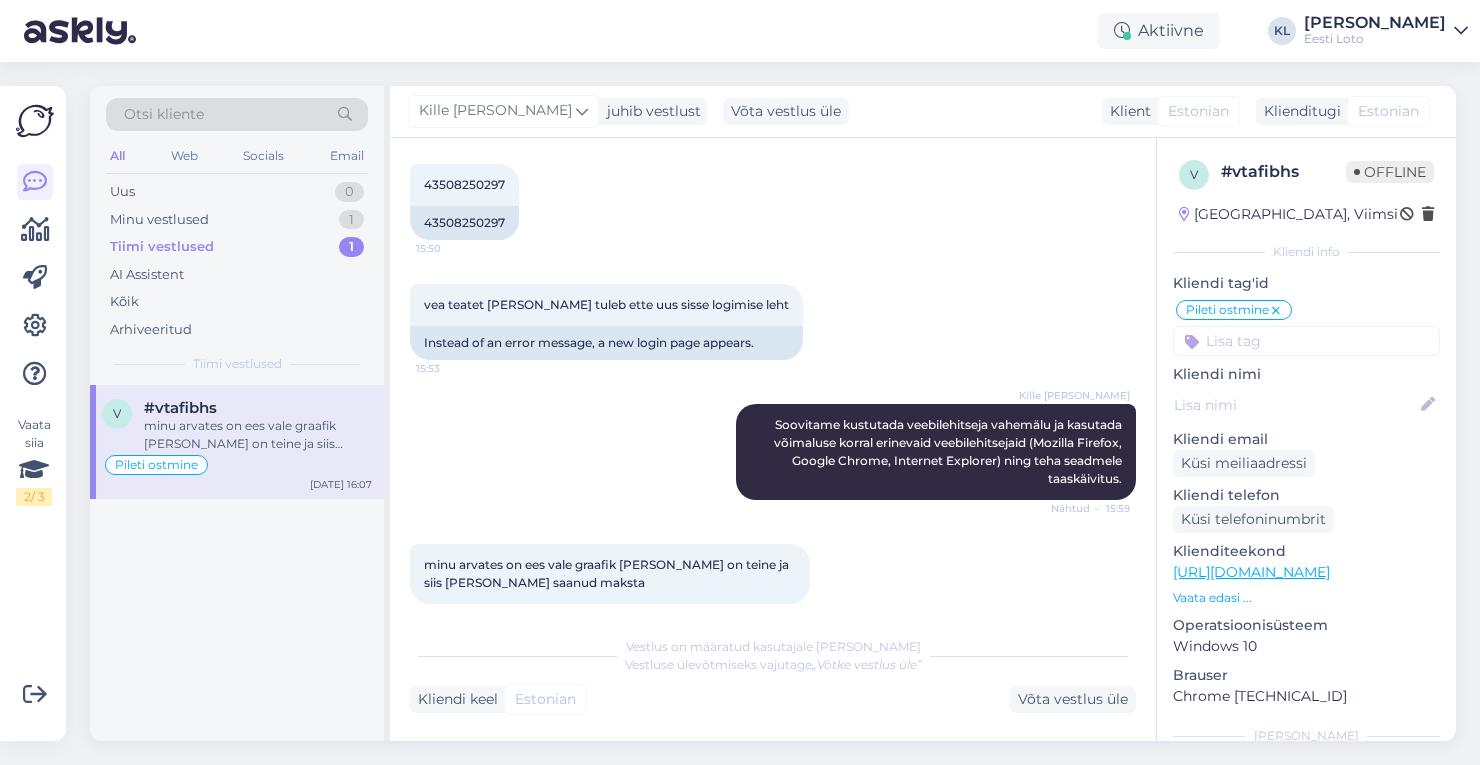 click on "Tiimi vestlused" at bounding box center [162, 247] 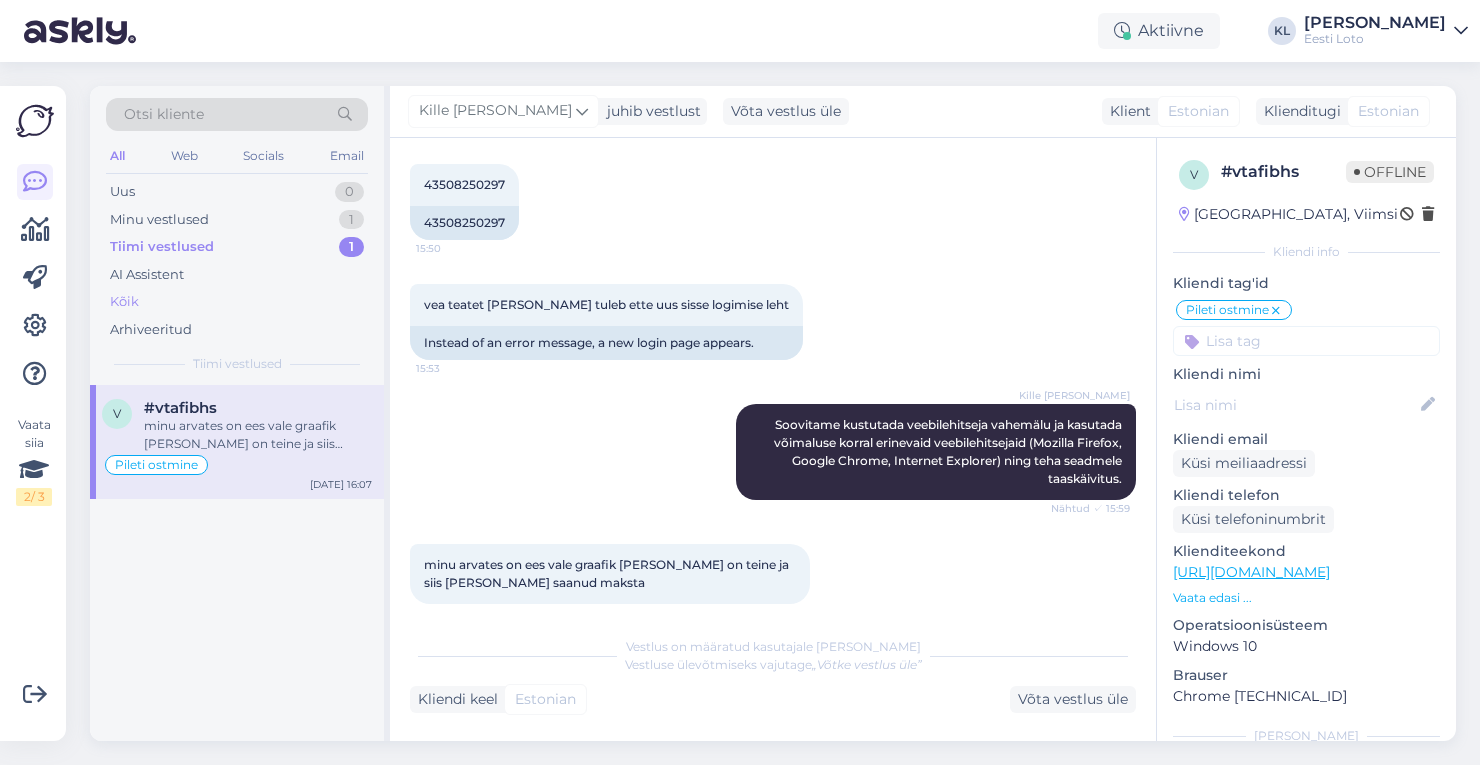 click on "Kõik" at bounding box center [124, 302] 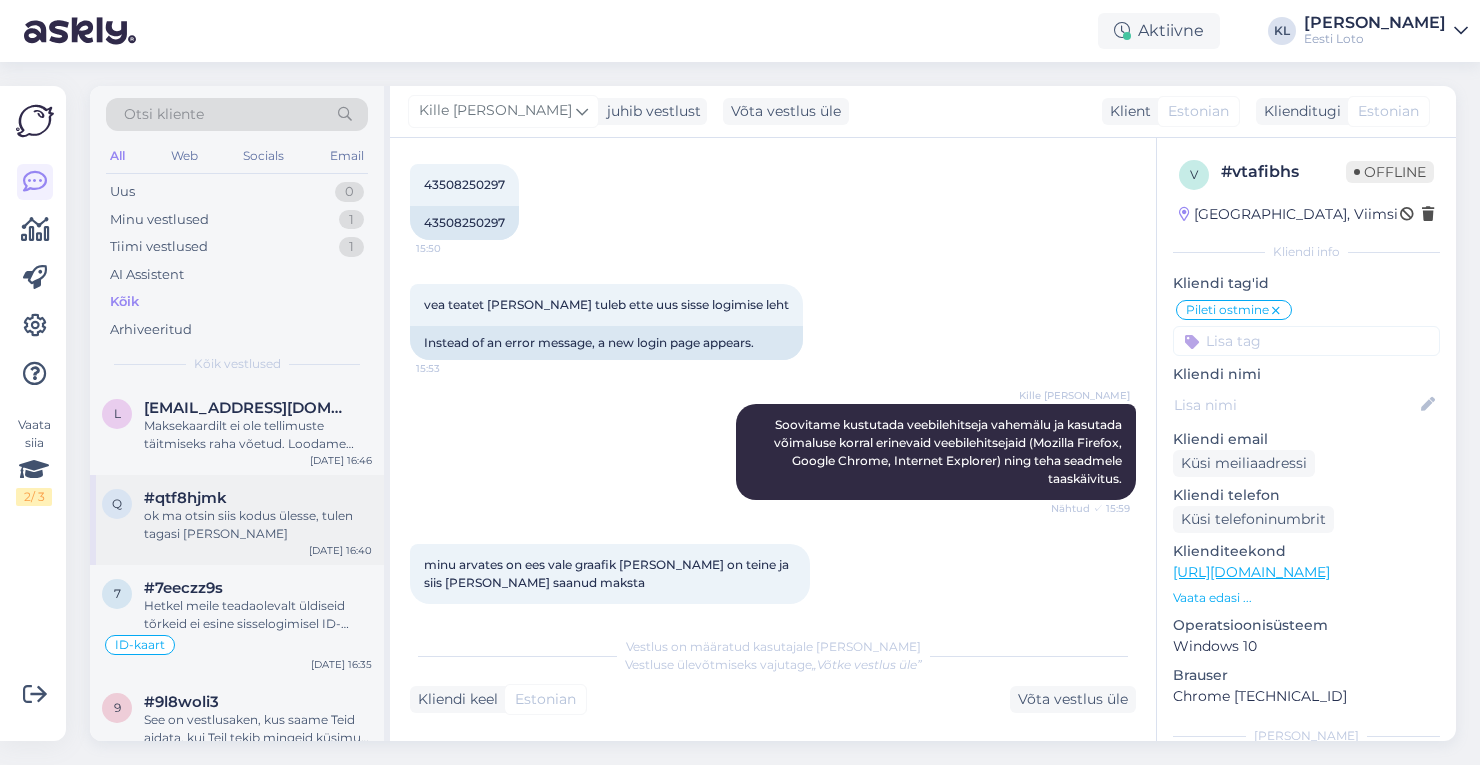click on "q #qtf8hjmk ok ma otsin siis kodus ülesse, tulen tagasi [PERSON_NAME] [DATE] 16:40" at bounding box center [237, 520] 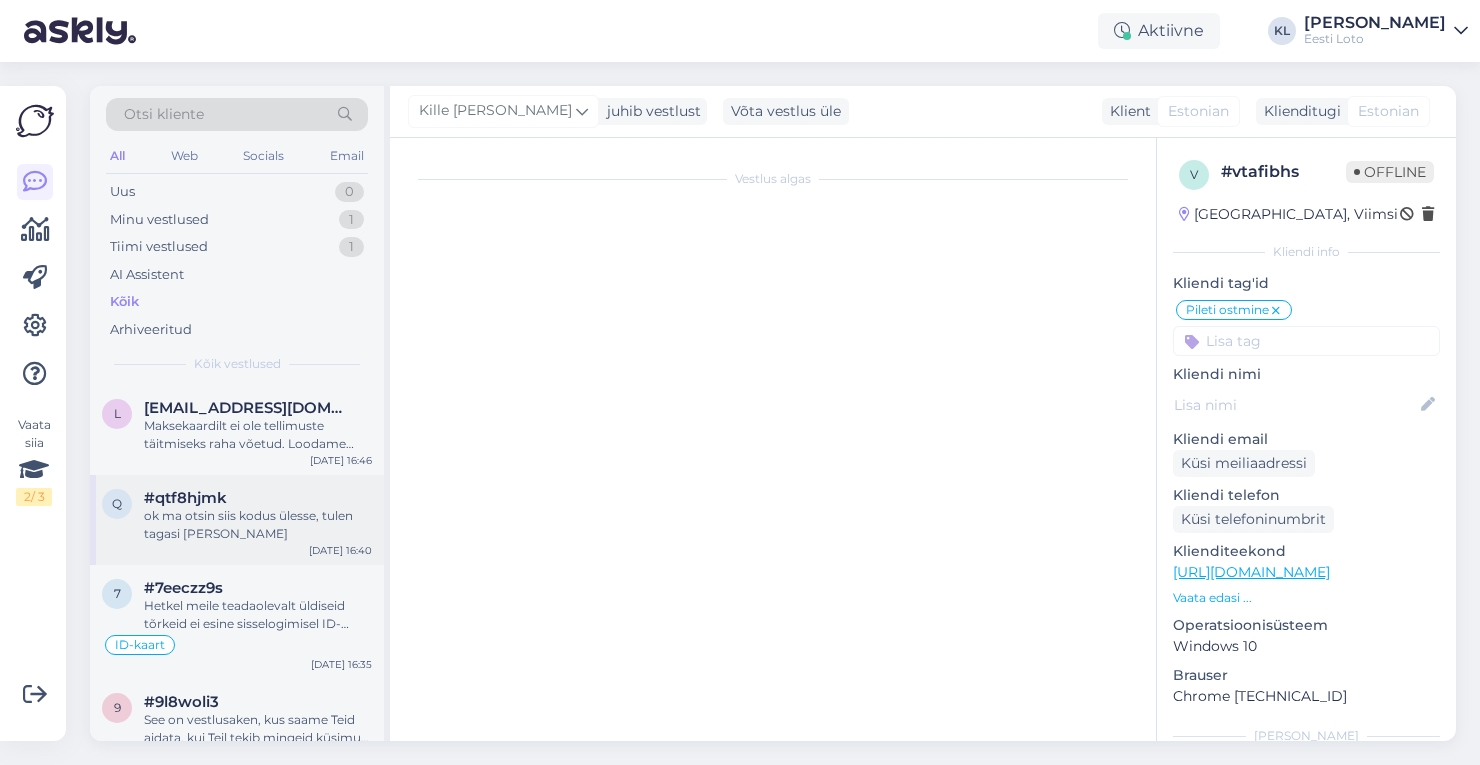 scroll, scrollTop: 972, scrollLeft: 0, axis: vertical 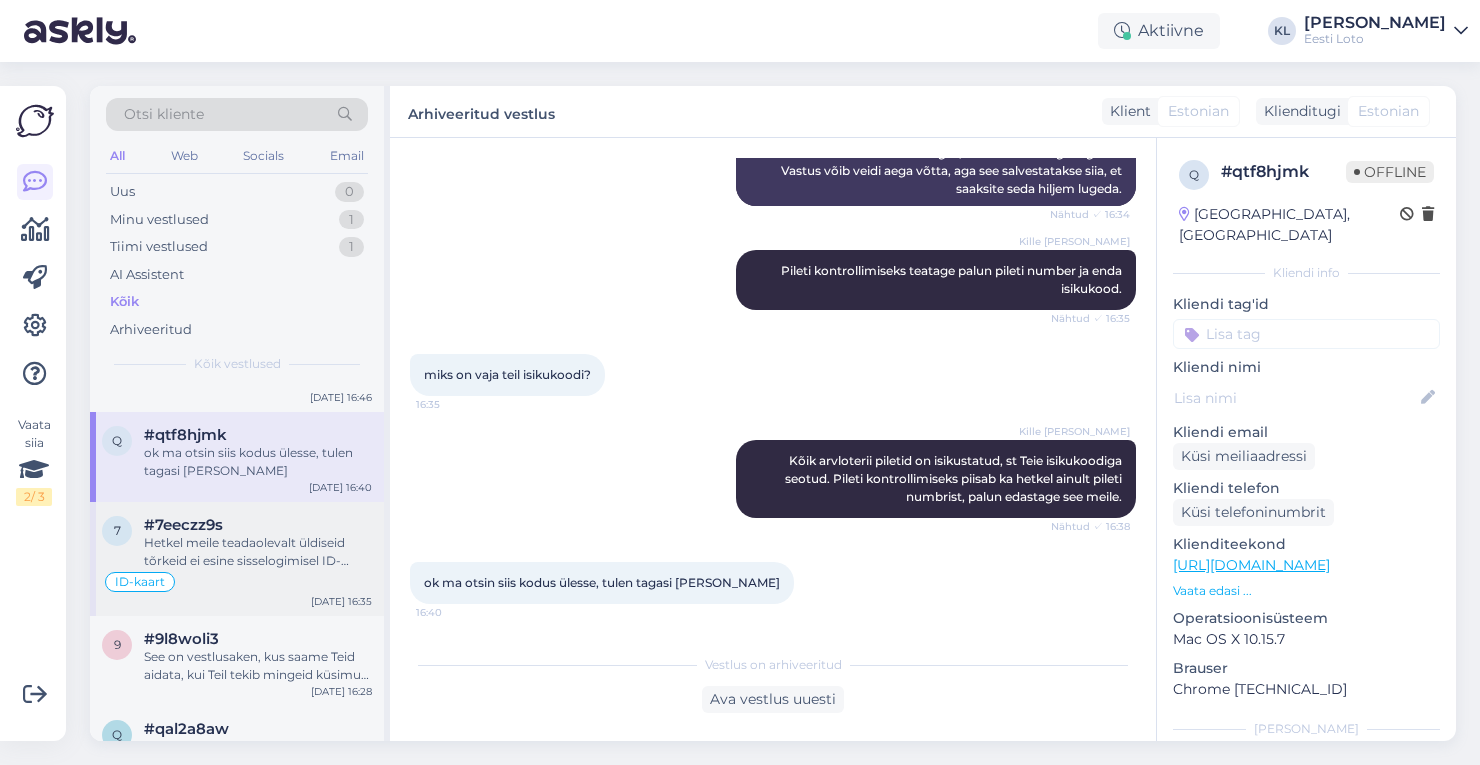 click on "#7eeczz9s" at bounding box center [258, 525] 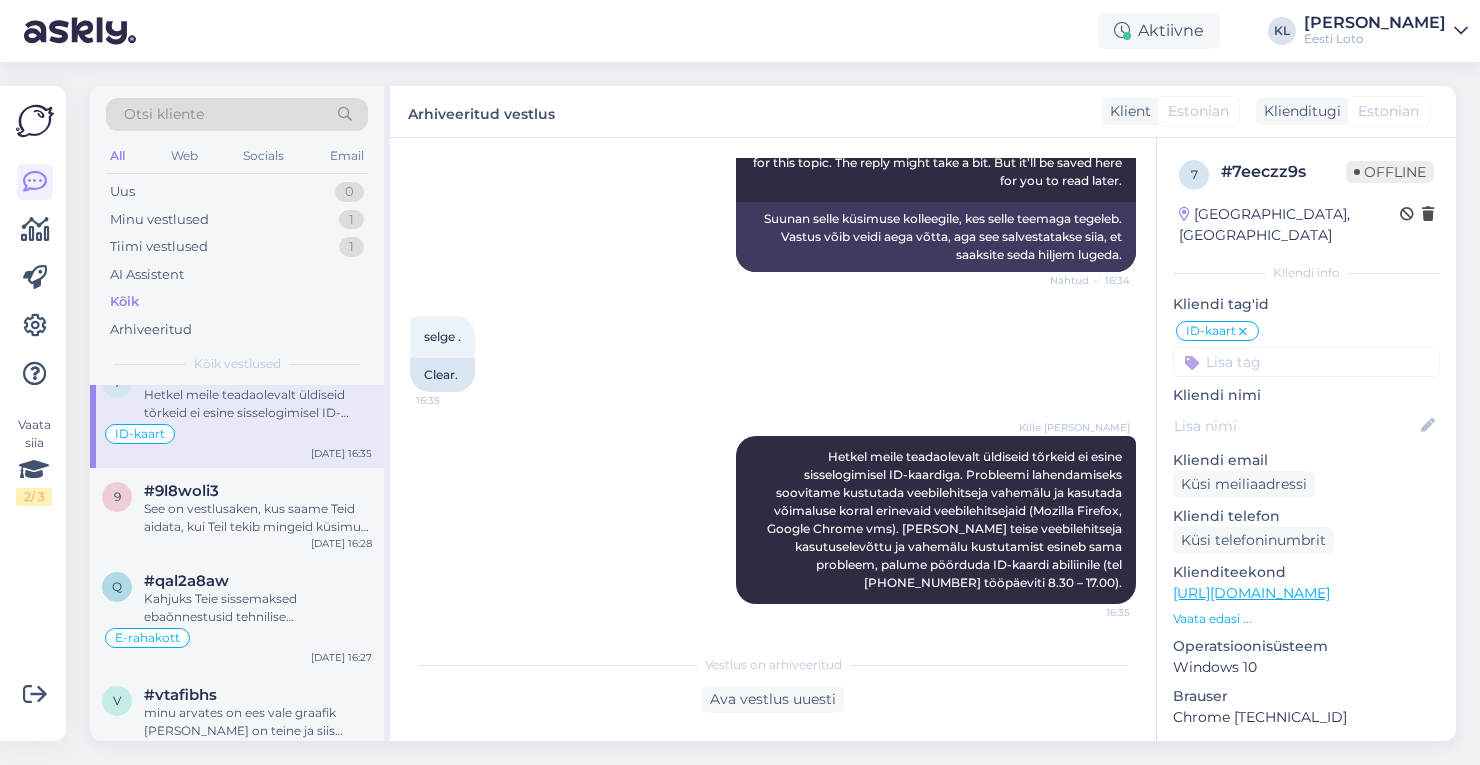 scroll, scrollTop: 220, scrollLeft: 0, axis: vertical 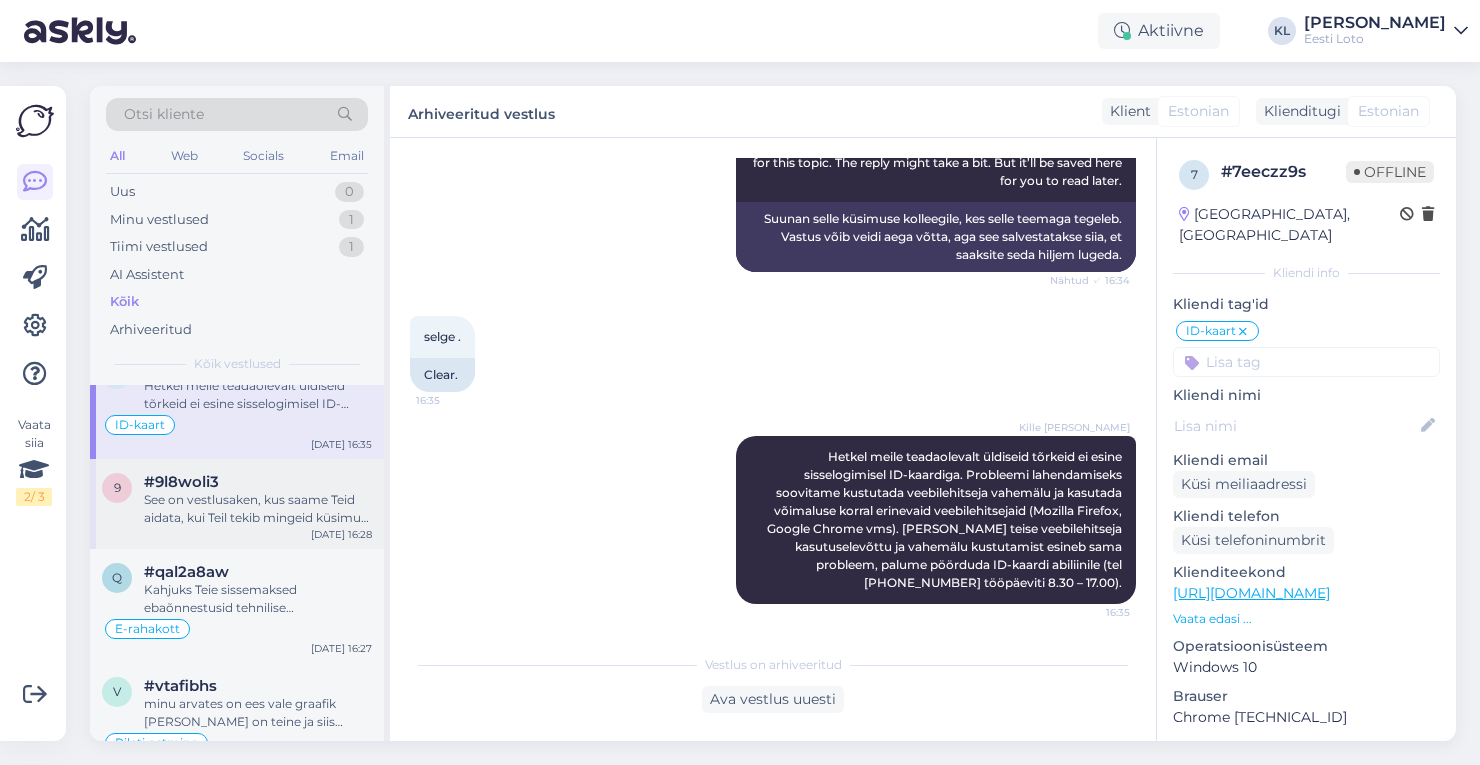 click on "See on vestlusaken, kus saame Teid aidata, kui Teil tekib mingeid küsimusi Eesti Loto mängukonto kasutamise kohta." at bounding box center (258, 509) 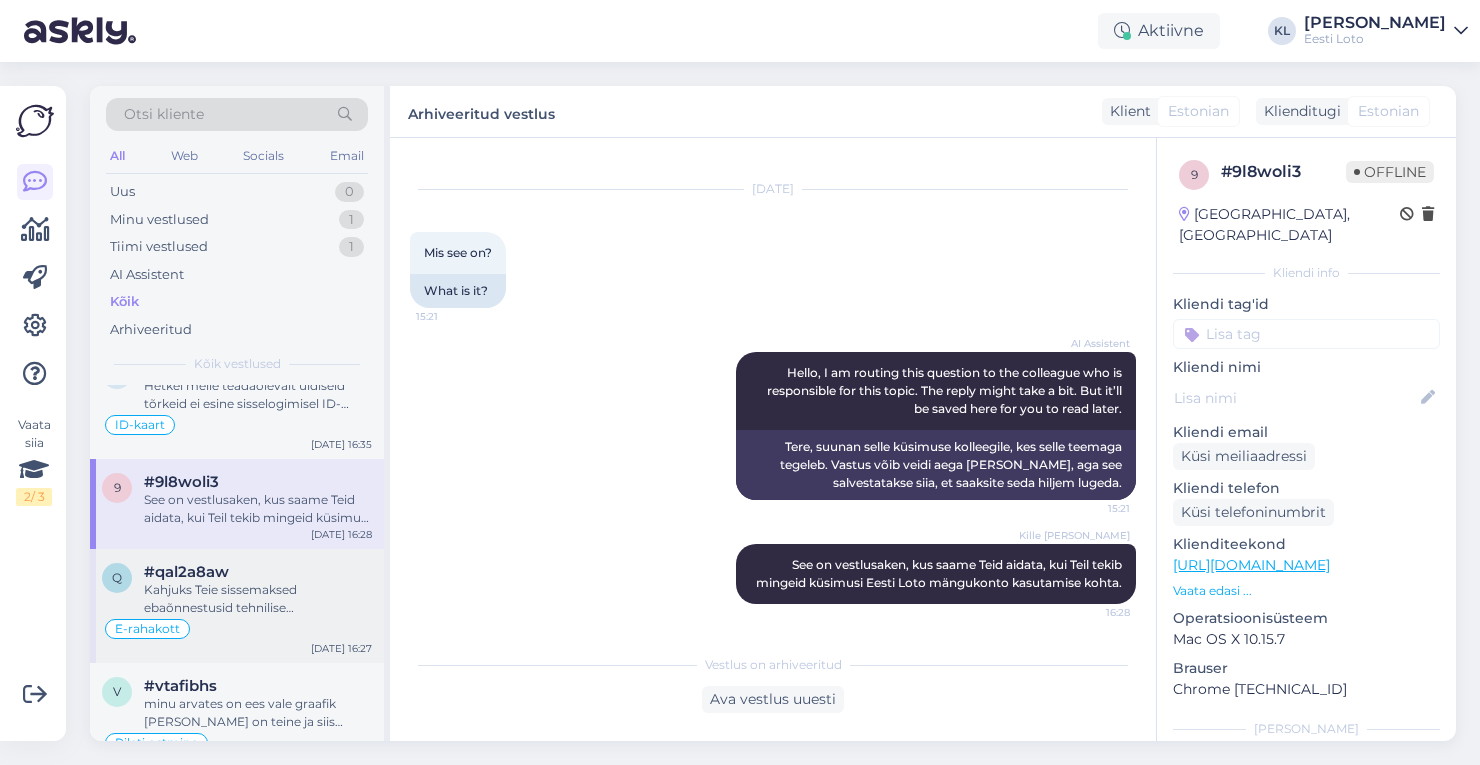 click on "q #qal2a8aw Kahjuks Teie sissemaksed ebaõnnestusid tehnilise [PERSON_NAME] tõttu. Esimese makse kontrollisime [PERSON_NAME] suunasime Teie e-rahakotti. Teise makse kontrollib meie finantsosakond esimesel võimalusel [PERSON_NAME] kas suunab Teie e-rahakotti või tagastab arvelduskontole. Vabandame tekkinud [PERSON_NAME] pärast.  E-rahakott  [DATE] 16:27" at bounding box center (237, 606) 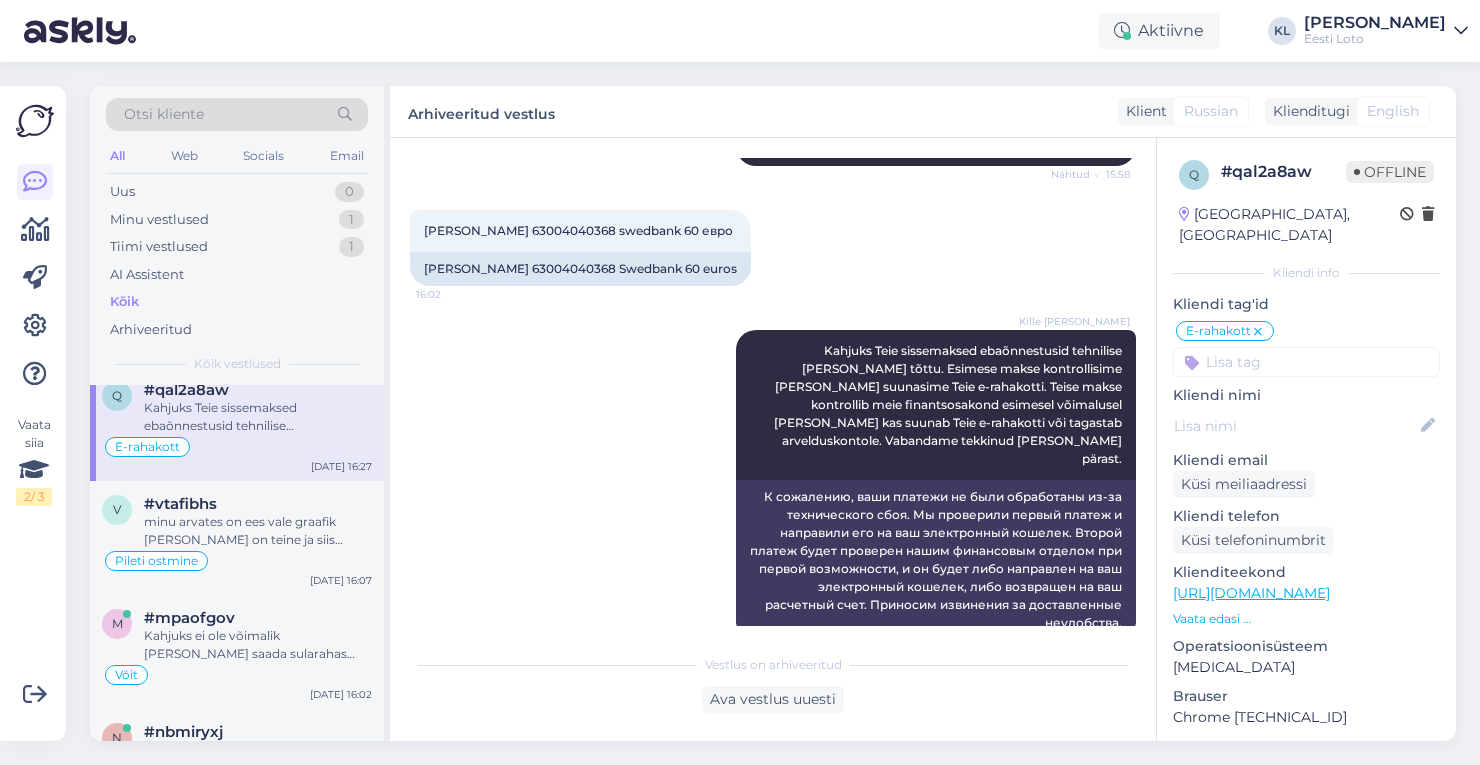 scroll, scrollTop: 449, scrollLeft: 0, axis: vertical 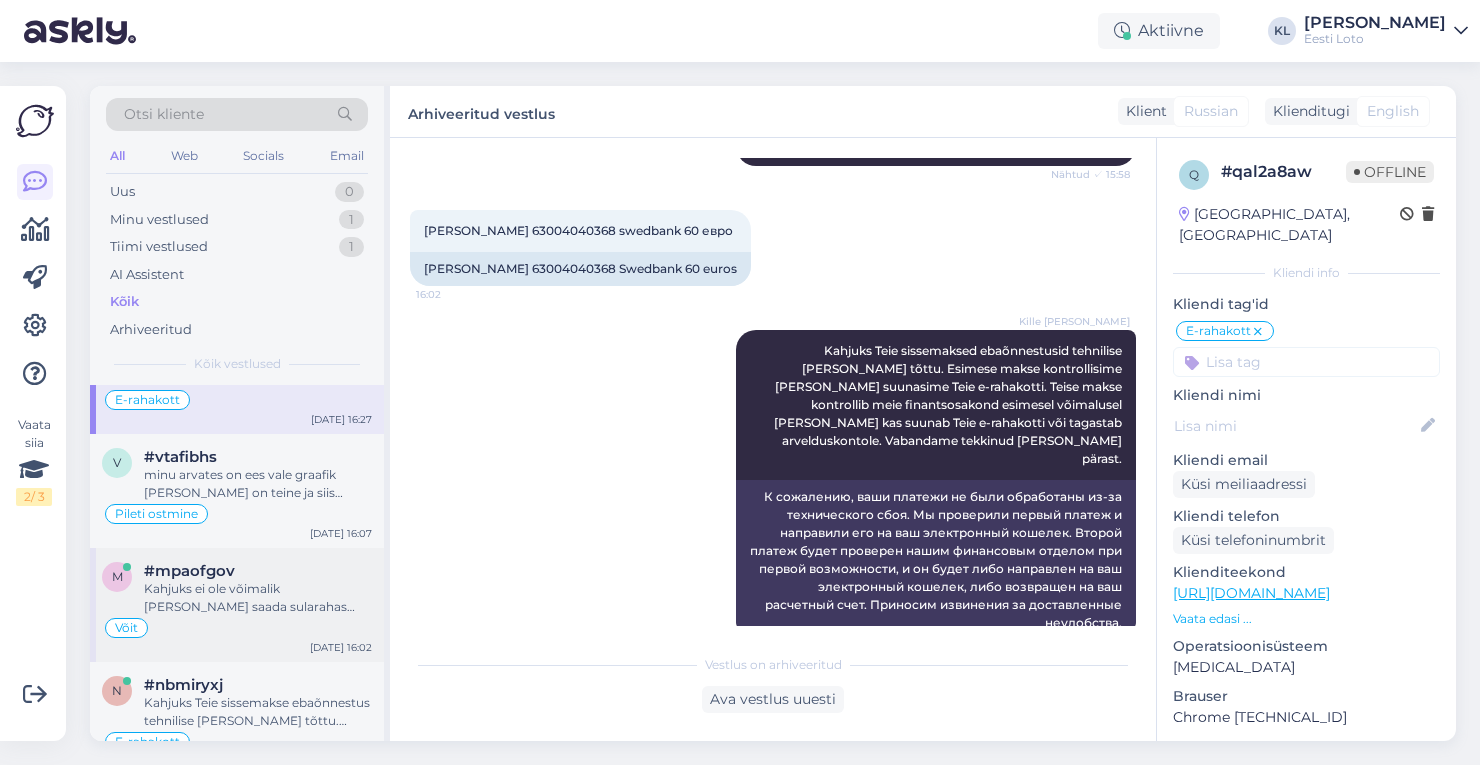 click on "Kahjuks ei ole võimalik [PERSON_NAME] saada sularahas Eesti Loto kontoris. Kui Teil on poest ostetud pilet, siis selle võidu saate poest kätte. Kui Teil on internetist ostetud [PERSON_NAME] see [PERSON_NAME] on kantud Teie e-rahakotti, siis saate selle välja maksta enda arvelduskontole valides "Väljamakse". Võidud saame välja maksta ka erandkorras teise isiku pangakontole. [PERSON_NAME] tähelepanu sellele, et kui oleme väljamakse sooritanud, sulgeme Teie mängukonto. Kui soovite teise isiku kontole võitu kanda, siis andke sellest meile teada, saadame Teile siis avalduse." at bounding box center (258, 598) 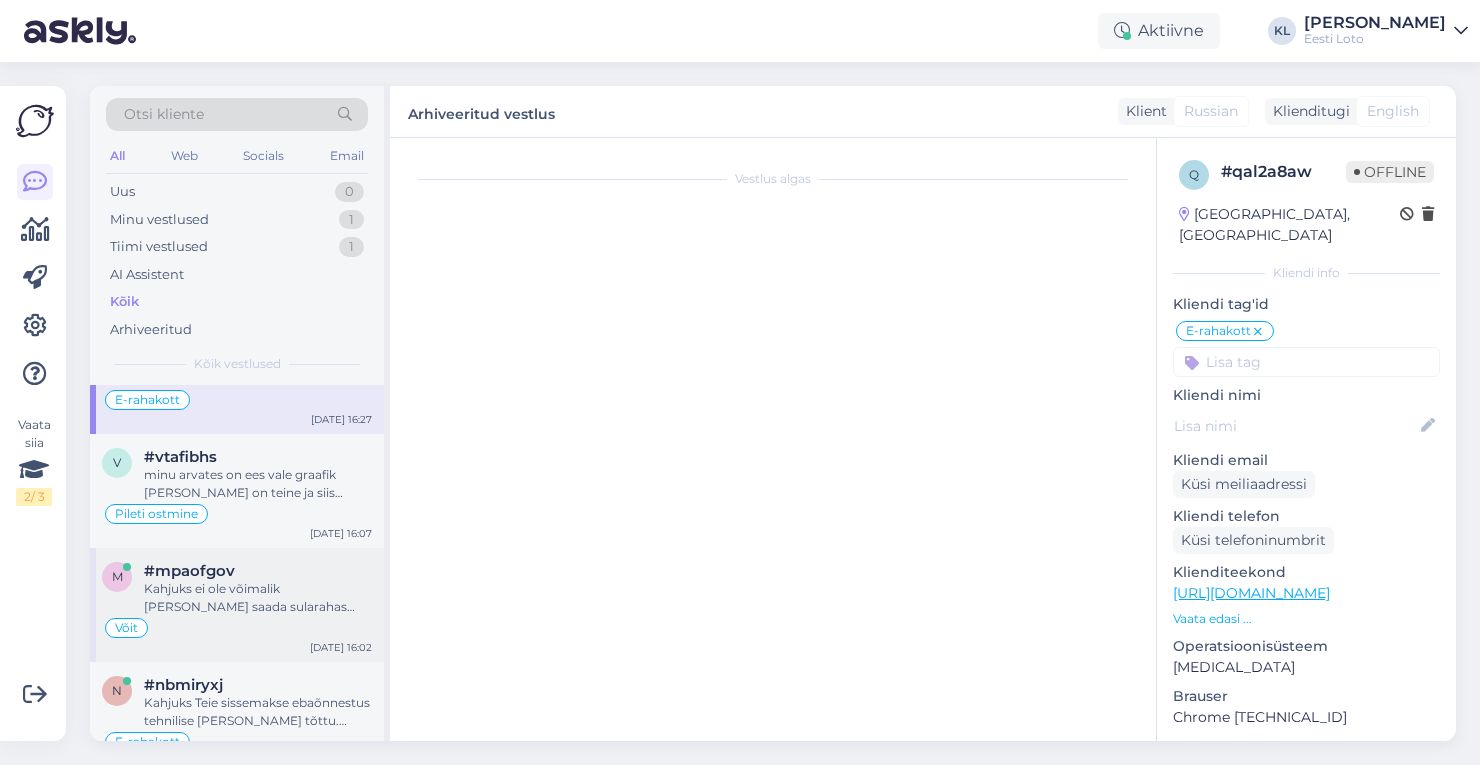 scroll, scrollTop: 532, scrollLeft: 0, axis: vertical 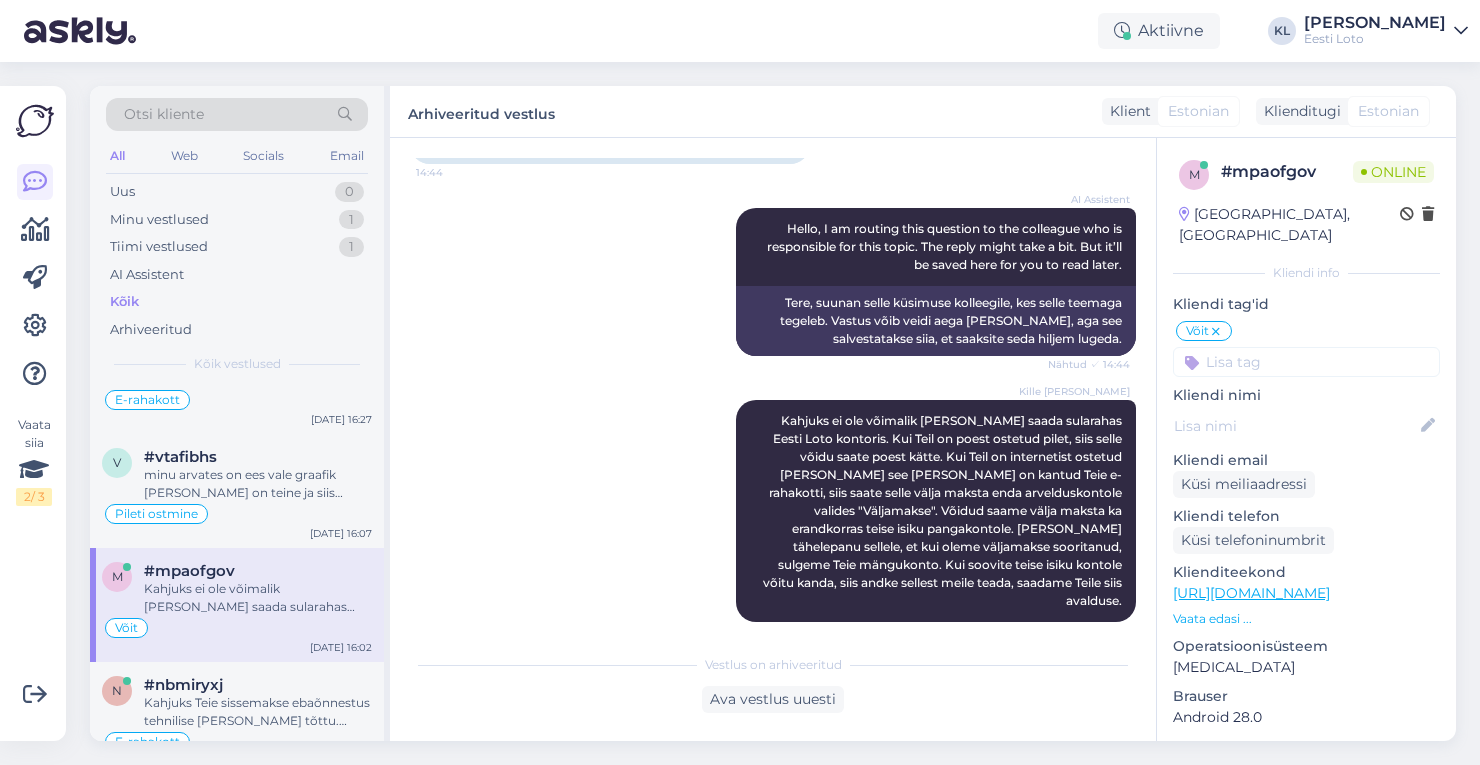 click on "Otsi kliente" at bounding box center (237, 114) 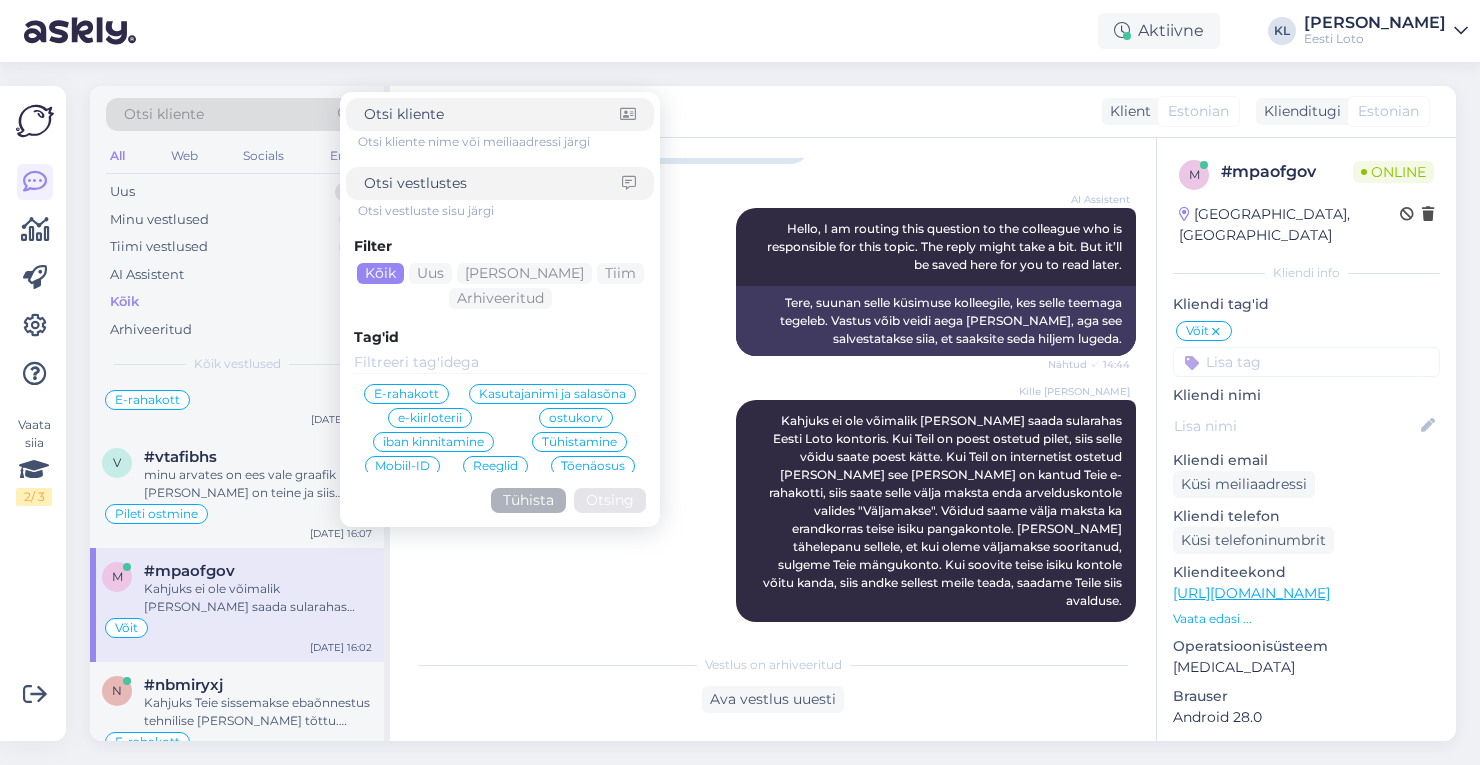click at bounding box center (493, 183) 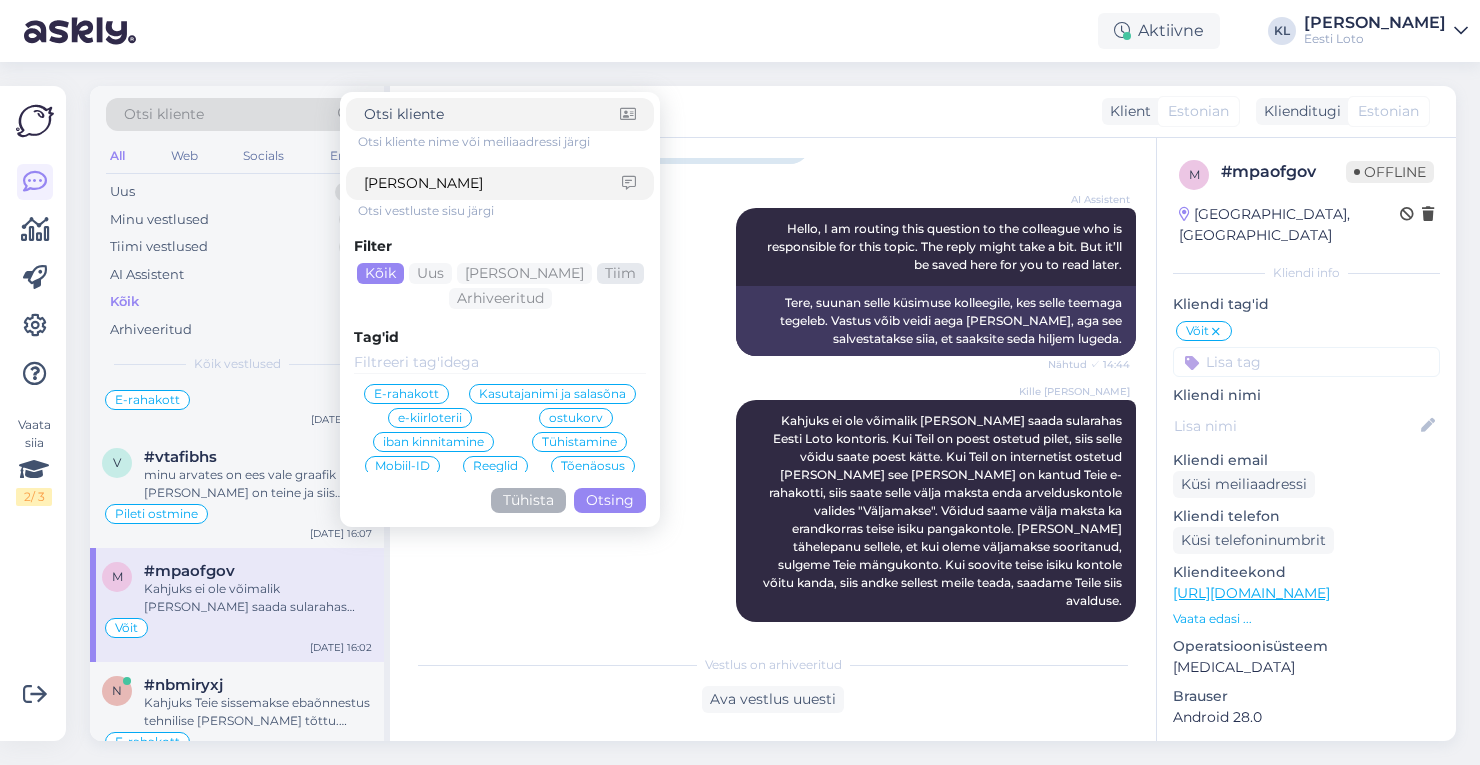 type on "[PERSON_NAME]" 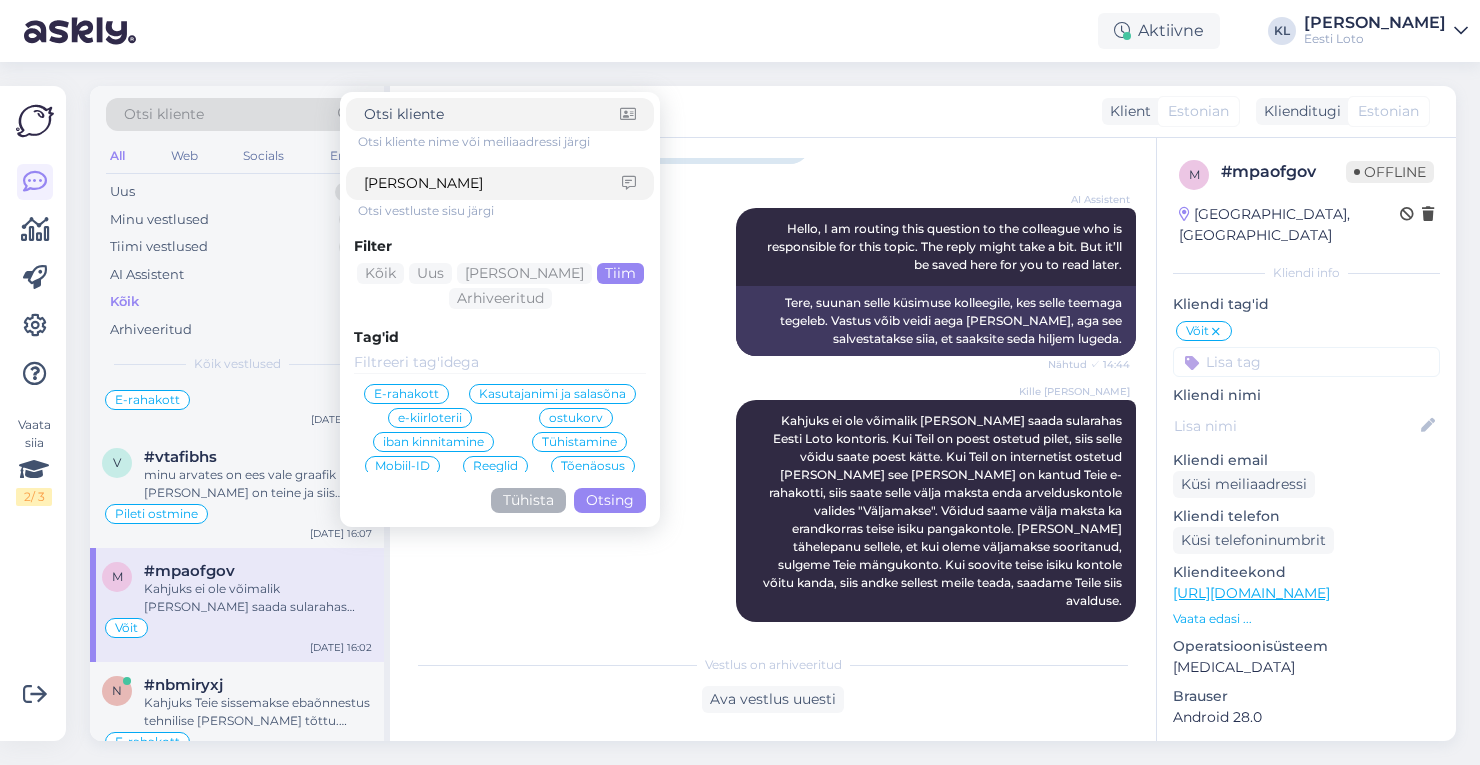 click on "[PERSON_NAME]" at bounding box center (493, 183) 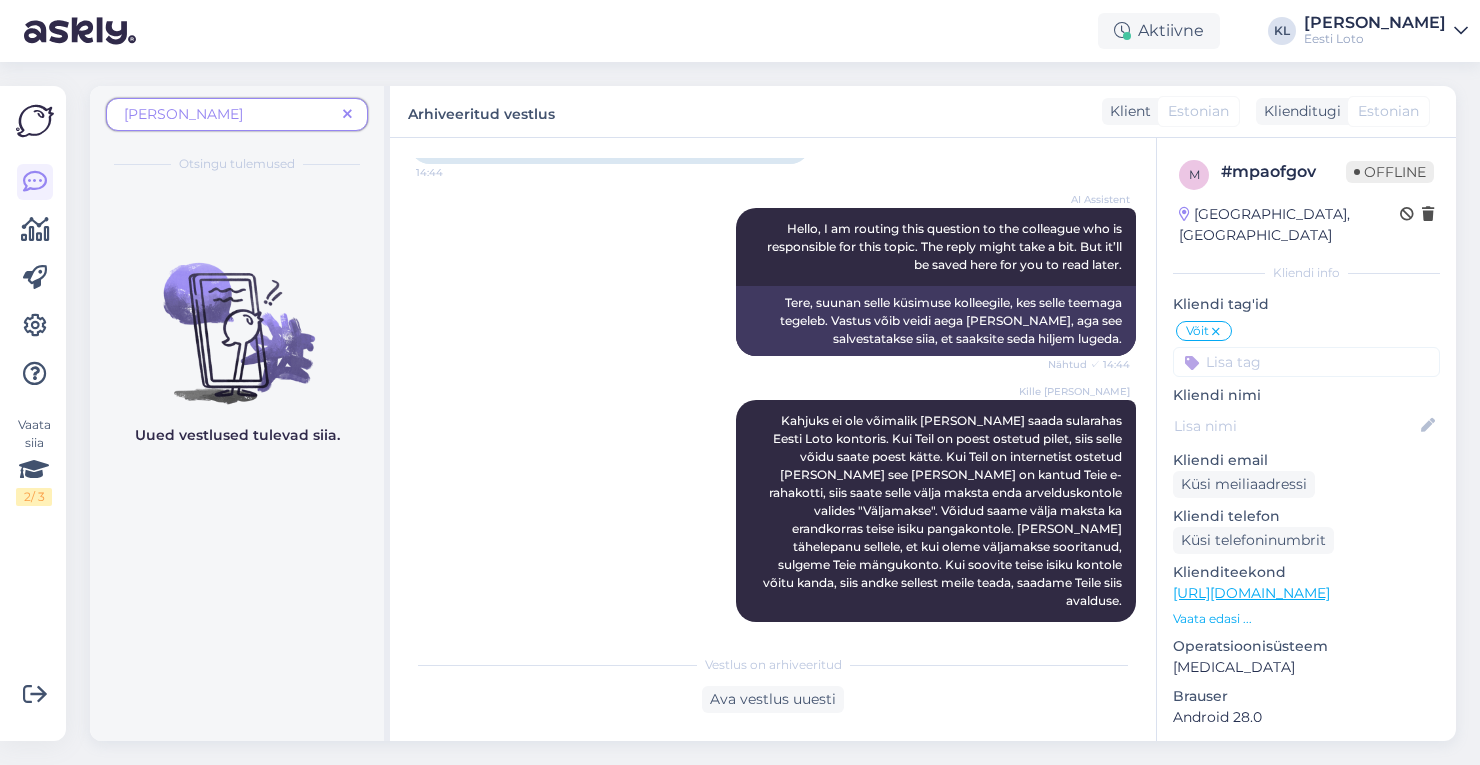 click at bounding box center (347, 115) 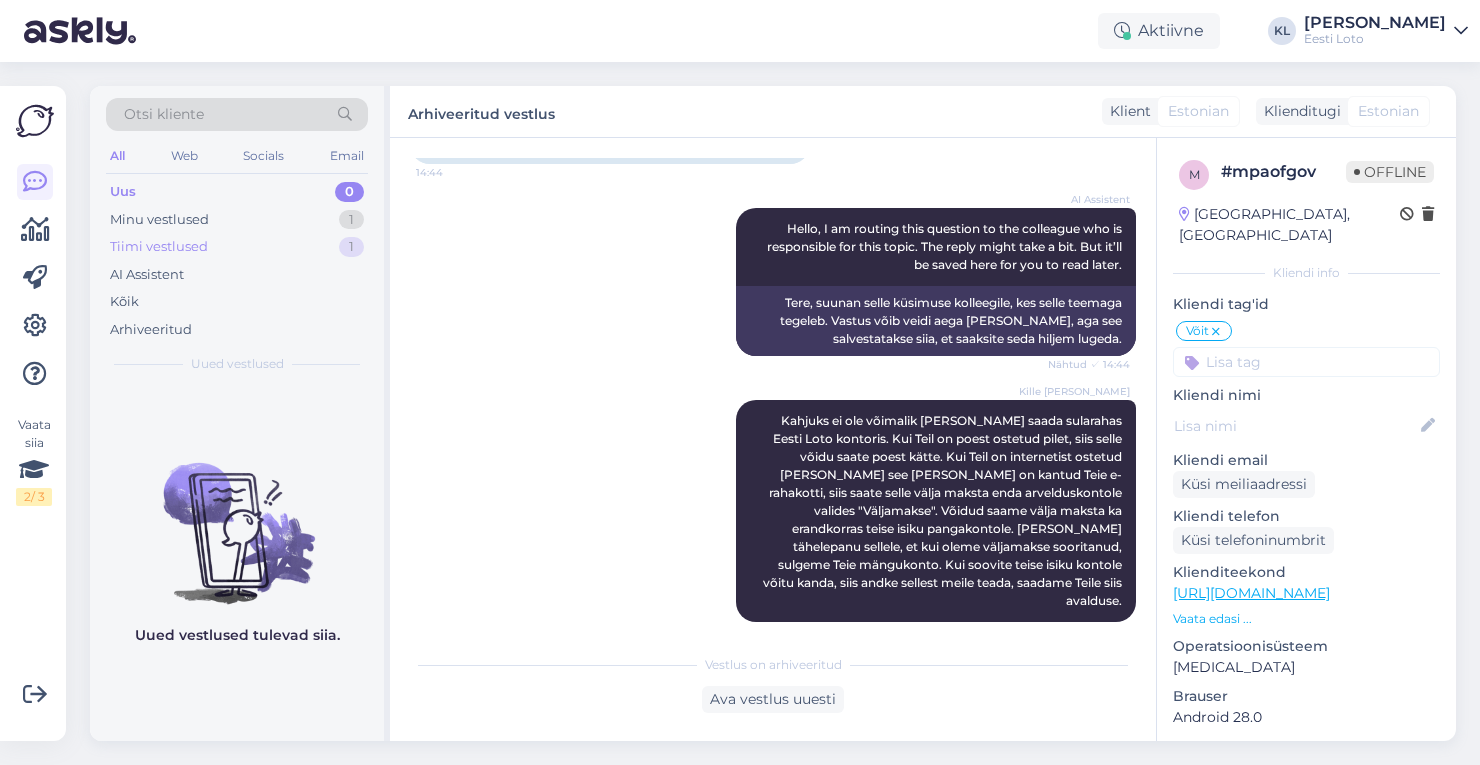 click on "Tiimi vestlused" at bounding box center (159, 247) 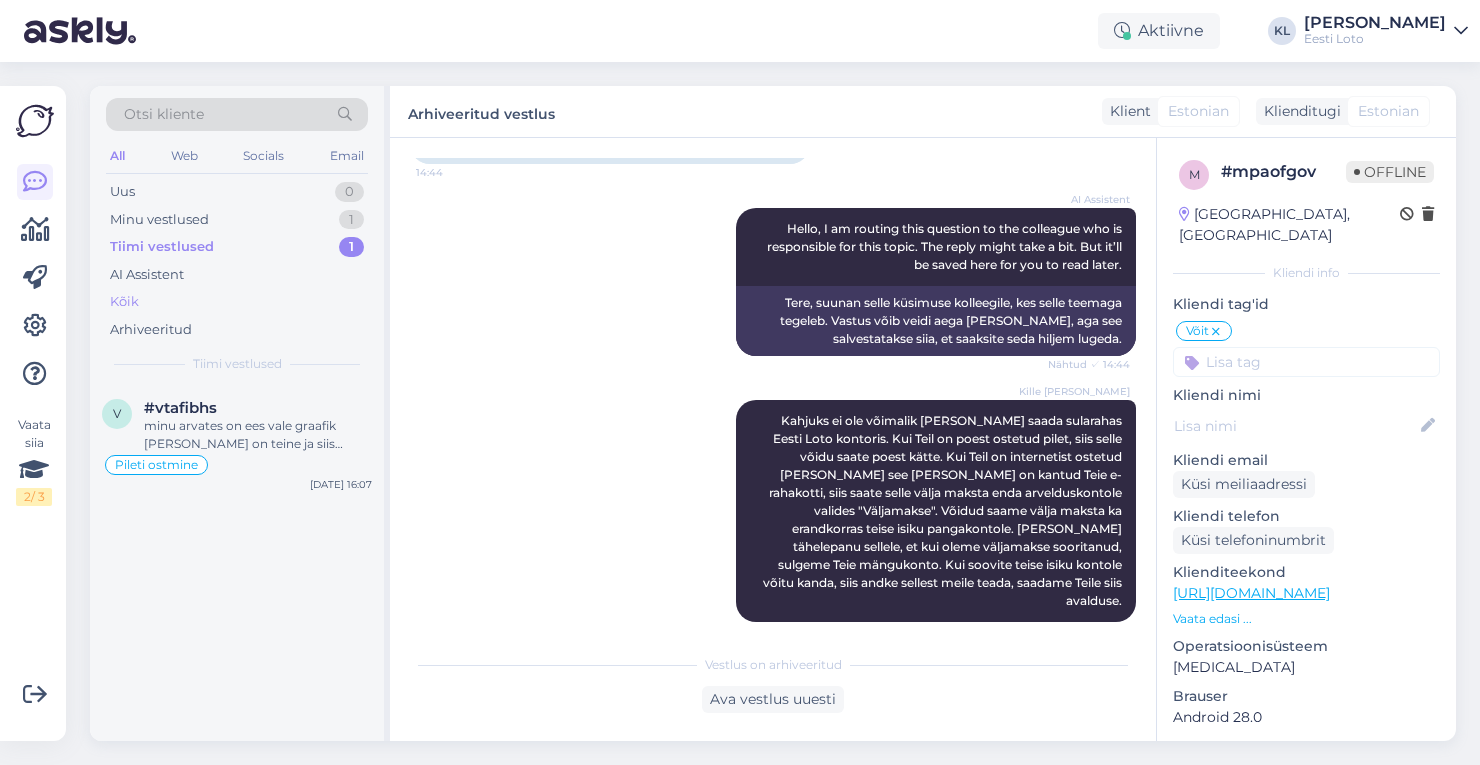 click on "Kõik" at bounding box center [124, 302] 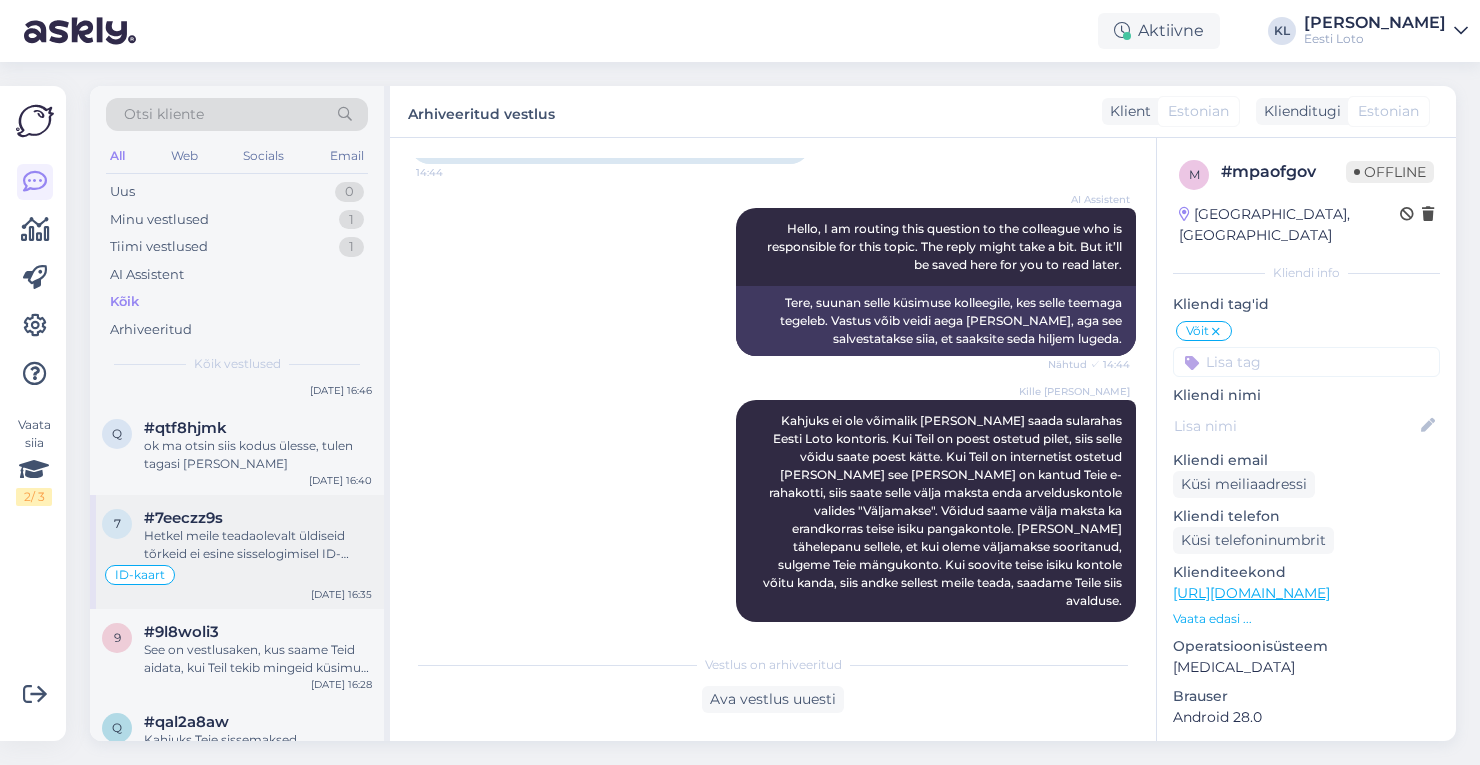 scroll, scrollTop: 40, scrollLeft: 0, axis: vertical 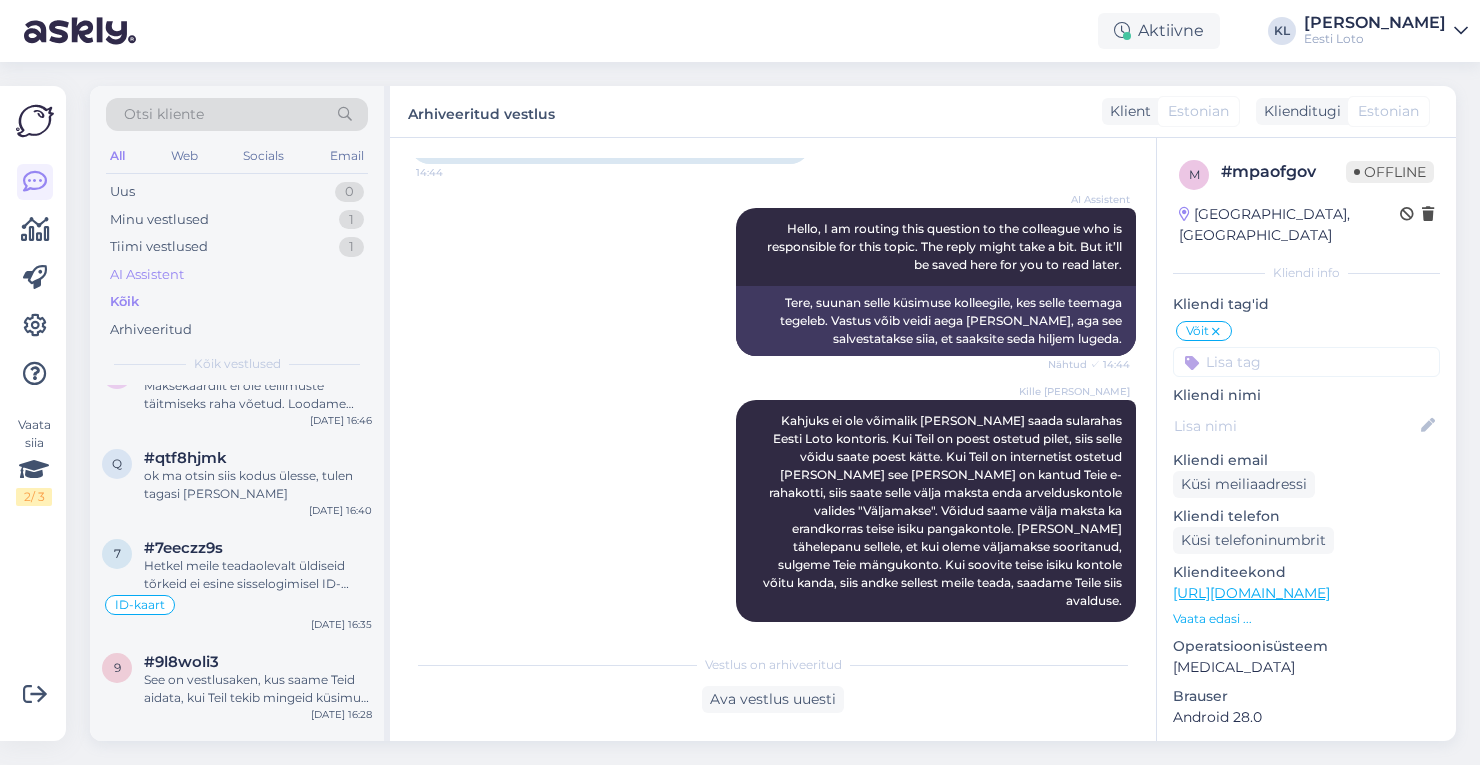 click on "AI Assistent" at bounding box center (237, 275) 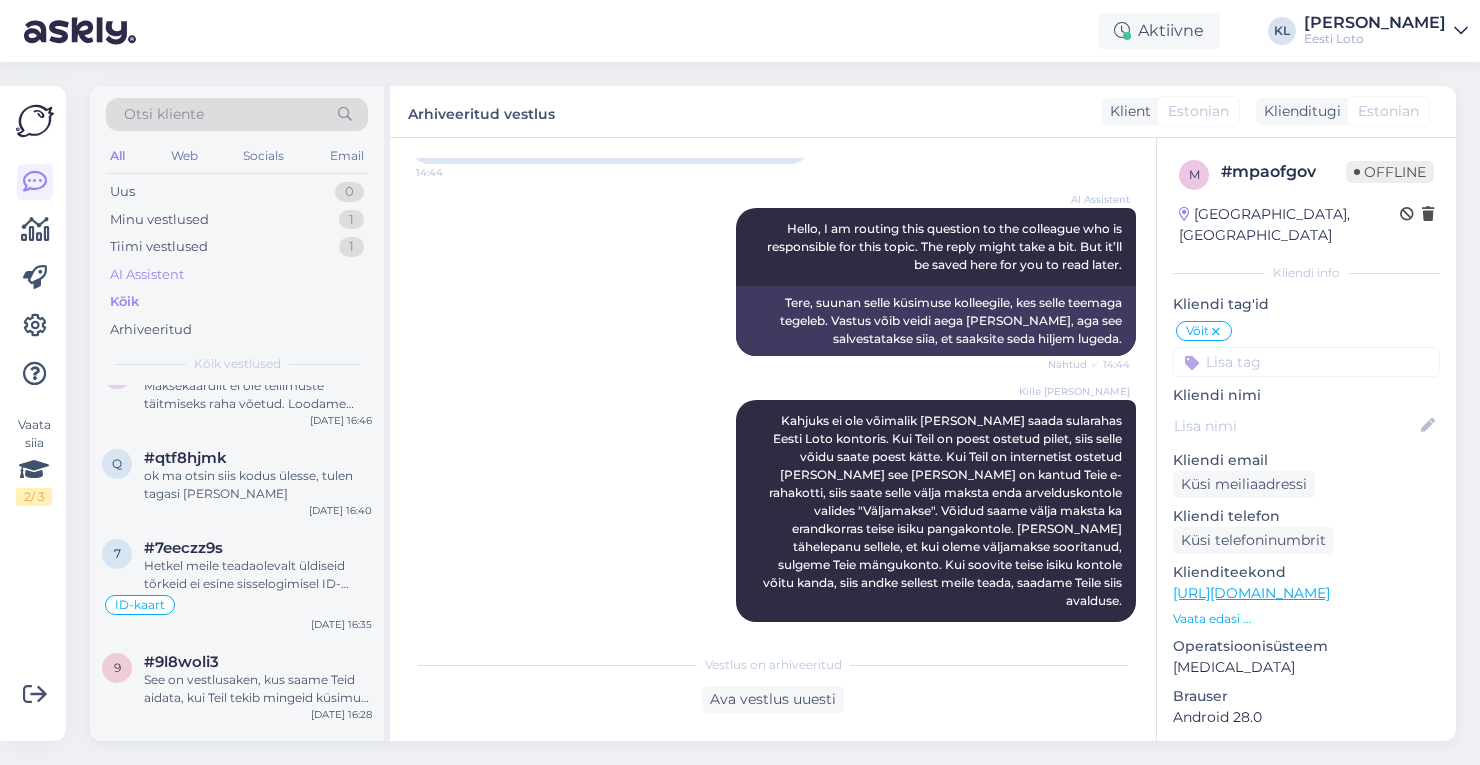 scroll, scrollTop: 0, scrollLeft: 0, axis: both 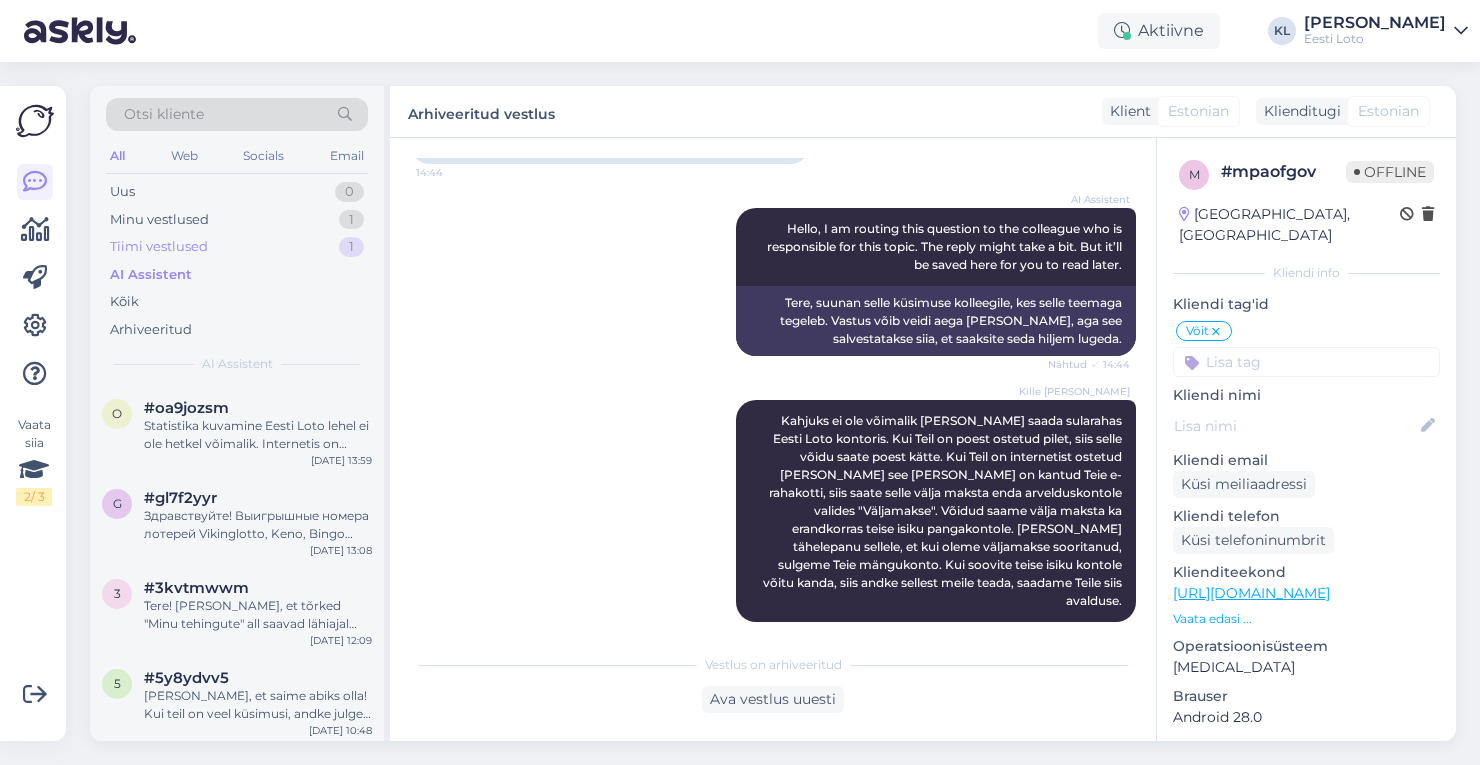 click on "Tiimi vestlused 1" at bounding box center (237, 247) 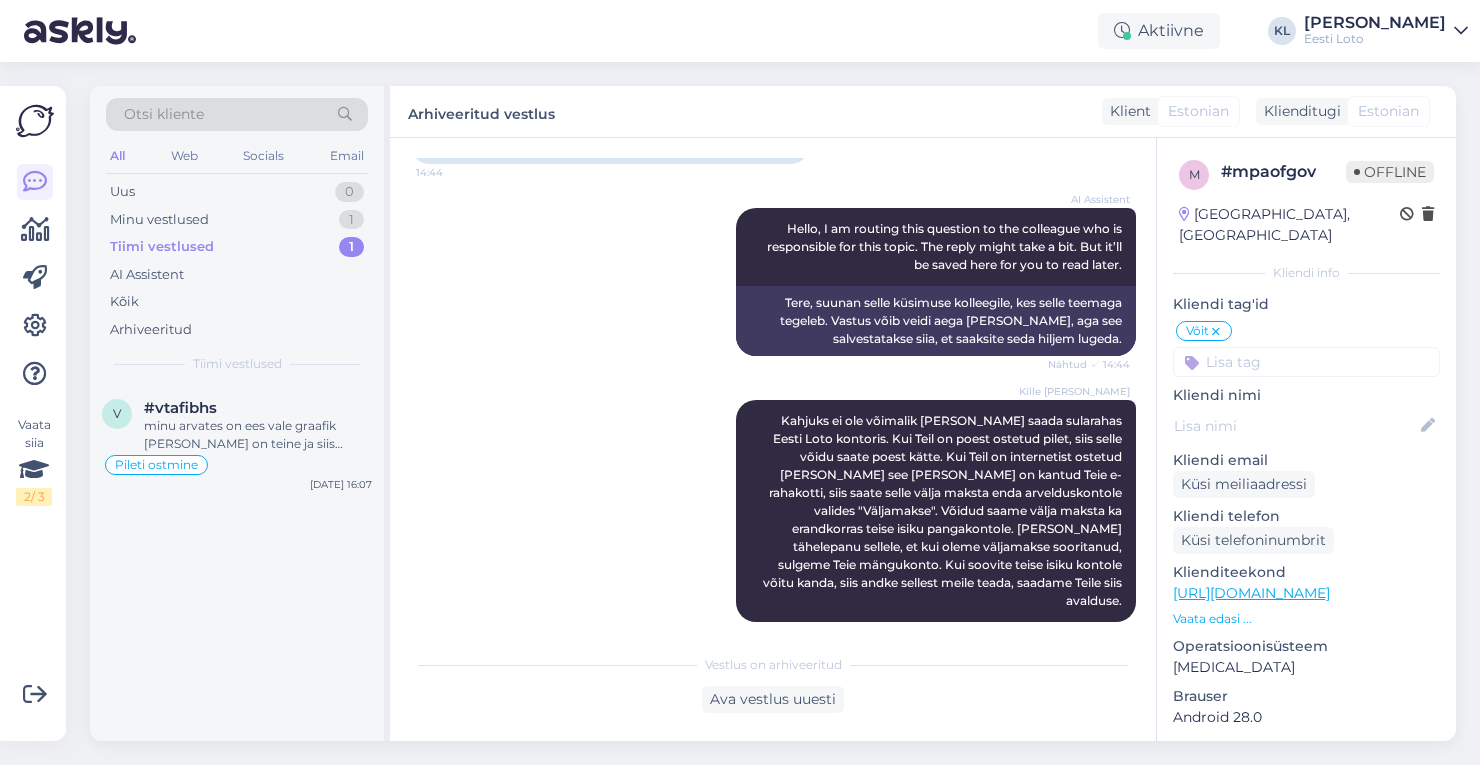 click on "Otsi kliente" at bounding box center [237, 114] 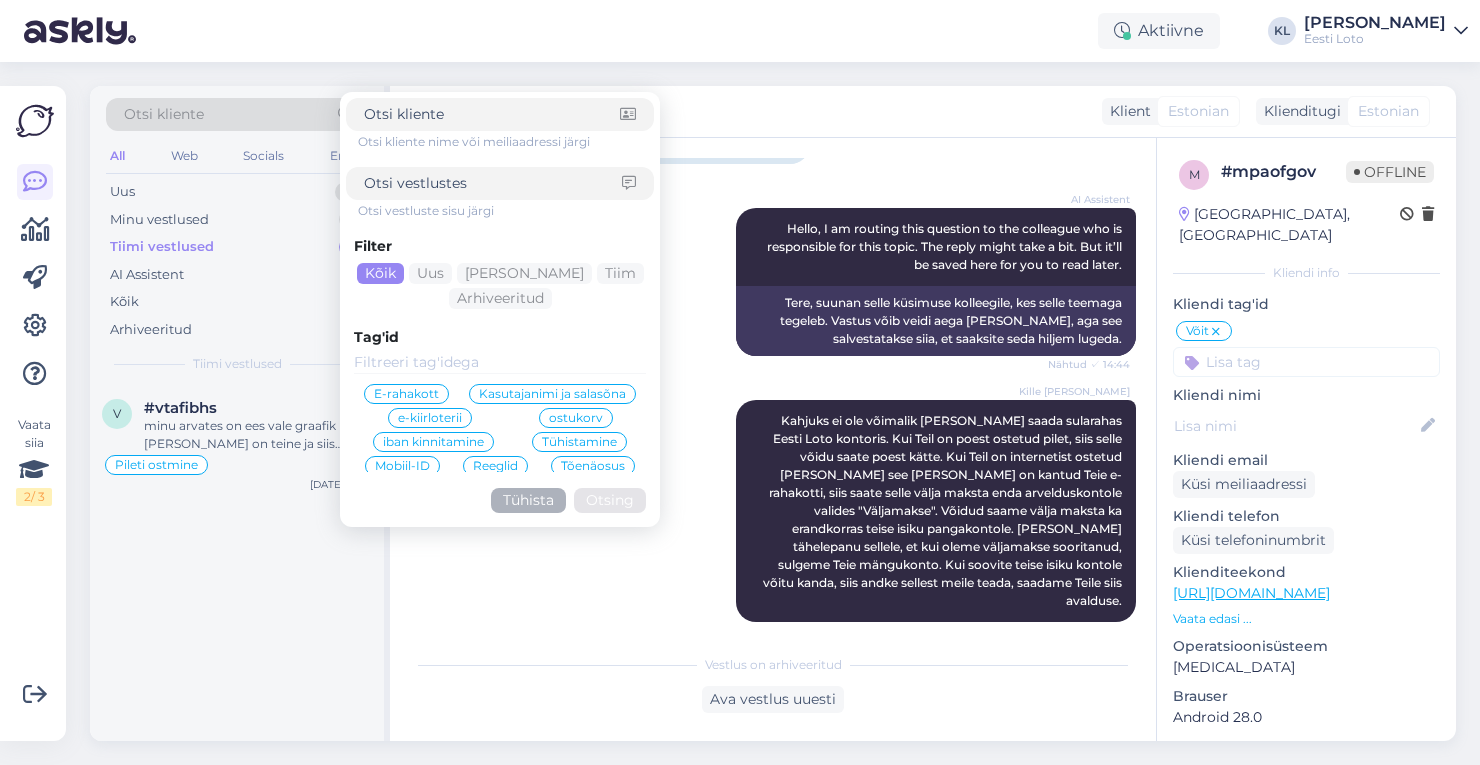 scroll, scrollTop: 0, scrollLeft: 0, axis: both 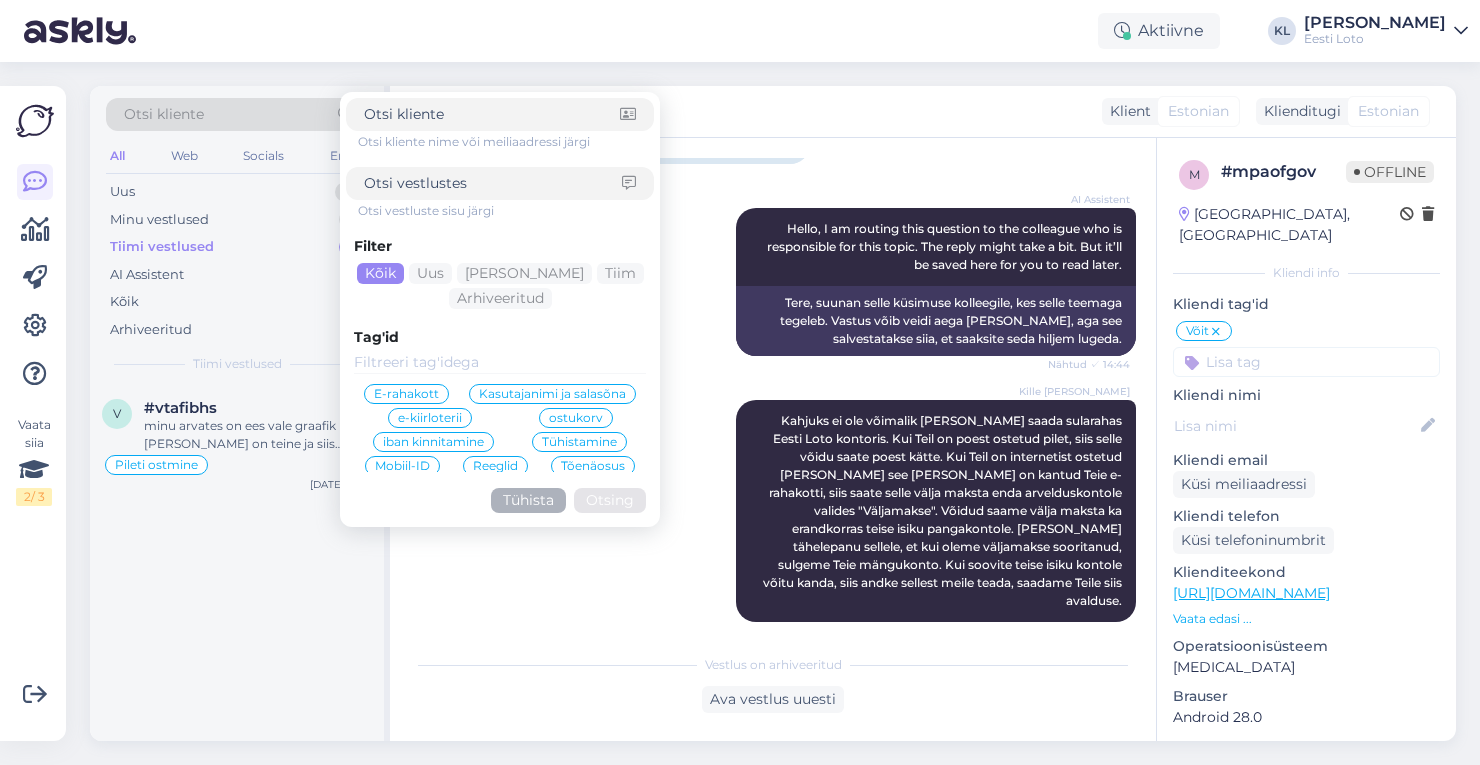 click at bounding box center (493, 183) 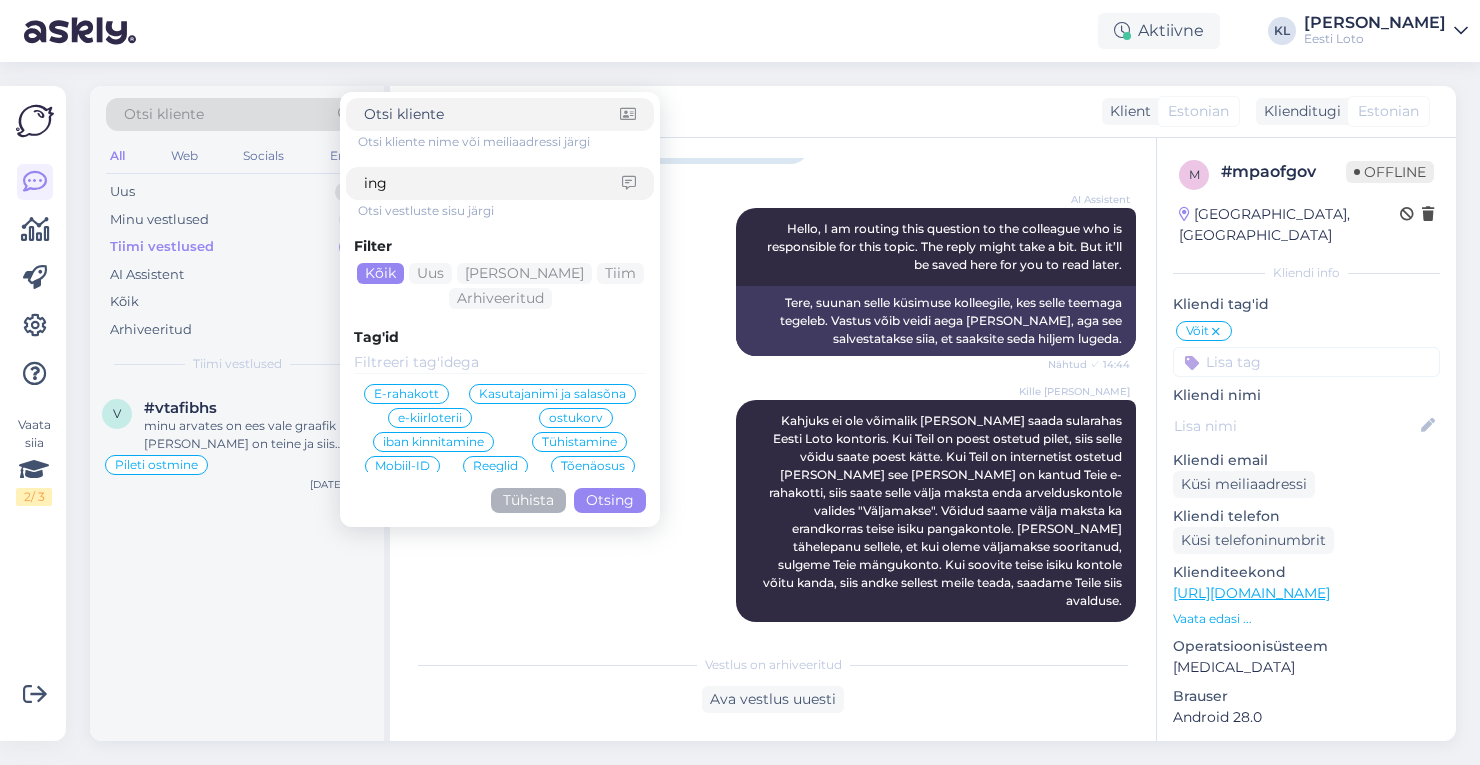 type on "[PERSON_NAME]" 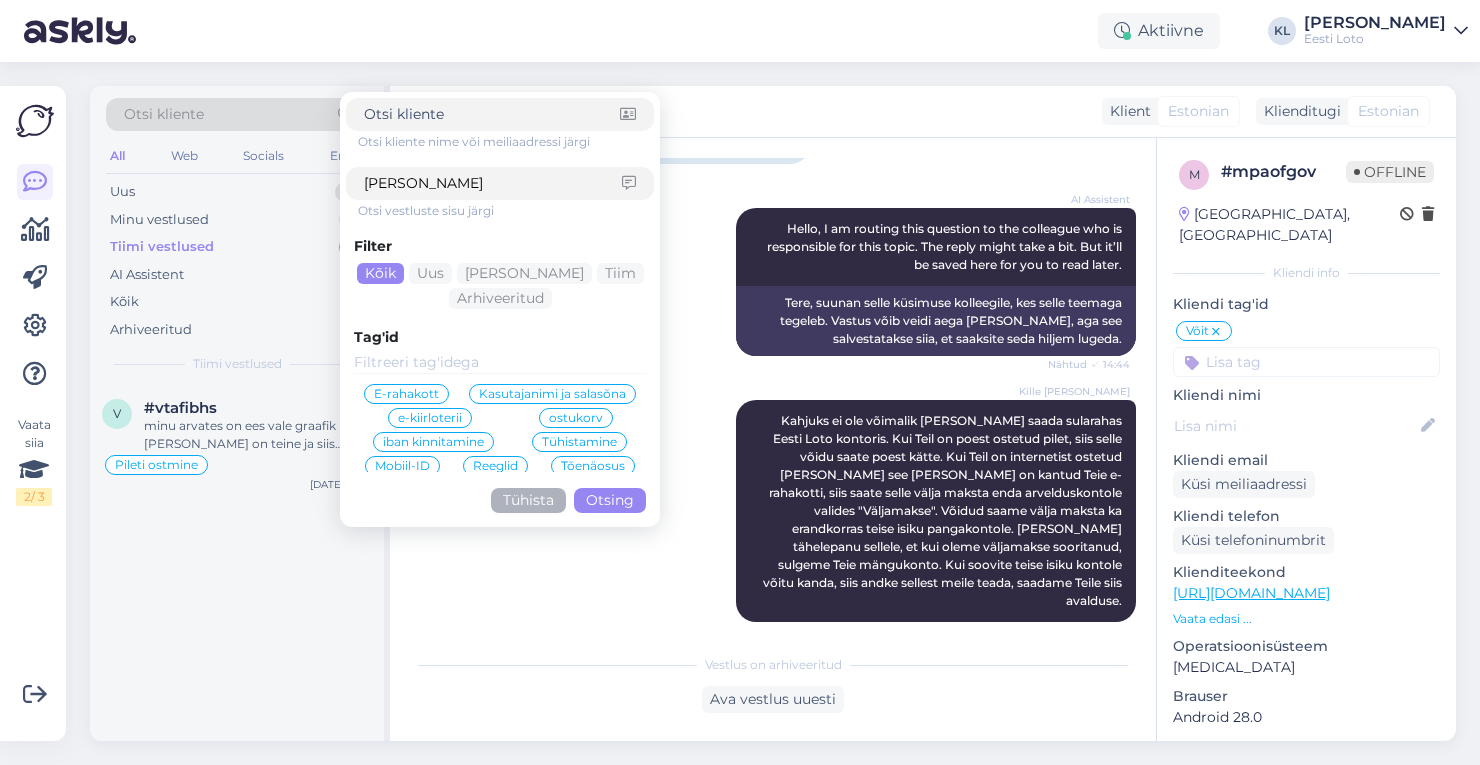 click on "Otsing" at bounding box center (610, 500) 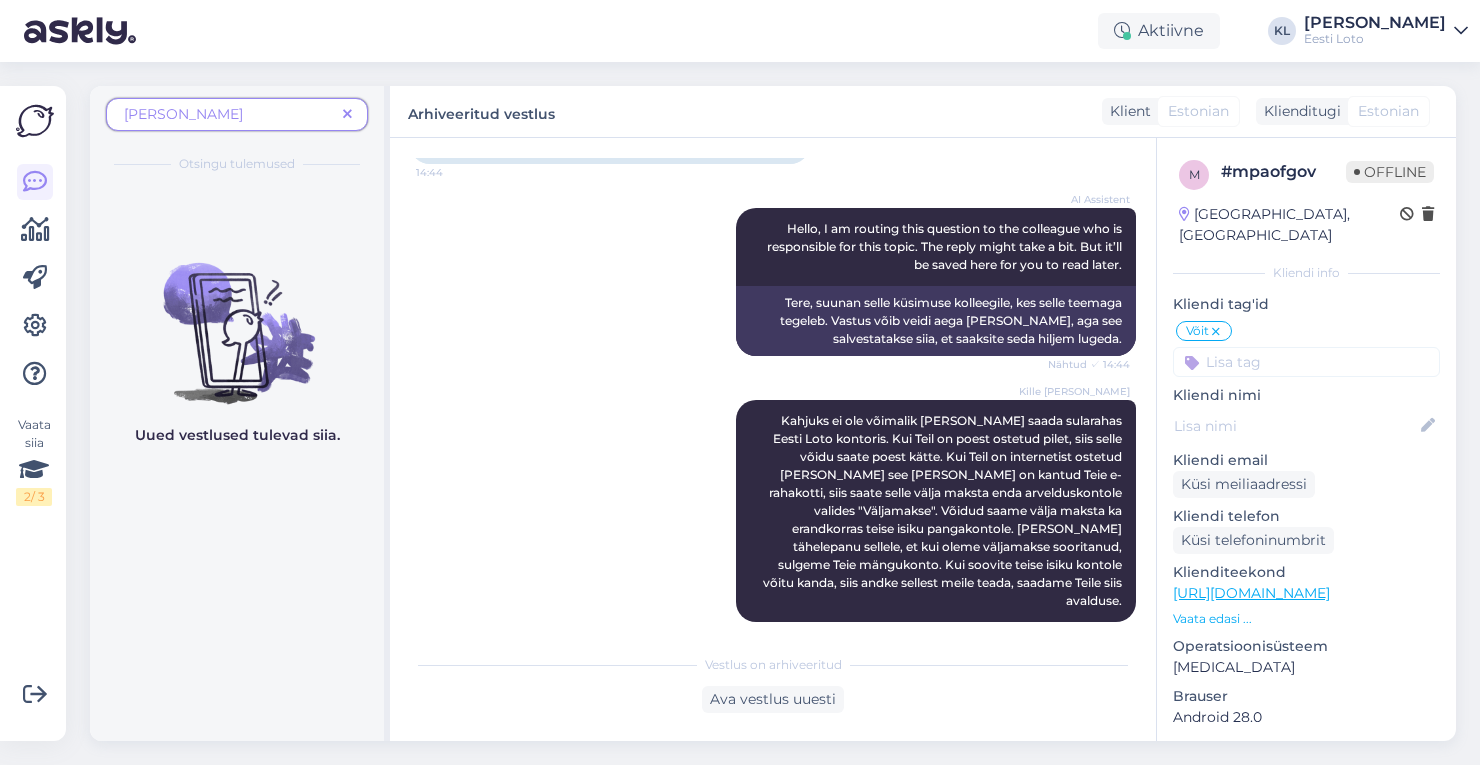 click on "[PERSON_NAME]" at bounding box center [237, 114] 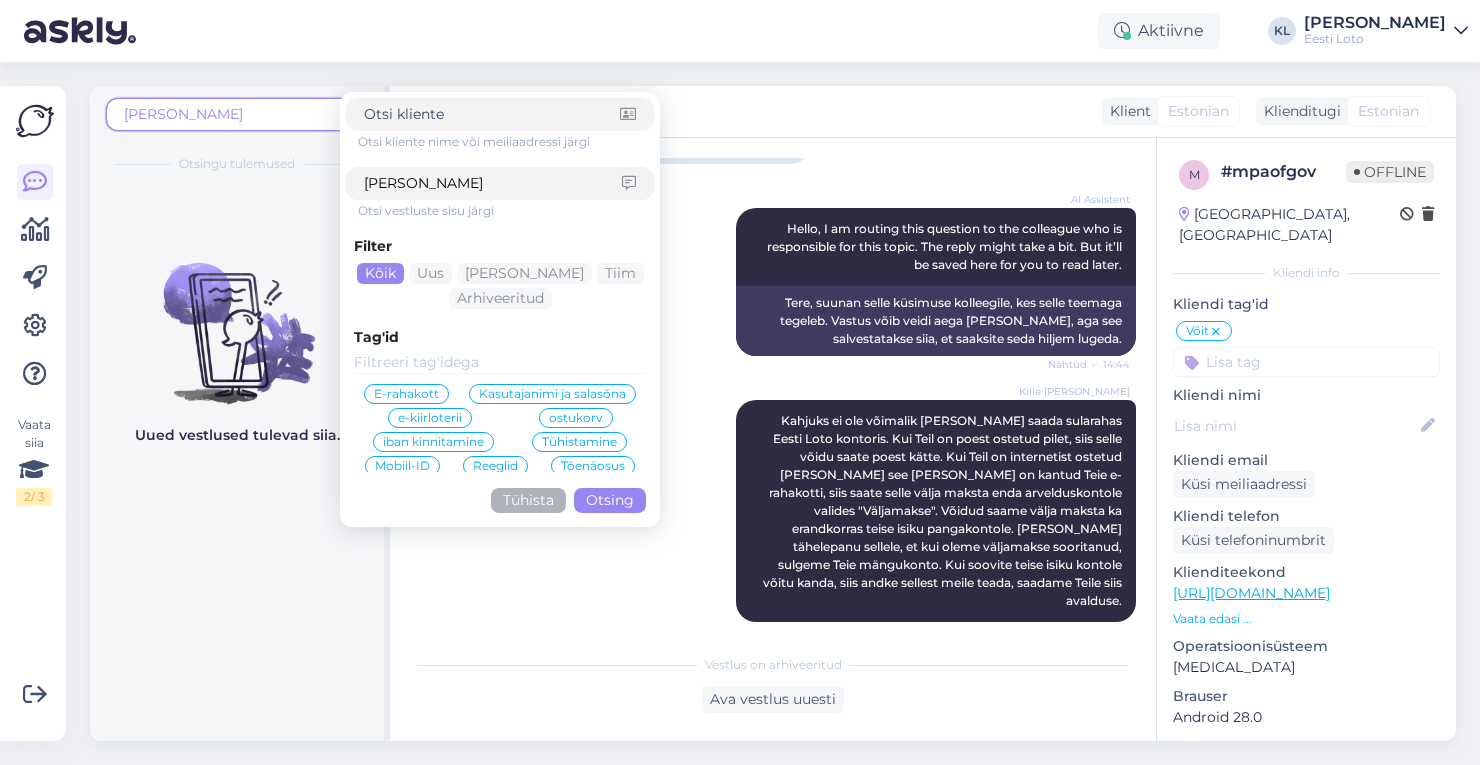 click on "[PERSON_NAME]" at bounding box center [229, 114] 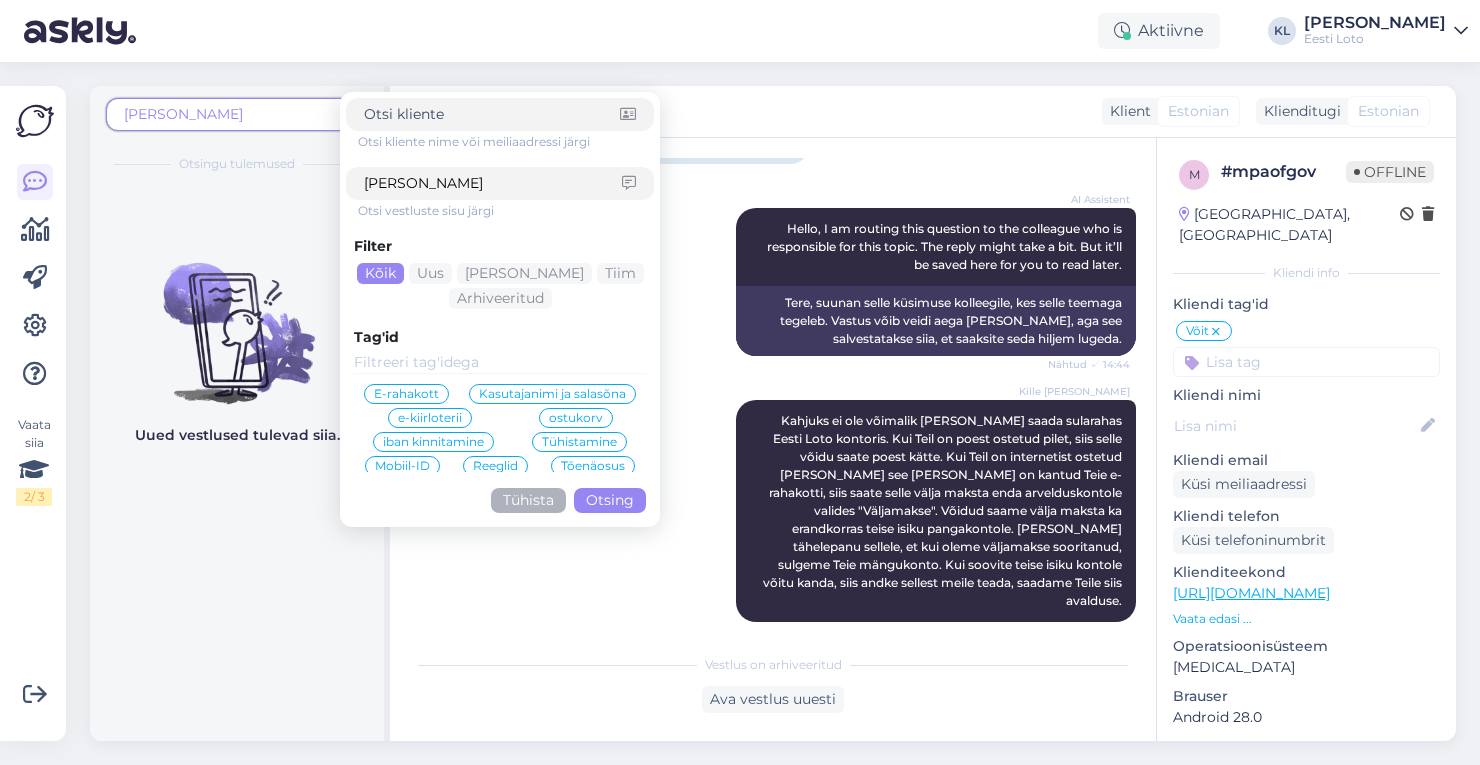 click on "[PERSON_NAME]" at bounding box center [229, 114] 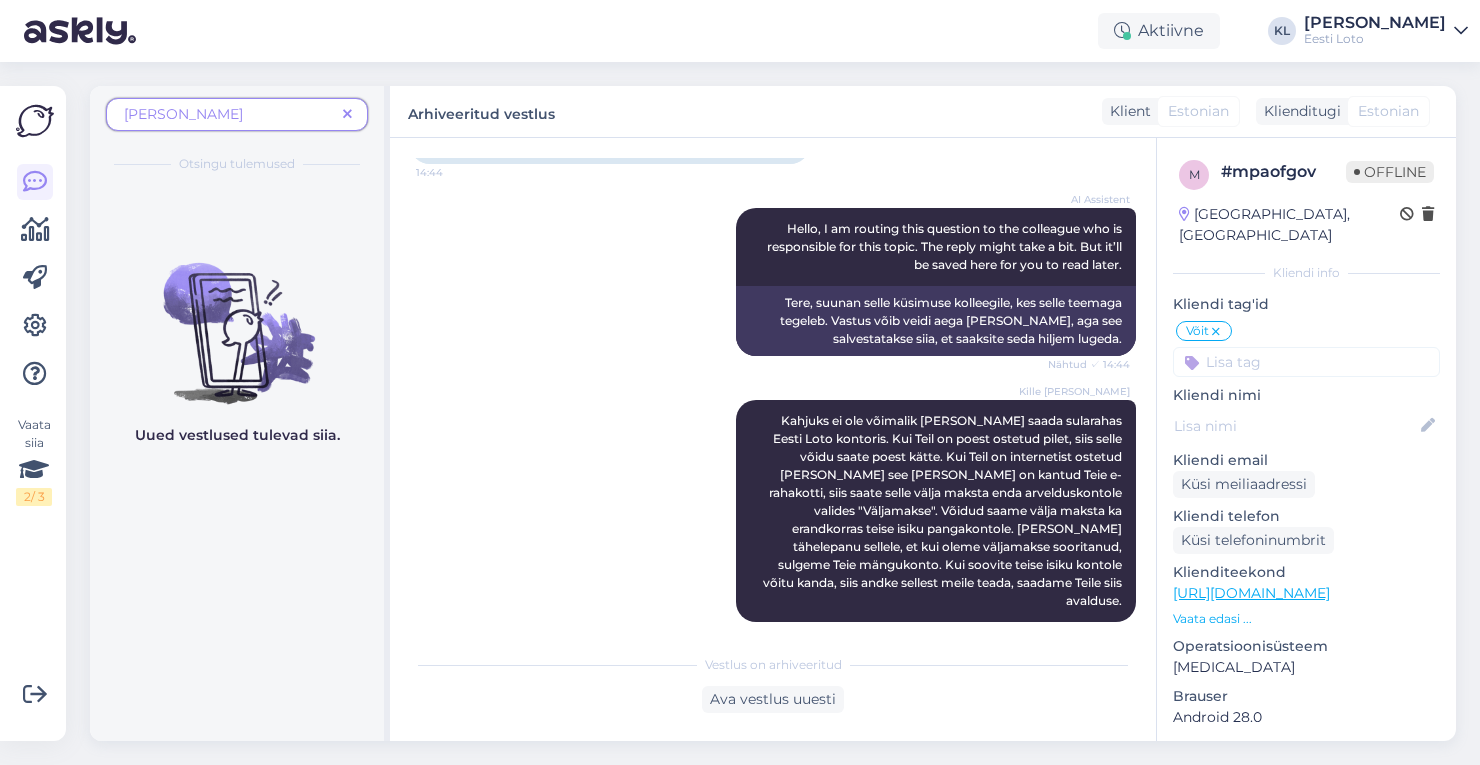 click at bounding box center (347, 115) 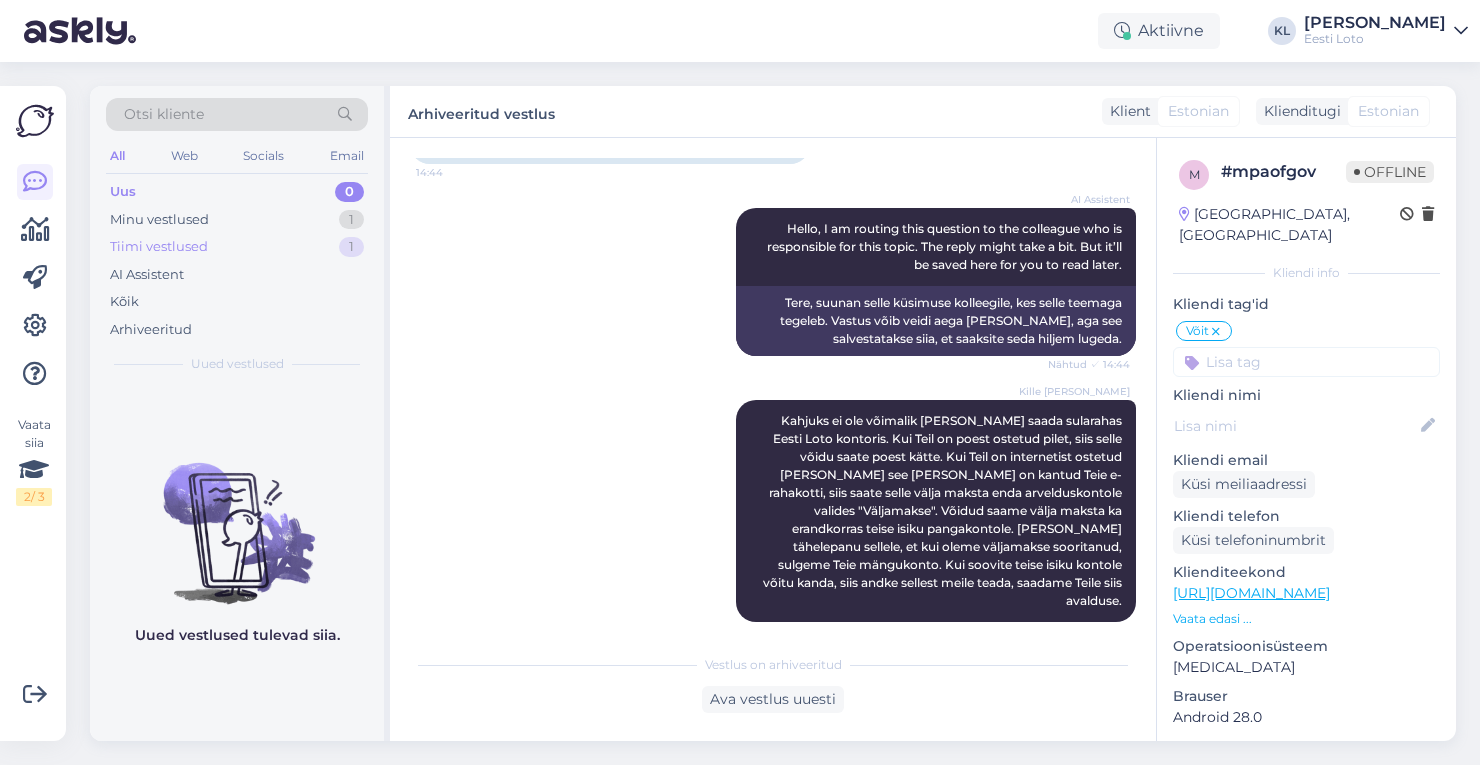 click on "Tiimi vestlused" at bounding box center (159, 247) 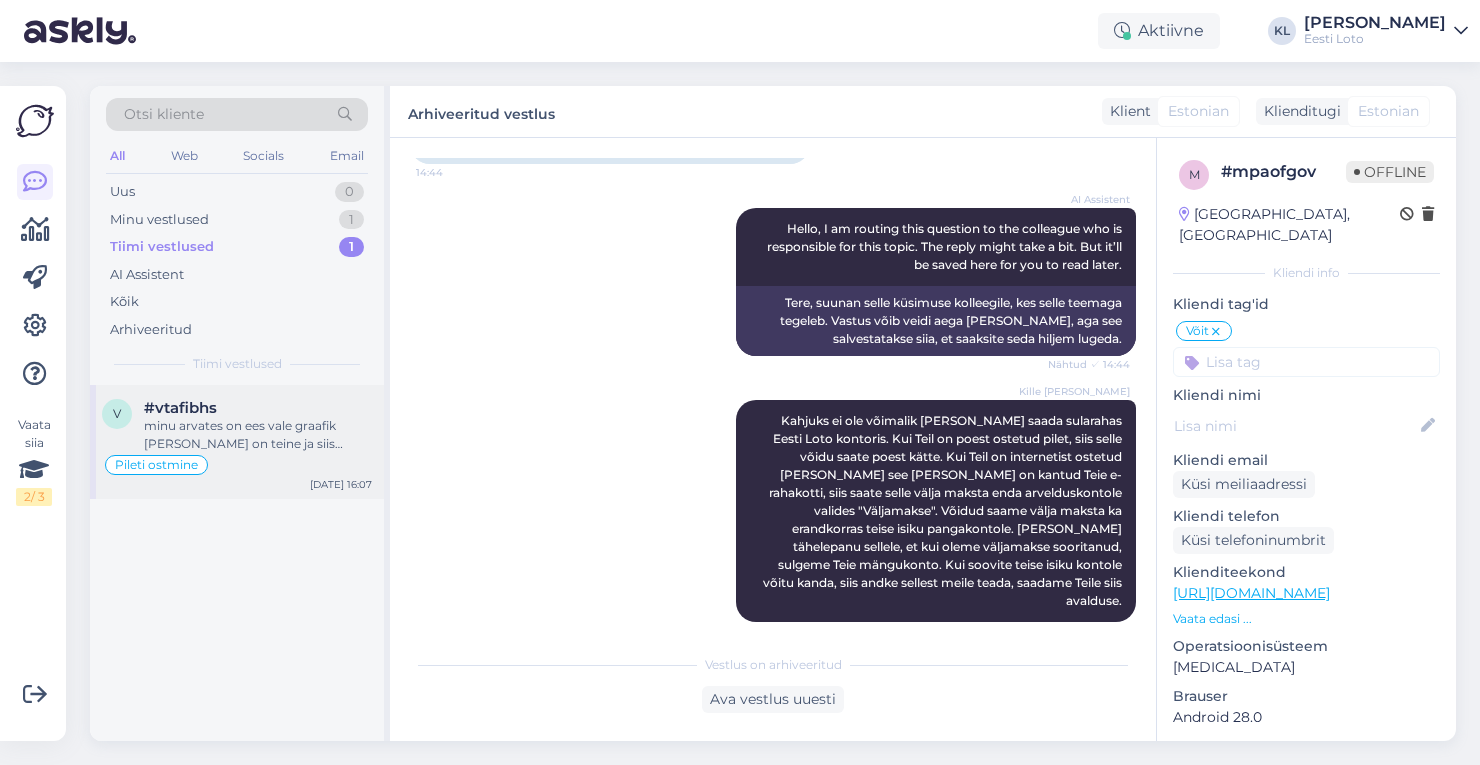 click on "minu arvates on ees vale graafik [PERSON_NAME] on teine ja siis [PERSON_NAME] saanud maksta" at bounding box center [258, 435] 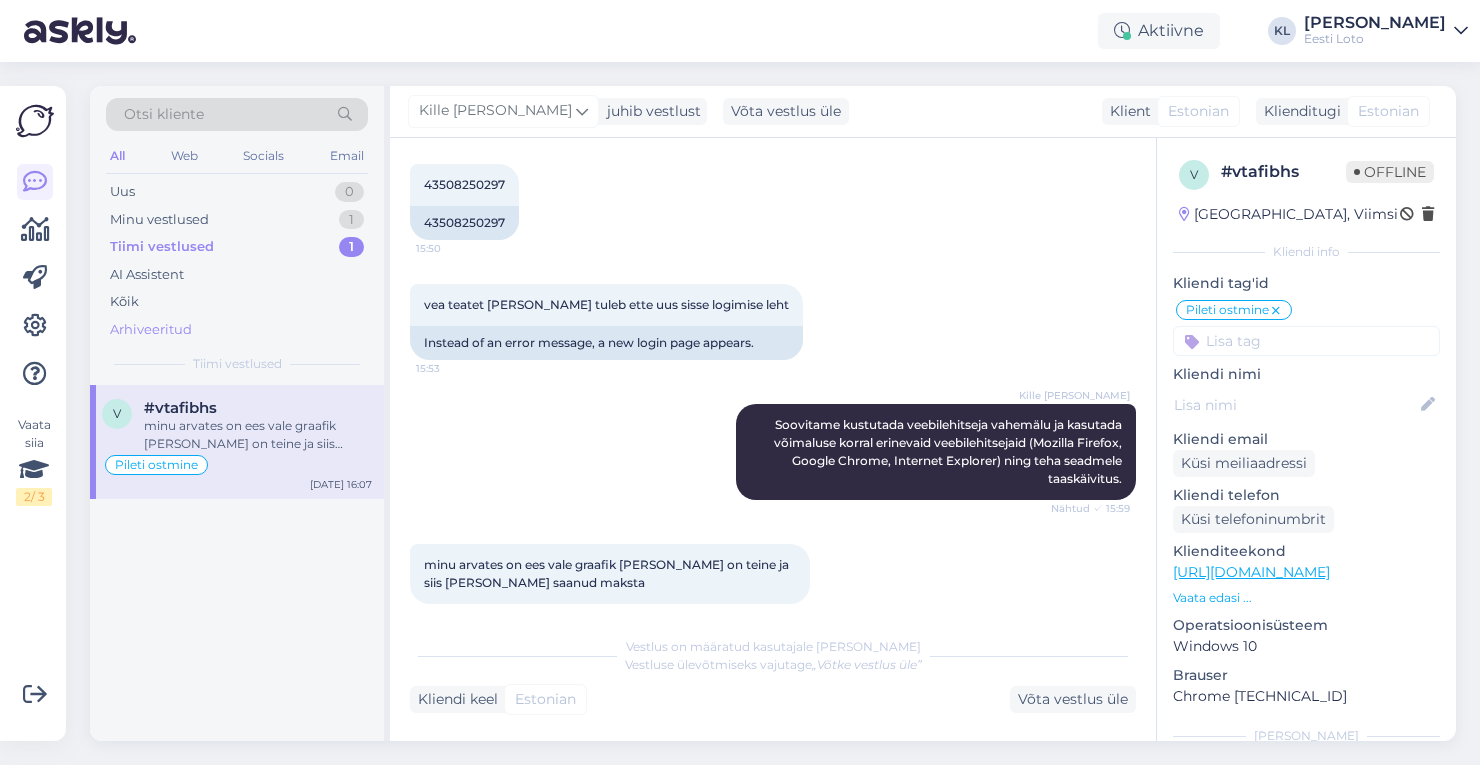 click on "Arhiveeritud" at bounding box center [151, 330] 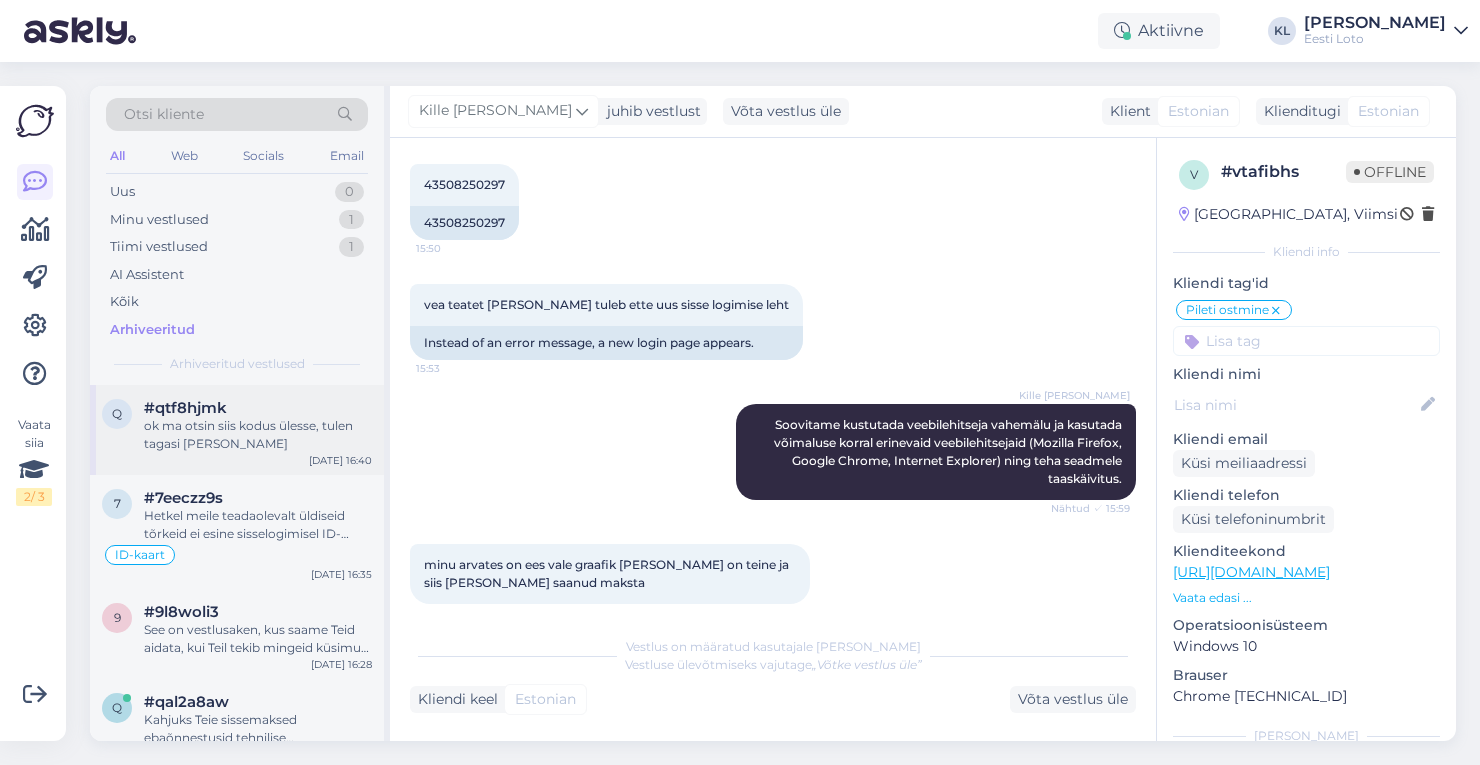 click on "ok ma otsin siis kodus ülesse, tulen tagasi [PERSON_NAME]" at bounding box center [258, 435] 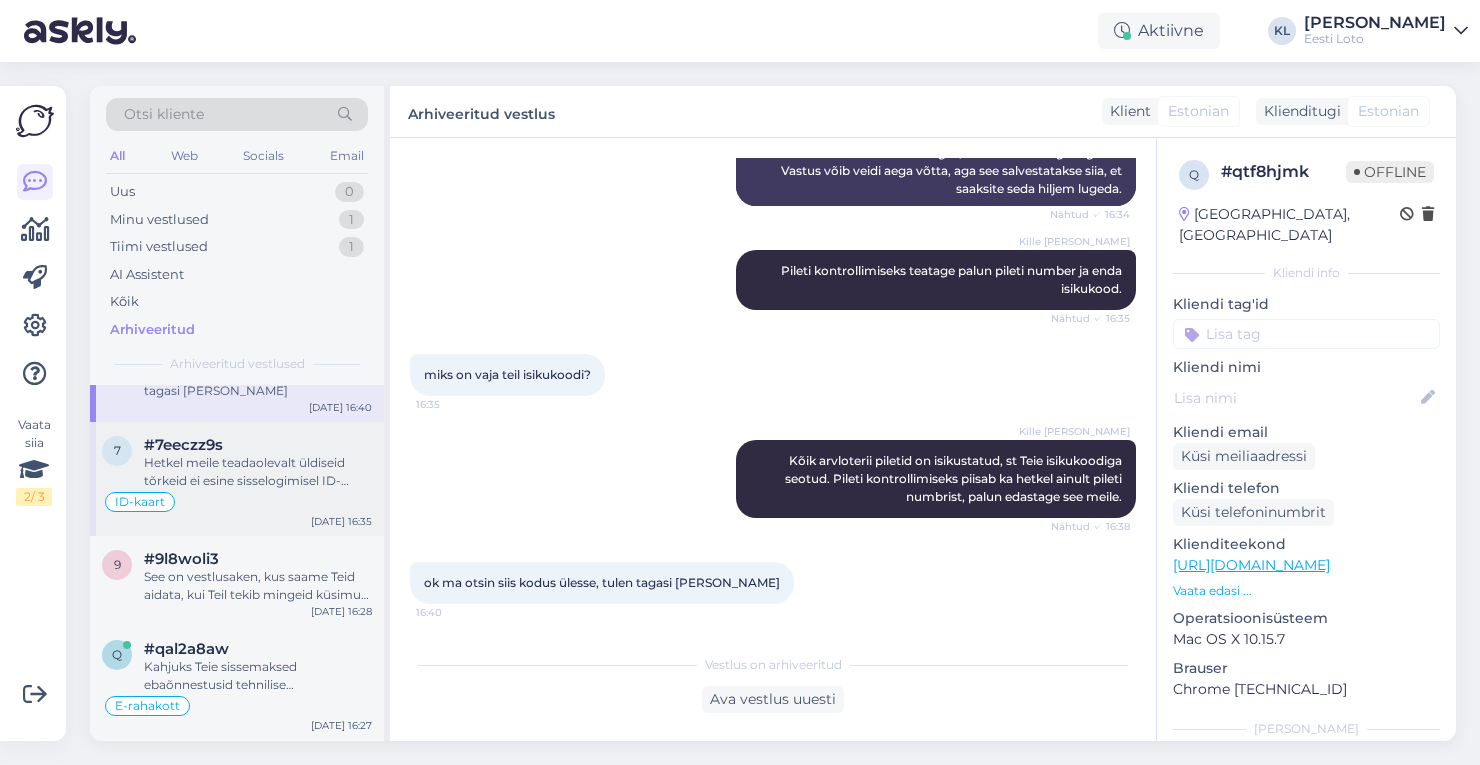 scroll, scrollTop: 76, scrollLeft: 0, axis: vertical 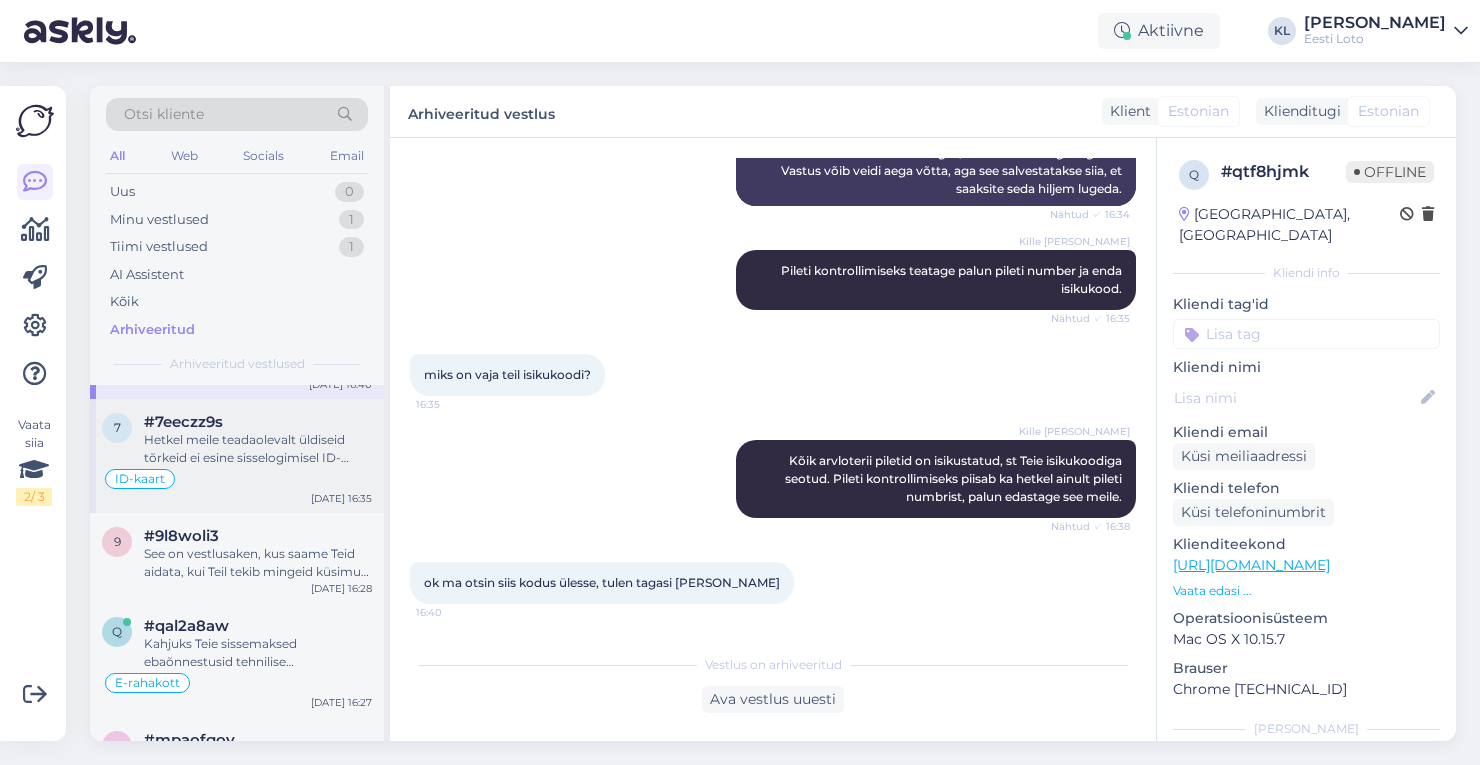 click on "Hetkel meile teadaolevalt üldiseid tõrkeid ei esine sisselogimisel ID-kaardiga. Probleemi lahendamiseks soovitame kustutada veebilehitseja vahemälu ja kasutada võimaluse korral erinevaid veebilehitsejaid (Mozilla Firefox, Google Chrome vms). [PERSON_NAME] teise veebilehitseja kasutuselevõttu ja vahemälu kustutamist esineb sama probleem, palume pöörduda ID-kaardi abiliinile (tel [PHONE_NUMBER] tööpäeviti 8.30 – 17.00)." at bounding box center [258, 449] 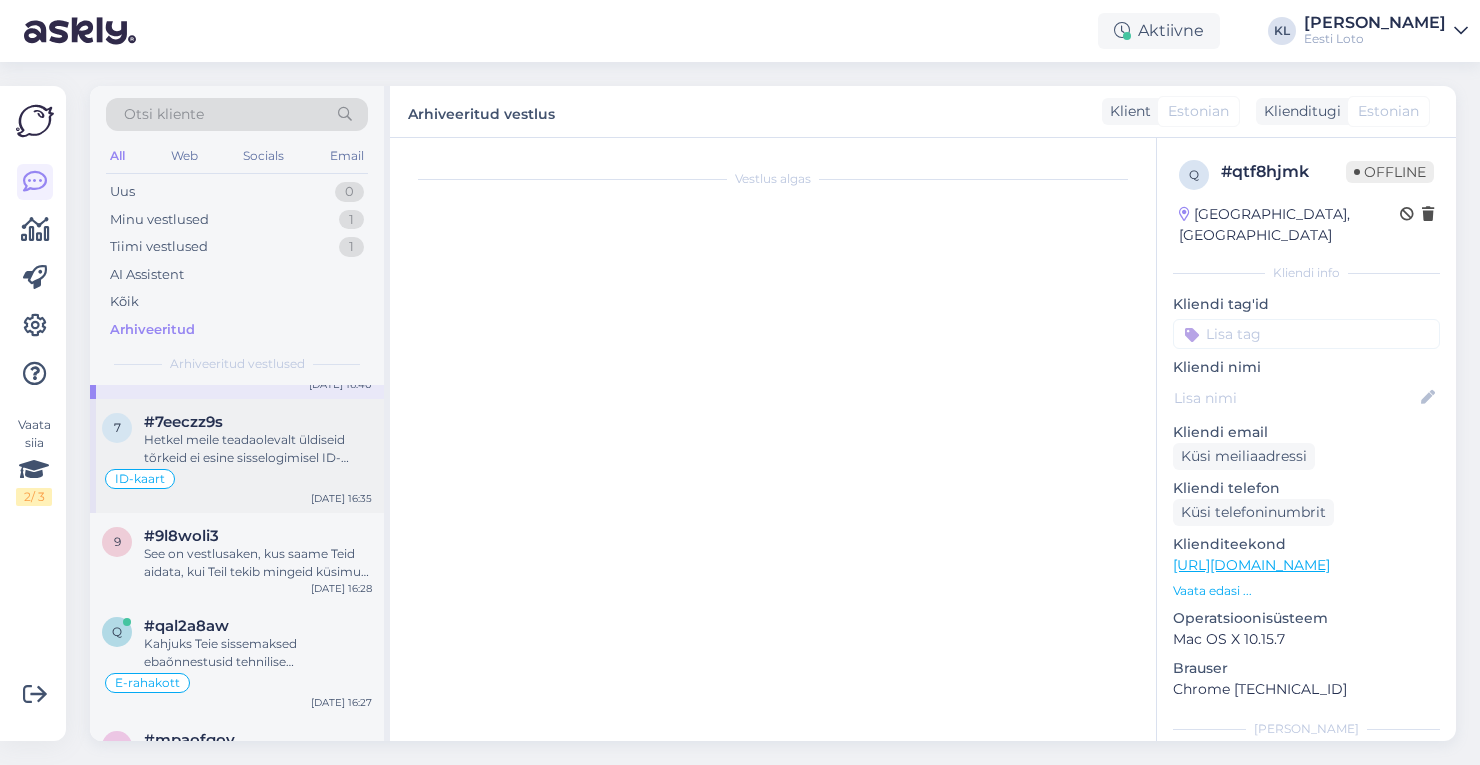 scroll, scrollTop: 574, scrollLeft: 0, axis: vertical 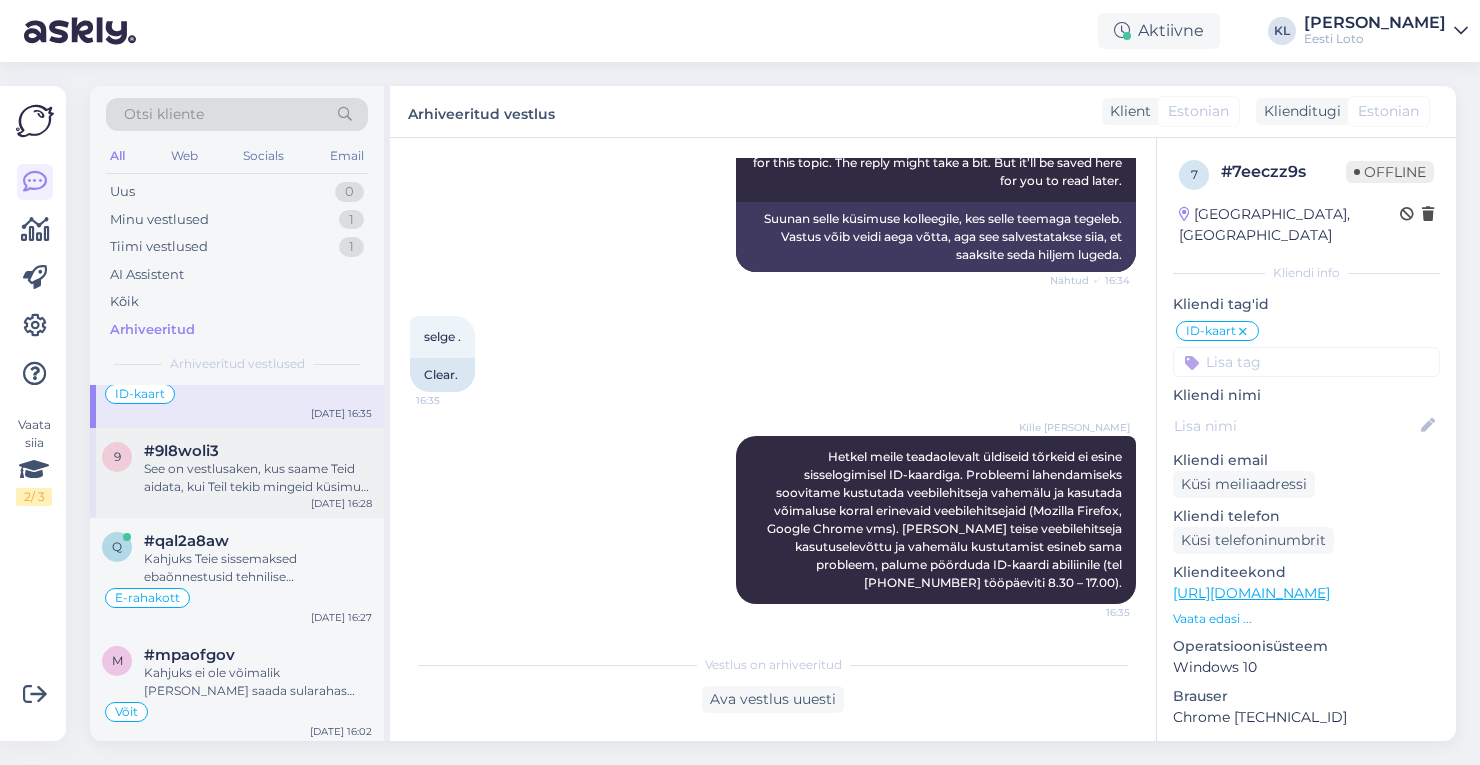 click on "See on vestlusaken, kus saame Teid aidata, kui Teil tekib mingeid küsimusi Eesti Loto mängukonto kasutamise kohta." at bounding box center [258, 478] 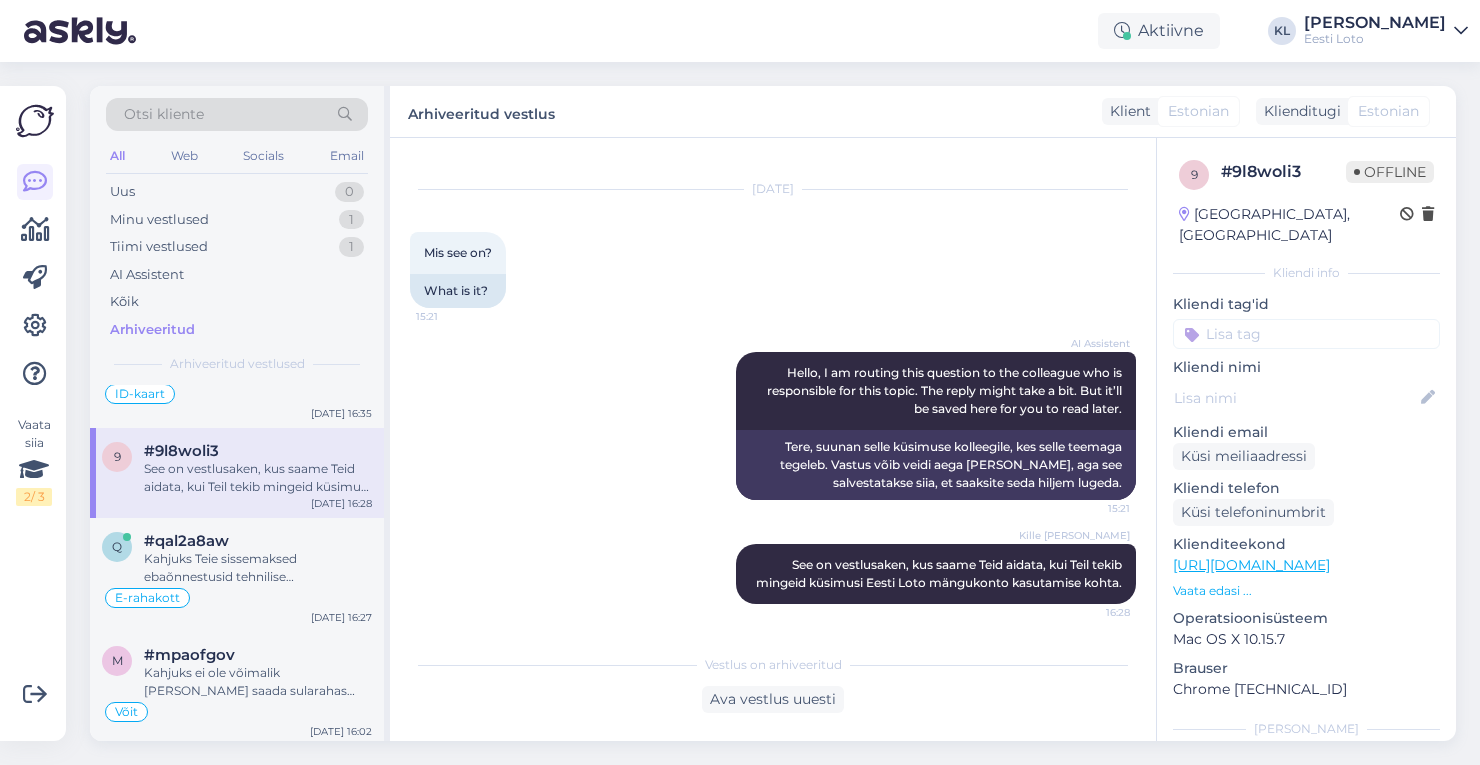 scroll, scrollTop: 238, scrollLeft: 0, axis: vertical 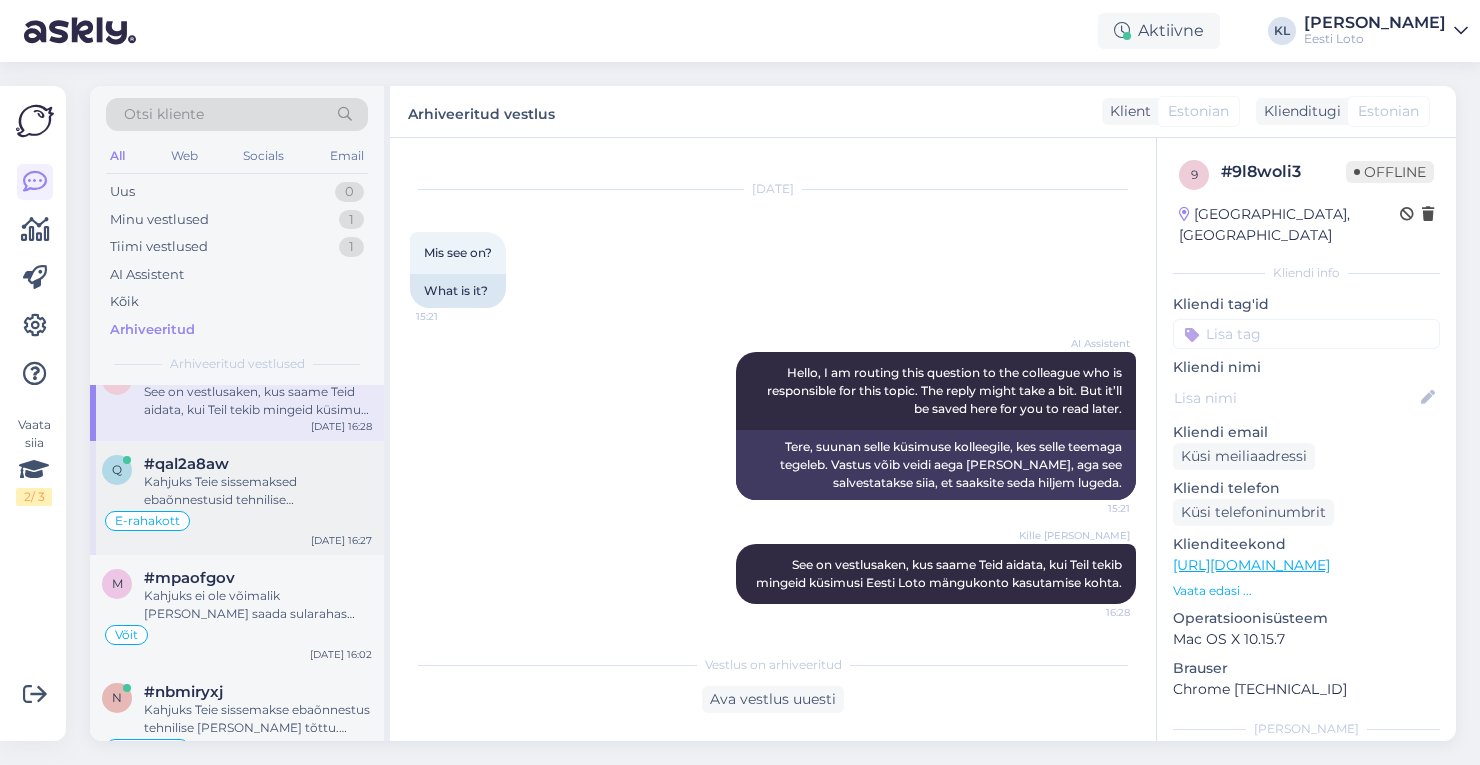 click on "E-rahakott" at bounding box center (237, 521) 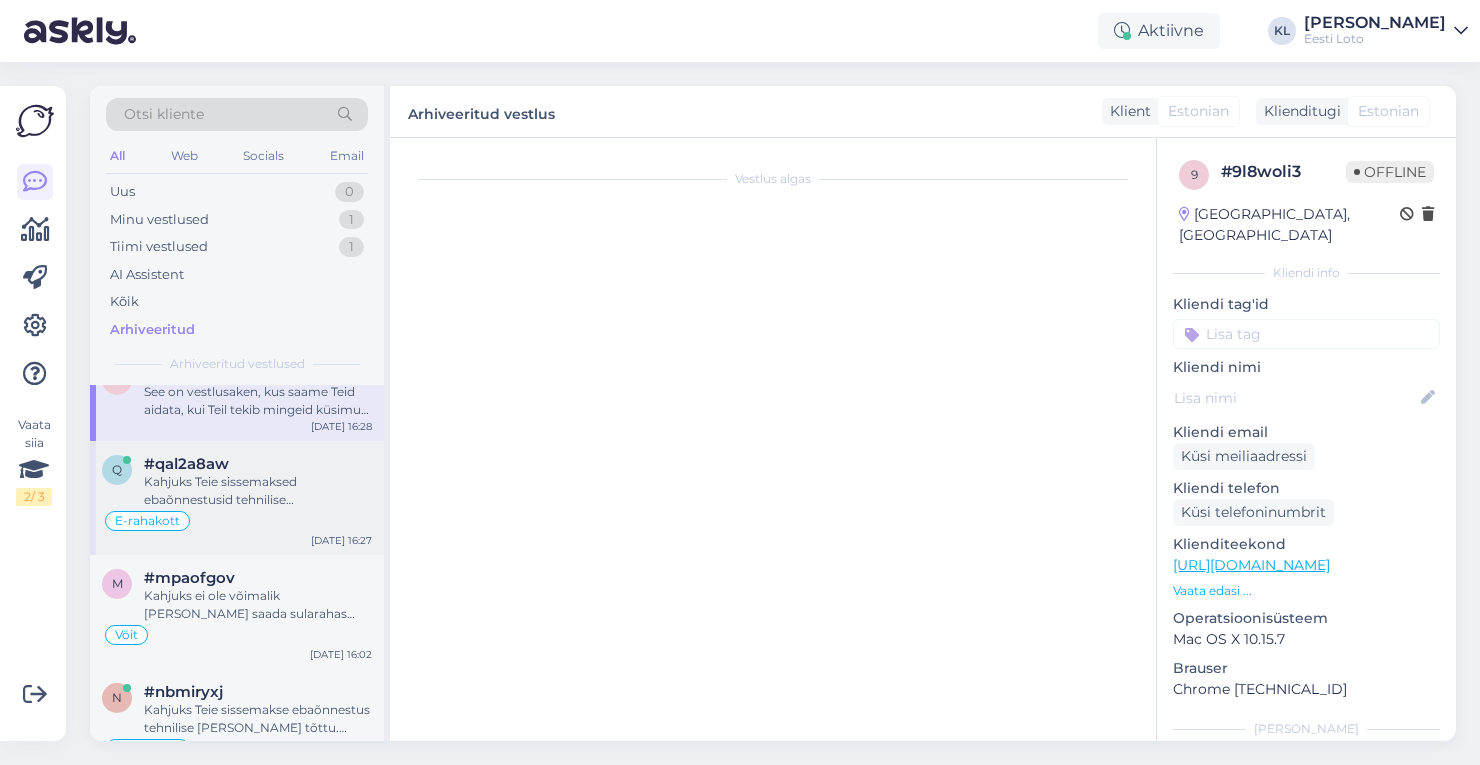 scroll, scrollTop: 386, scrollLeft: 0, axis: vertical 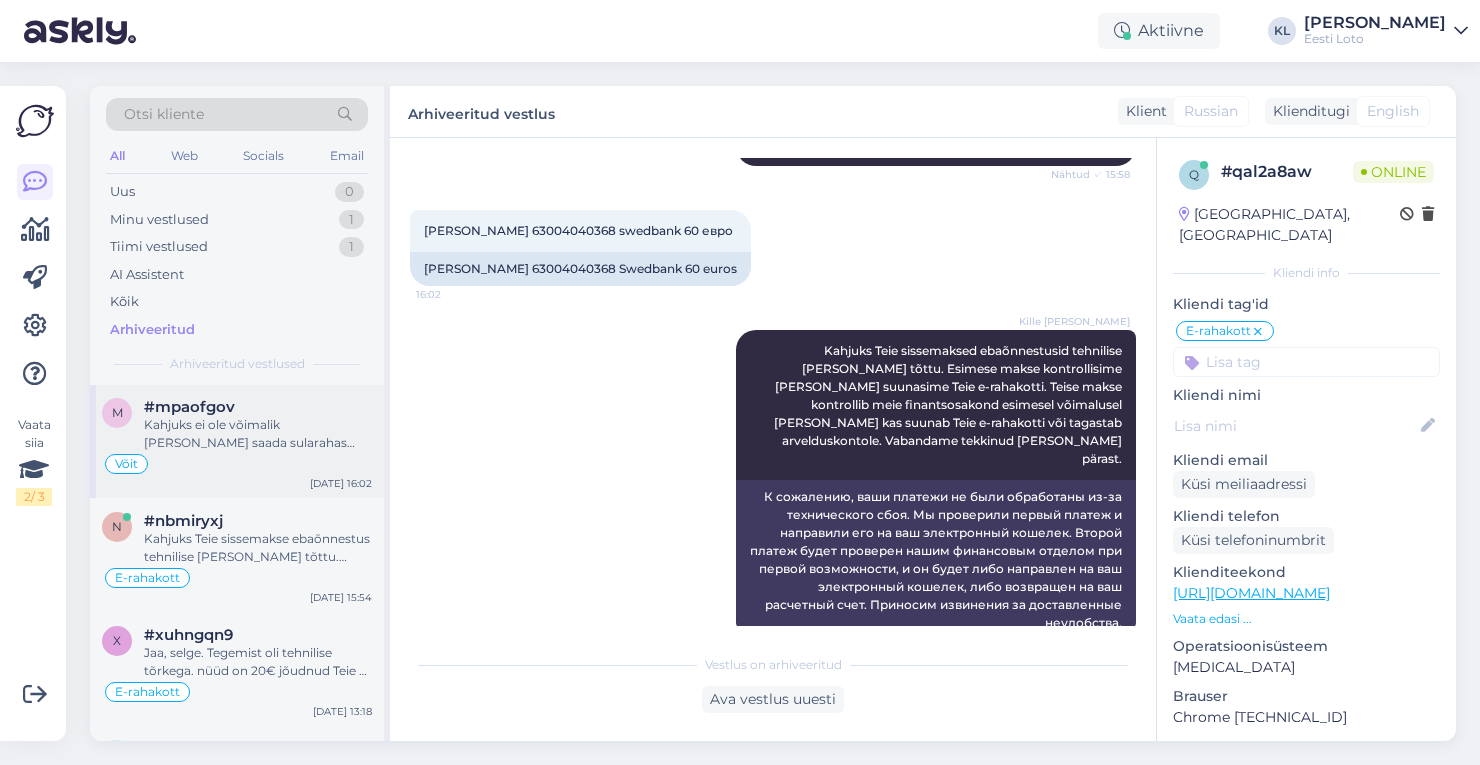 click on "Kahjuks ei ole võimalik [PERSON_NAME] saada sularahas Eesti Loto kontoris. Kui Teil on poest ostetud pilet, siis selle võidu saate poest kätte. Kui Teil on internetist ostetud [PERSON_NAME] see [PERSON_NAME] on kantud Teie e-rahakotti, siis saate selle välja maksta enda arvelduskontole valides "Väljamakse". Võidud saame välja maksta ka erandkorras teise isiku pangakontole. [PERSON_NAME] tähelepanu sellele, et kui oleme väljamakse sooritanud, sulgeme Teie mängukonto. Kui soovite teise isiku kontole võitu kanda, siis andke sellest meile teada, saadame Teile siis avalduse." at bounding box center [258, 434] 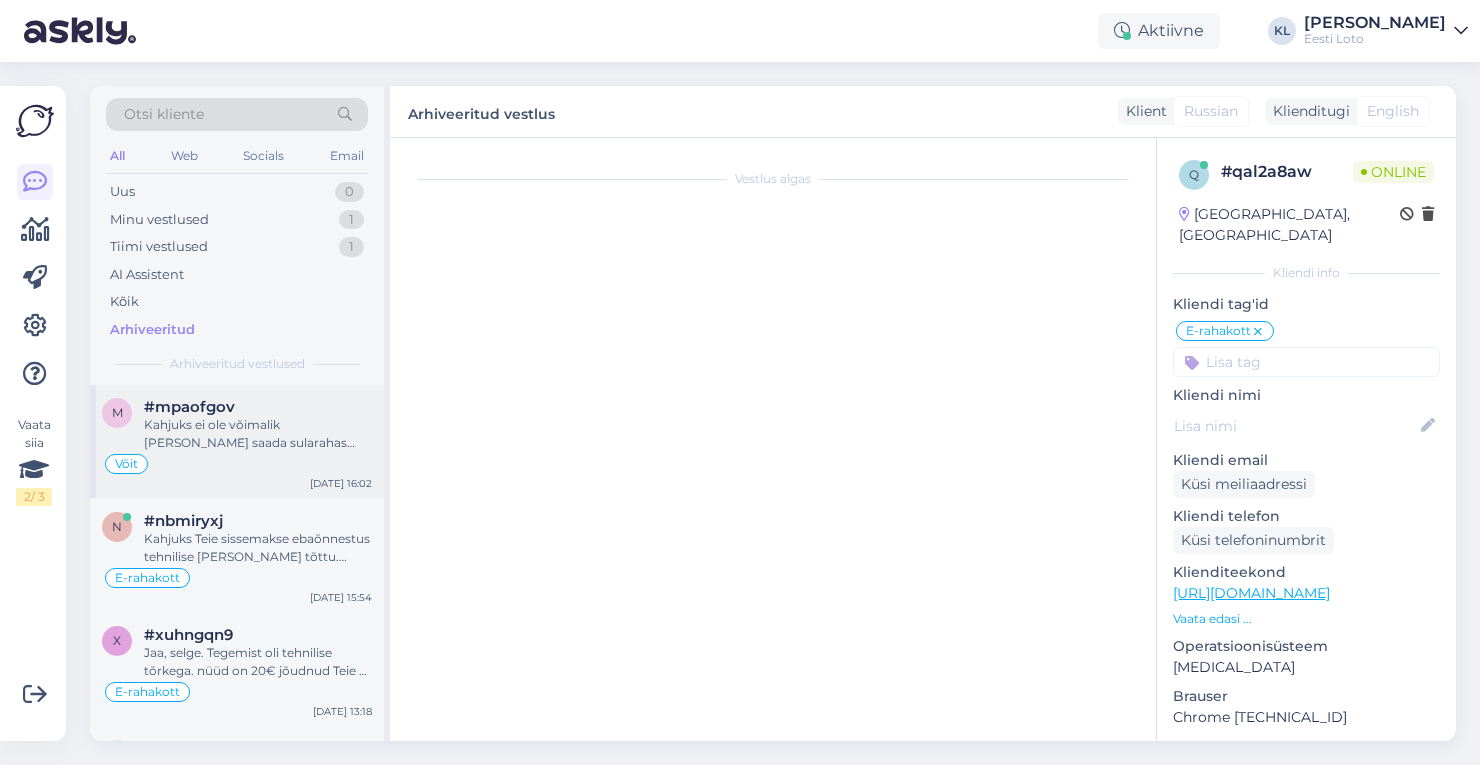 scroll, scrollTop: 532, scrollLeft: 0, axis: vertical 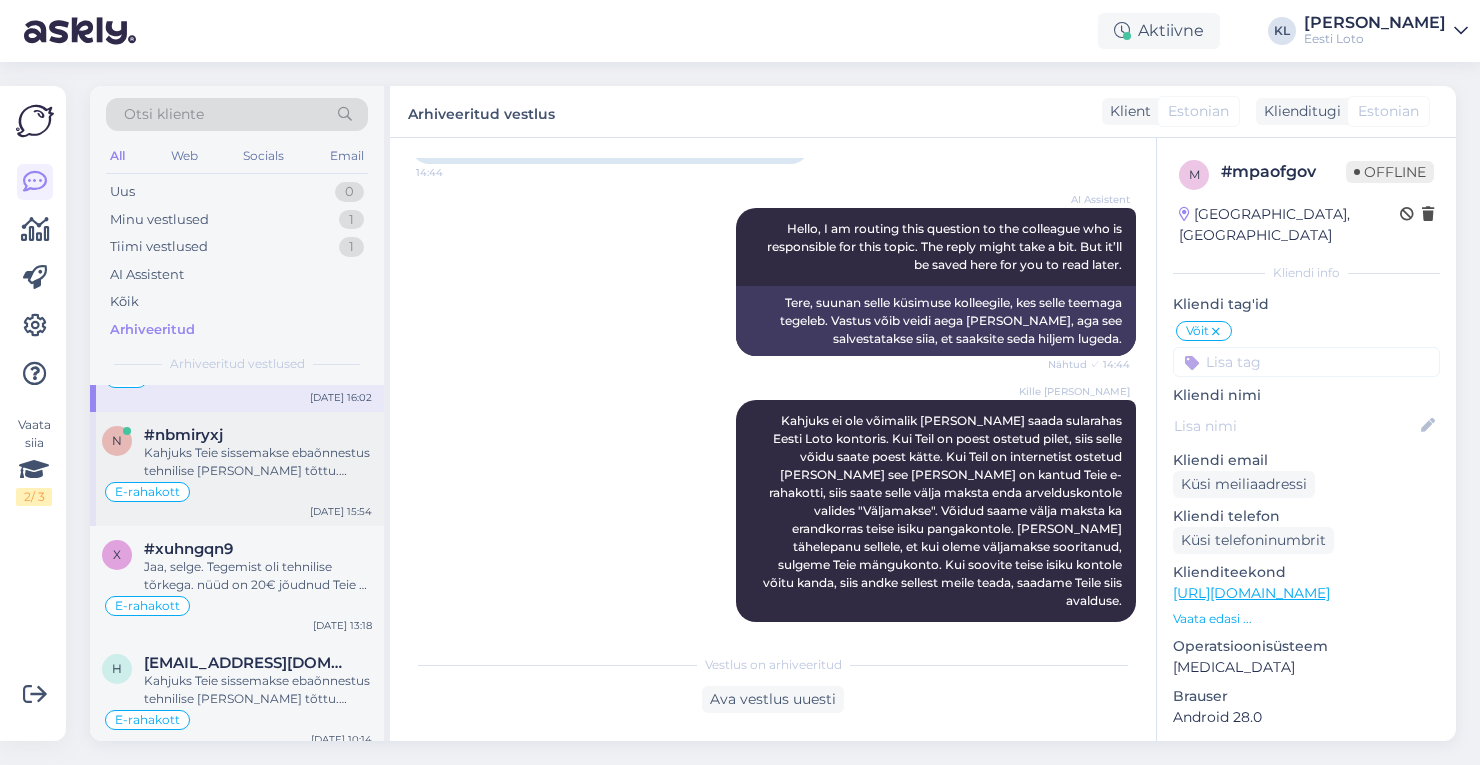click on "Kahjuks Teie sissemakse ebaõnnestus tehnilise [PERSON_NAME] tõttu. Kontrollisime tehingu [PERSON_NAME] raha tagastasime Teie e-rahakotti.
Palume vabandust tekkinud [PERSON_NAME] pärast." at bounding box center [258, 462] 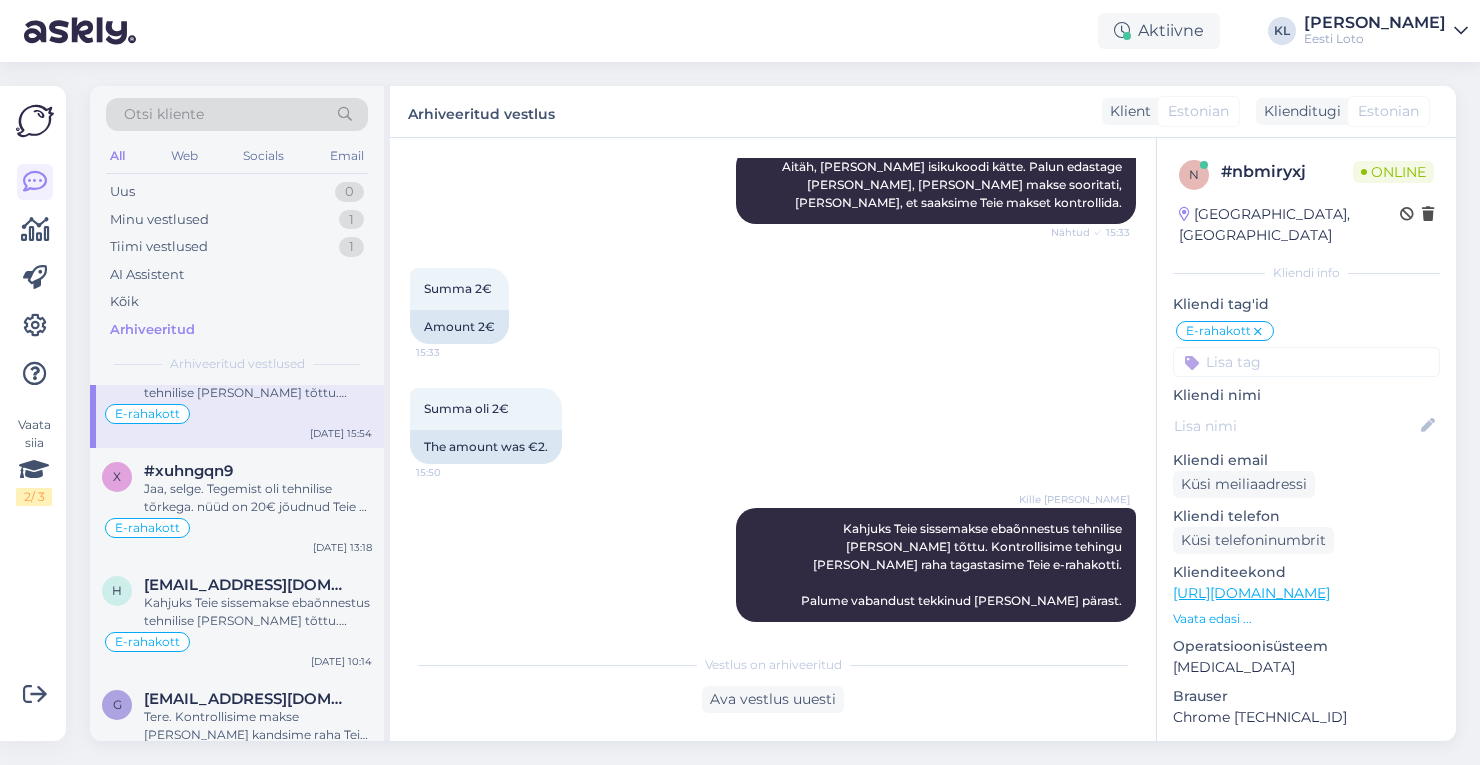 scroll, scrollTop: 610, scrollLeft: 0, axis: vertical 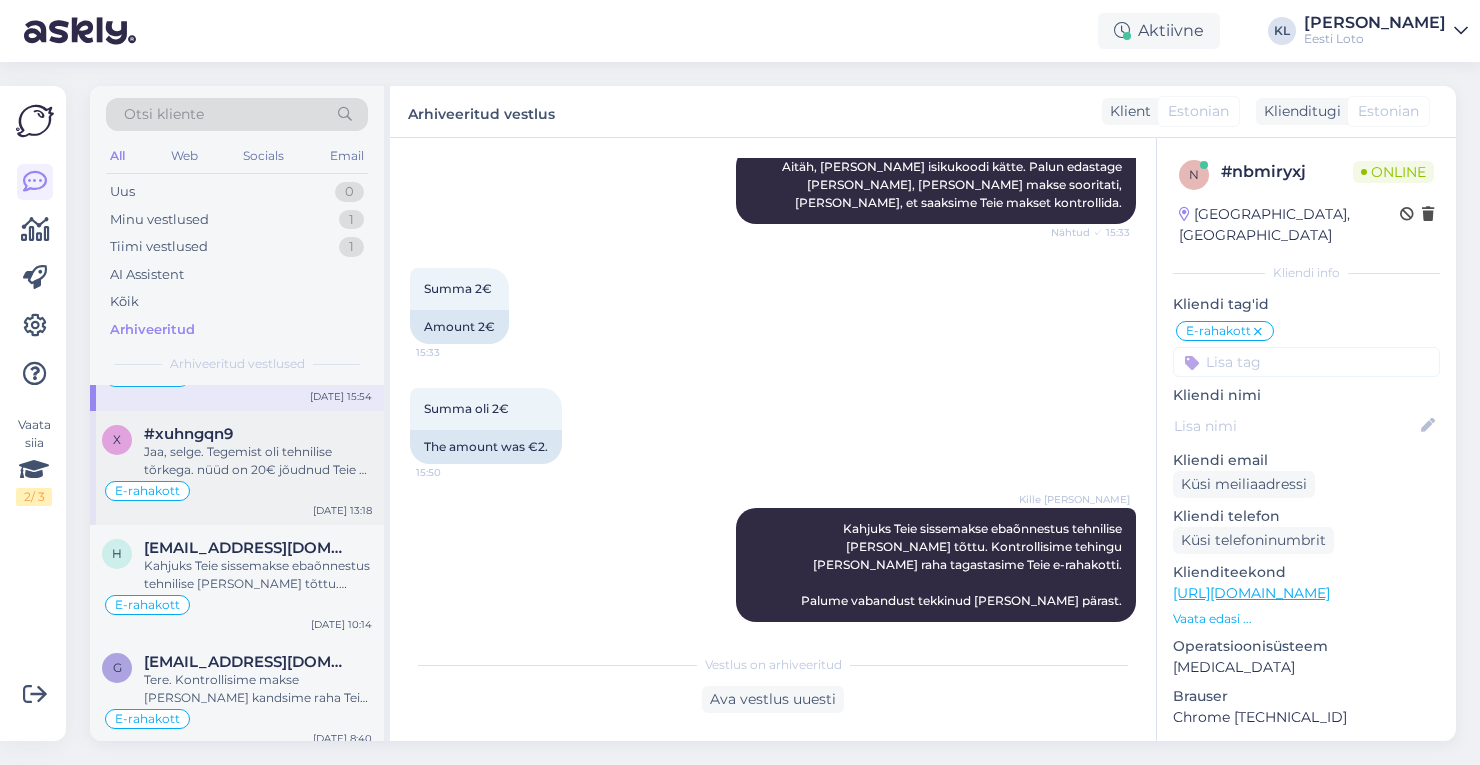 click on "Jaa, selge. Tegemist oli tehnilise tõrkega. nüüd on 20€ jõudnud Teie e-rahakotti. Vabandame tõrkke pärast." at bounding box center (258, 461) 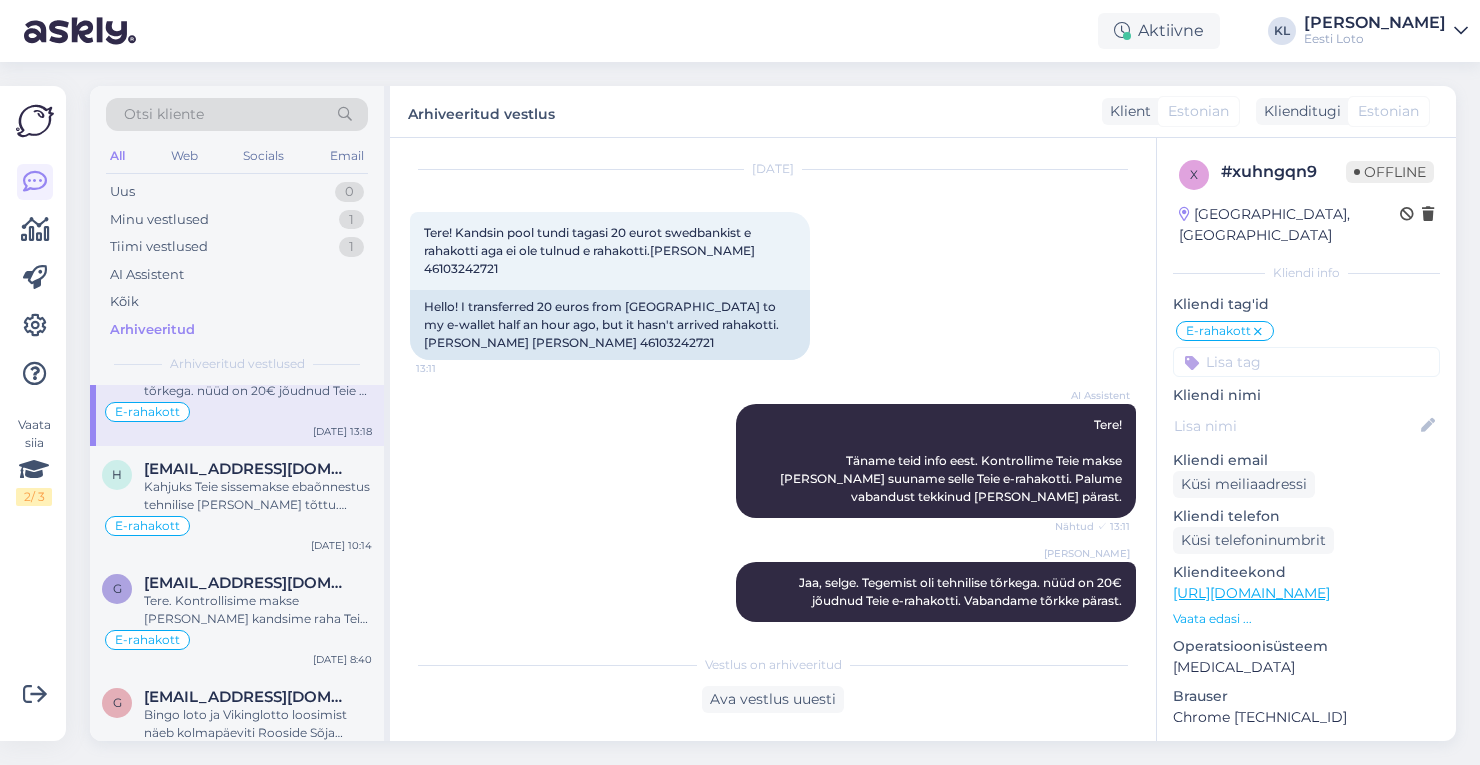 scroll, scrollTop: 744, scrollLeft: 0, axis: vertical 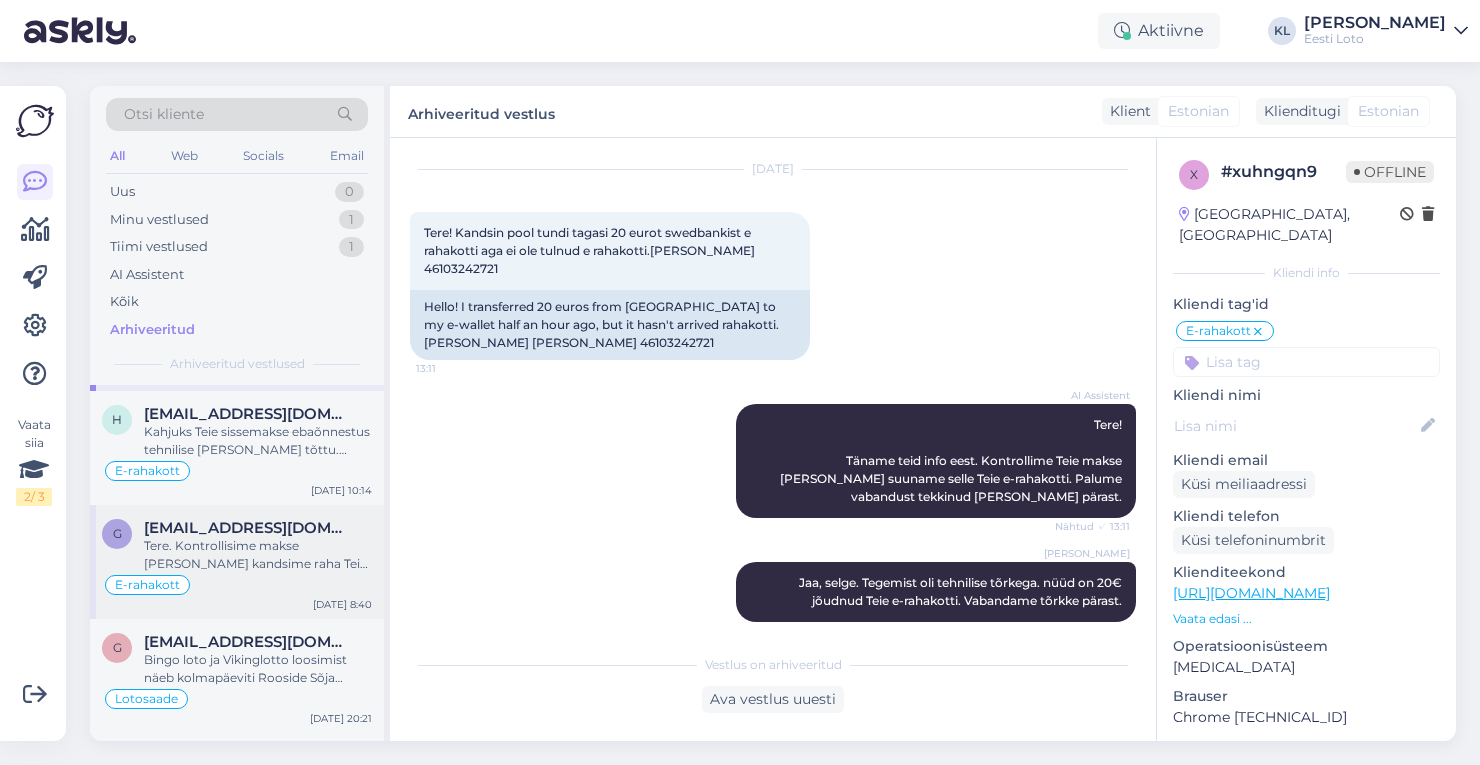 click on "[EMAIL_ADDRESS][DOMAIN_NAME]" at bounding box center [248, 528] 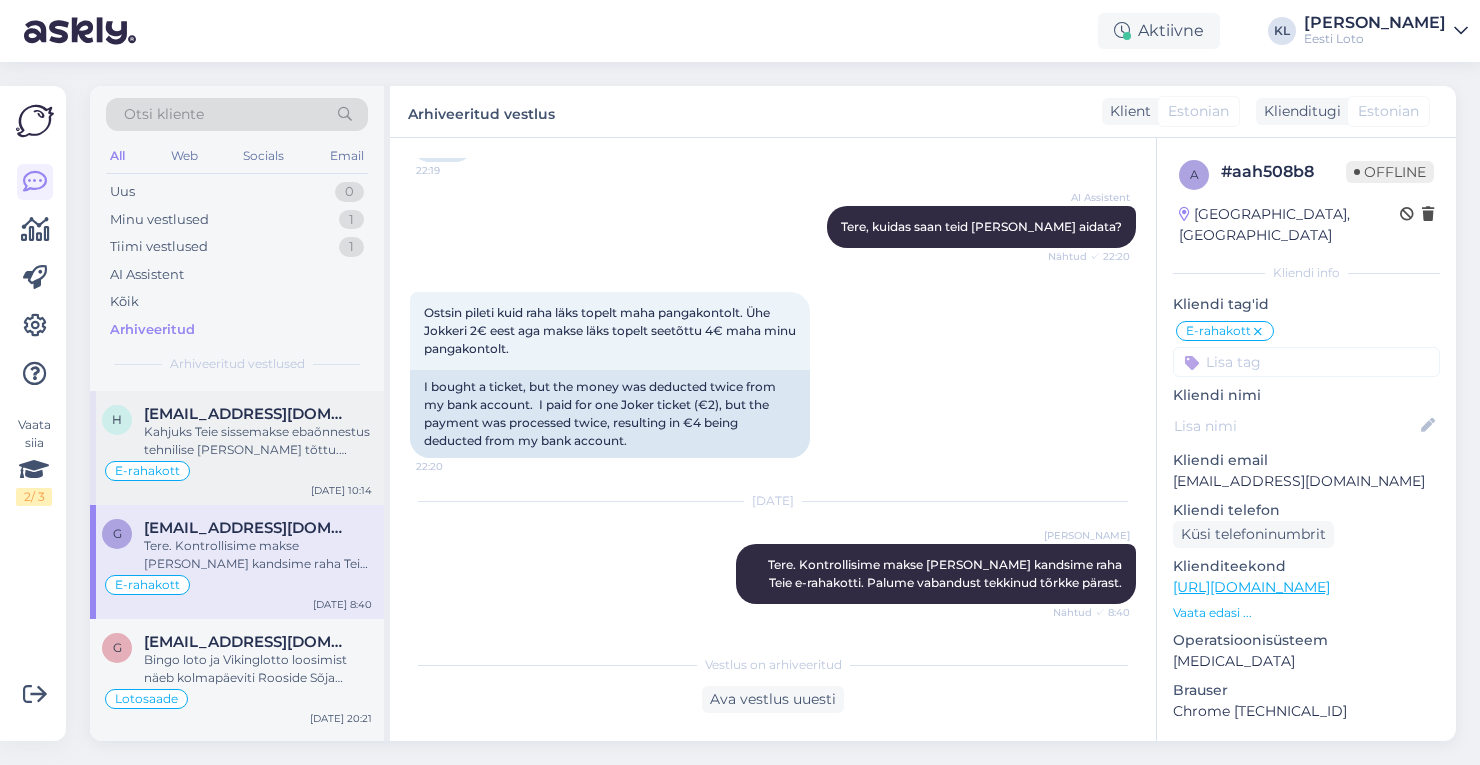 click on "Kahjuks Teie sissemakse ebaõnnestus tehnilise [PERSON_NAME] tõttu. Kontrollisime tehingu [PERSON_NAME] raha tagastasime Teie e-rahakotti.
Palume vabandust tekkinud [PERSON_NAME] pärast." at bounding box center [258, 441] 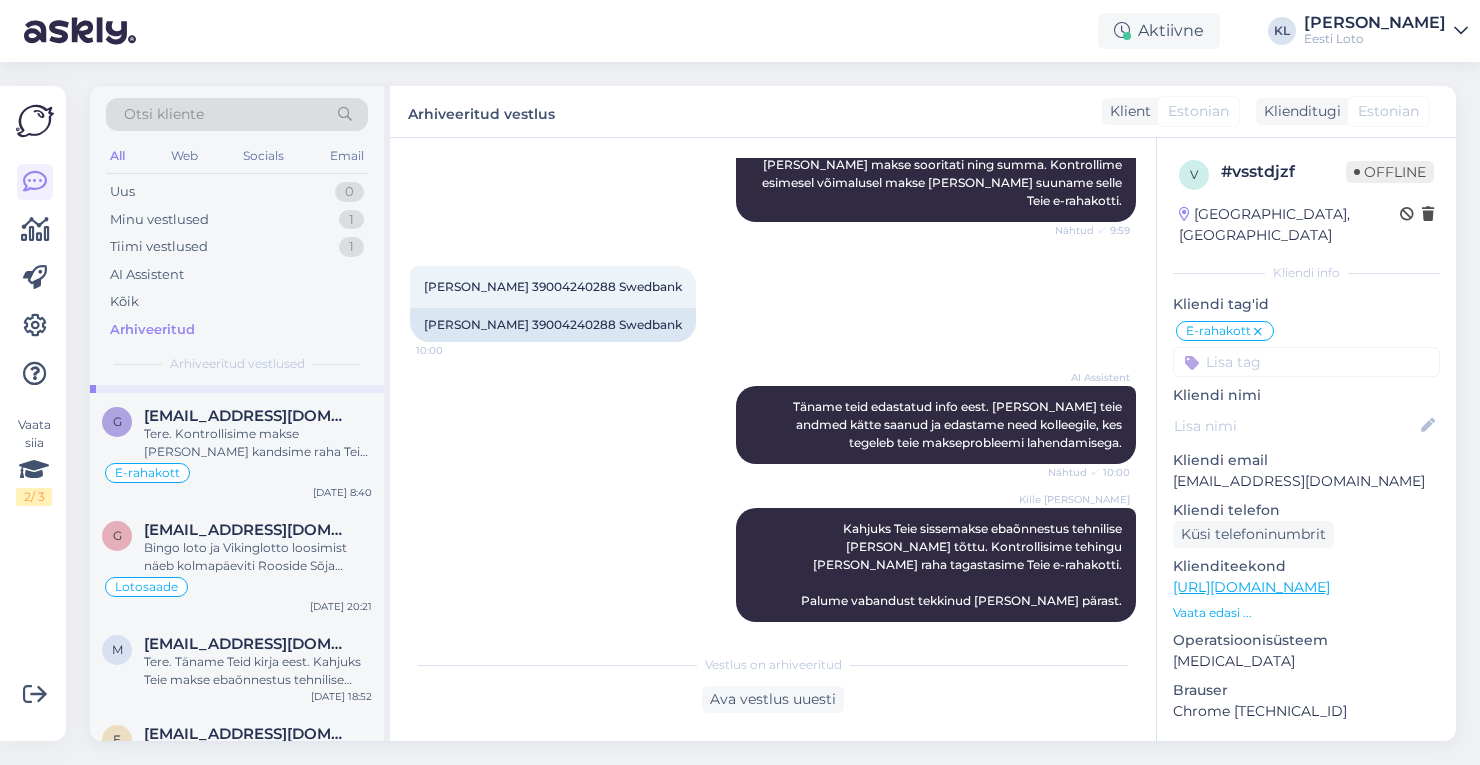 scroll, scrollTop: 869, scrollLeft: 0, axis: vertical 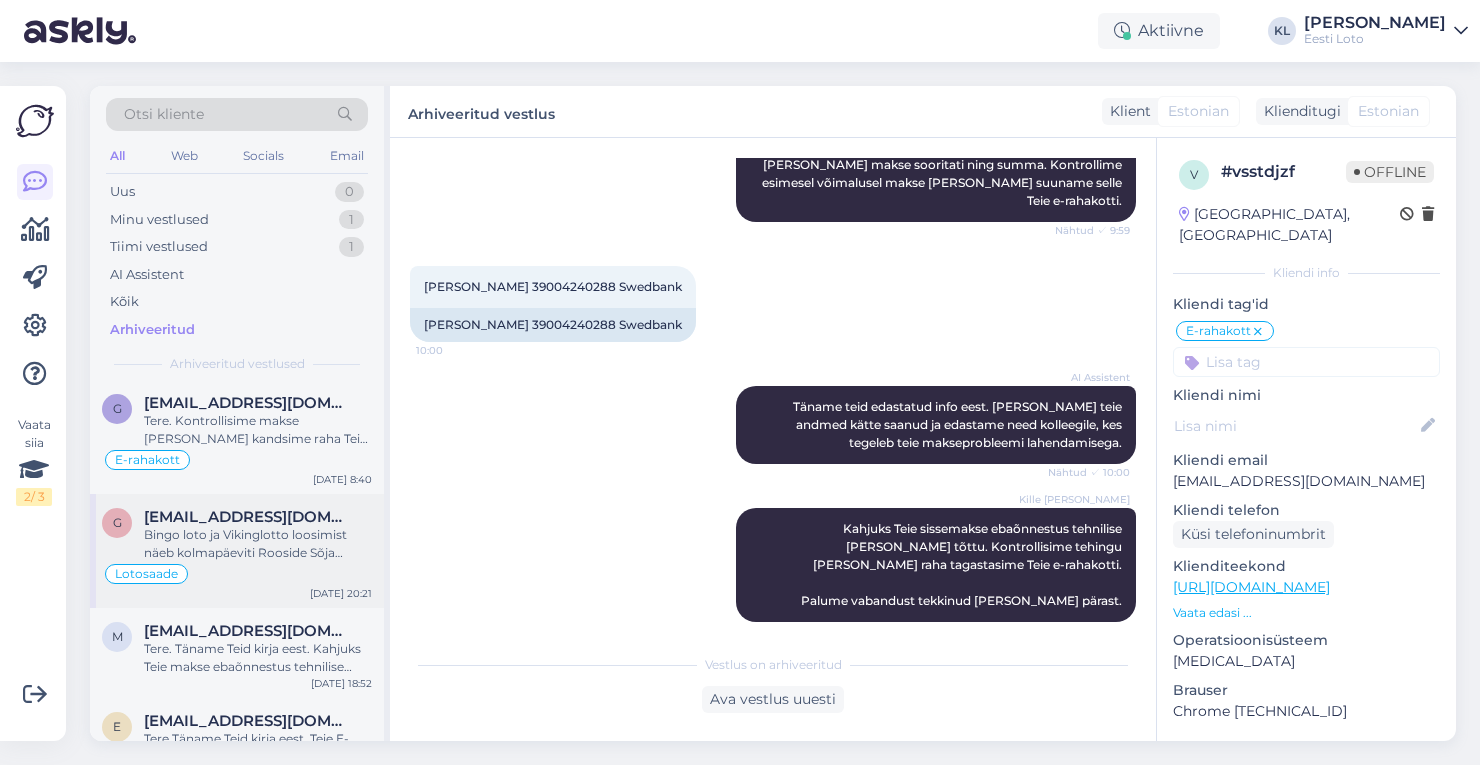 click on "Bingo loto ja Vikinglotto loosimist näeb kolmapäeviti Rooside Sõja saates TV3-s. Eurojackpoti loosimisi näete siit: [URL][DOMAIN_NAME]" at bounding box center [258, 544] 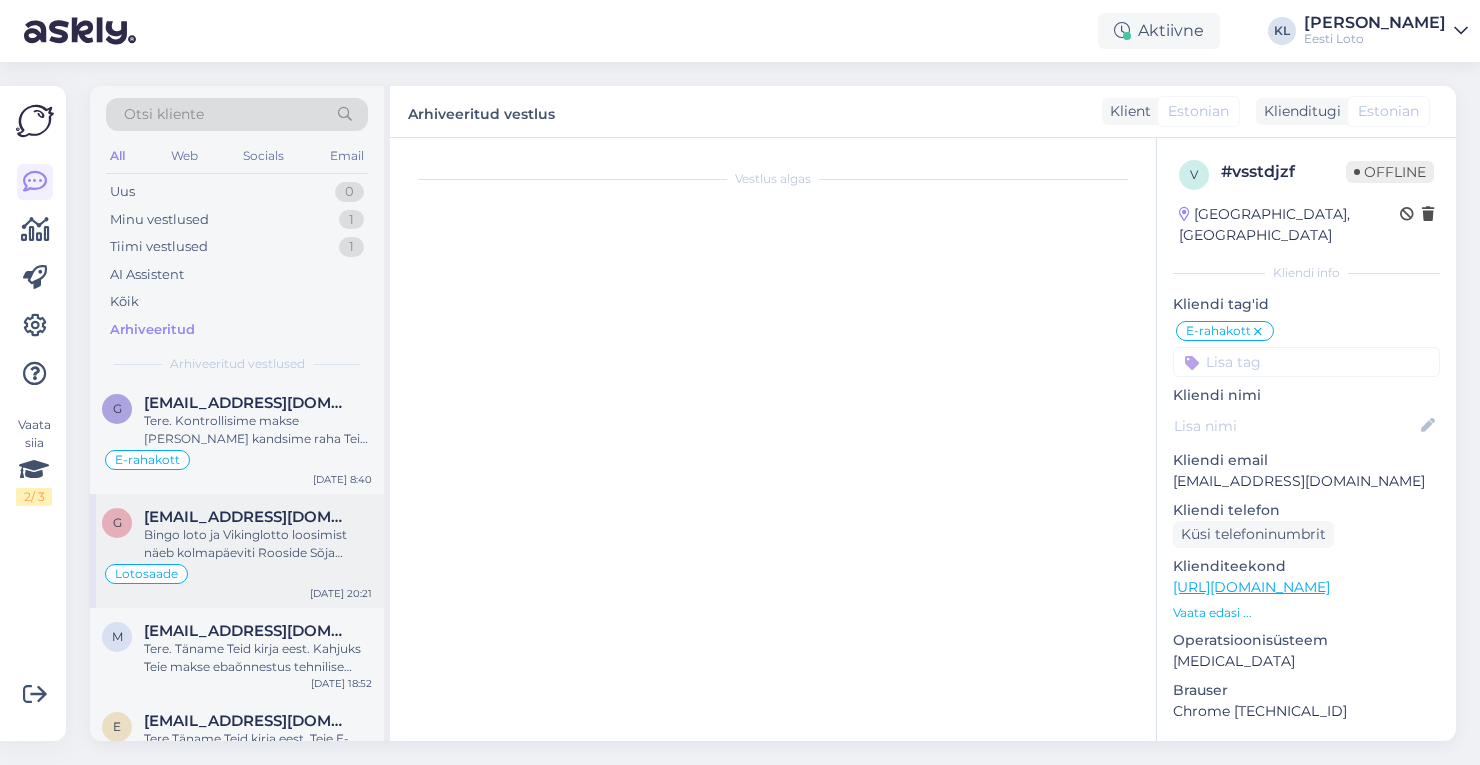 scroll, scrollTop: 1320, scrollLeft: 0, axis: vertical 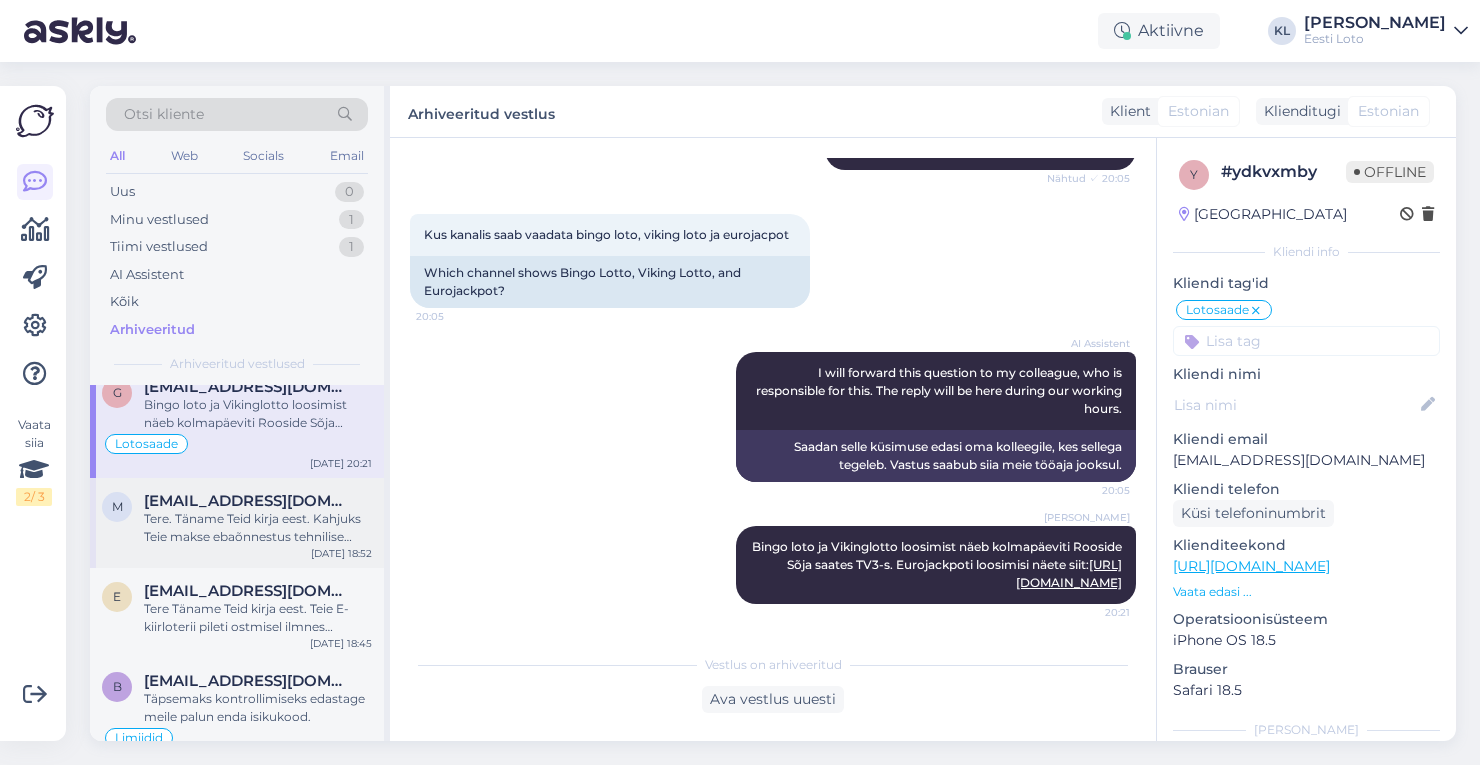click on "Tere. Täname Teid kirja eest. Kahjuks Teie makse ebaõnnestus tehnilise [PERSON_NAME] tõttu. Kontrollisime makse [PERSON_NAME] kandsime raha Teie e-rahakotti. Palume vabandust tekkinud tõrkke pärast." at bounding box center [258, 528] 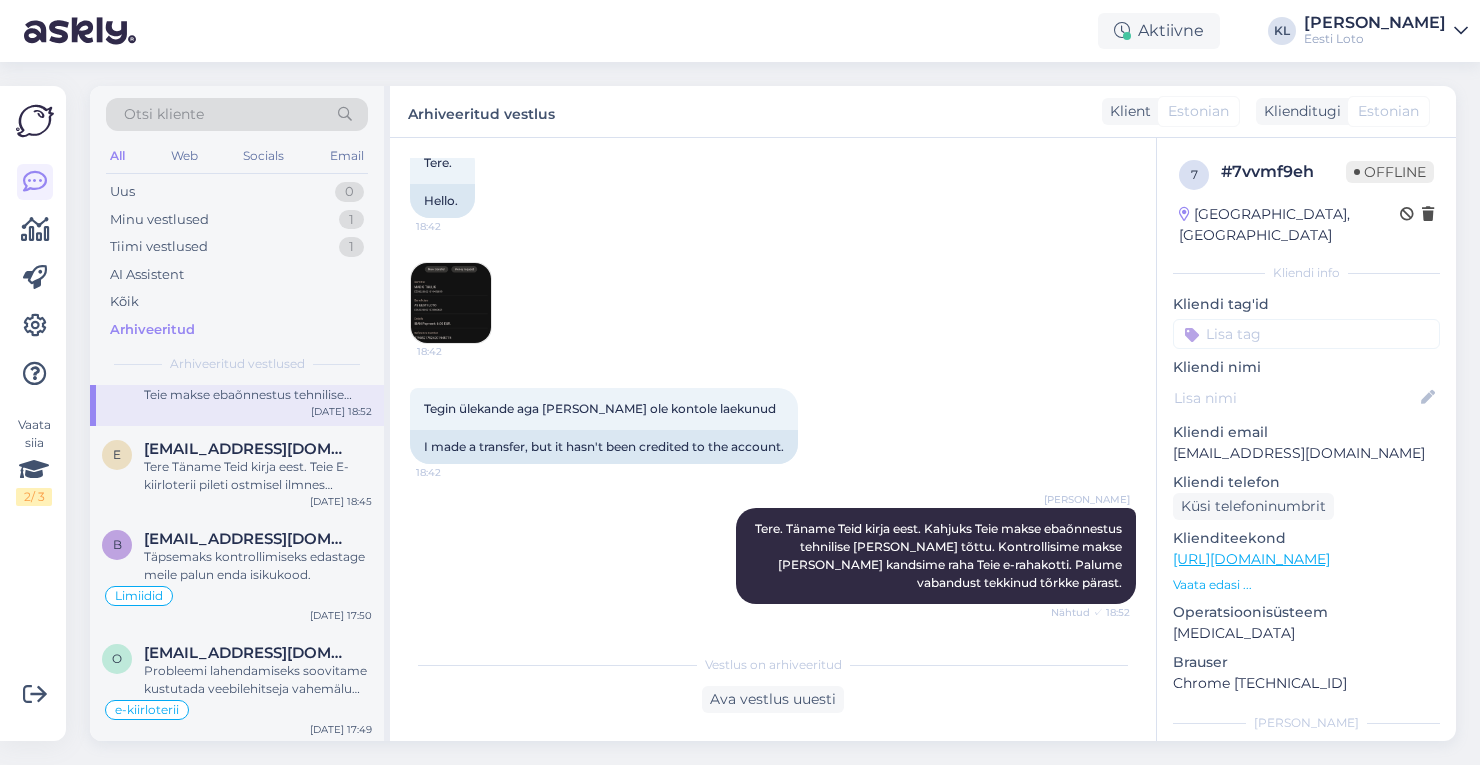 scroll, scrollTop: 1145, scrollLeft: 0, axis: vertical 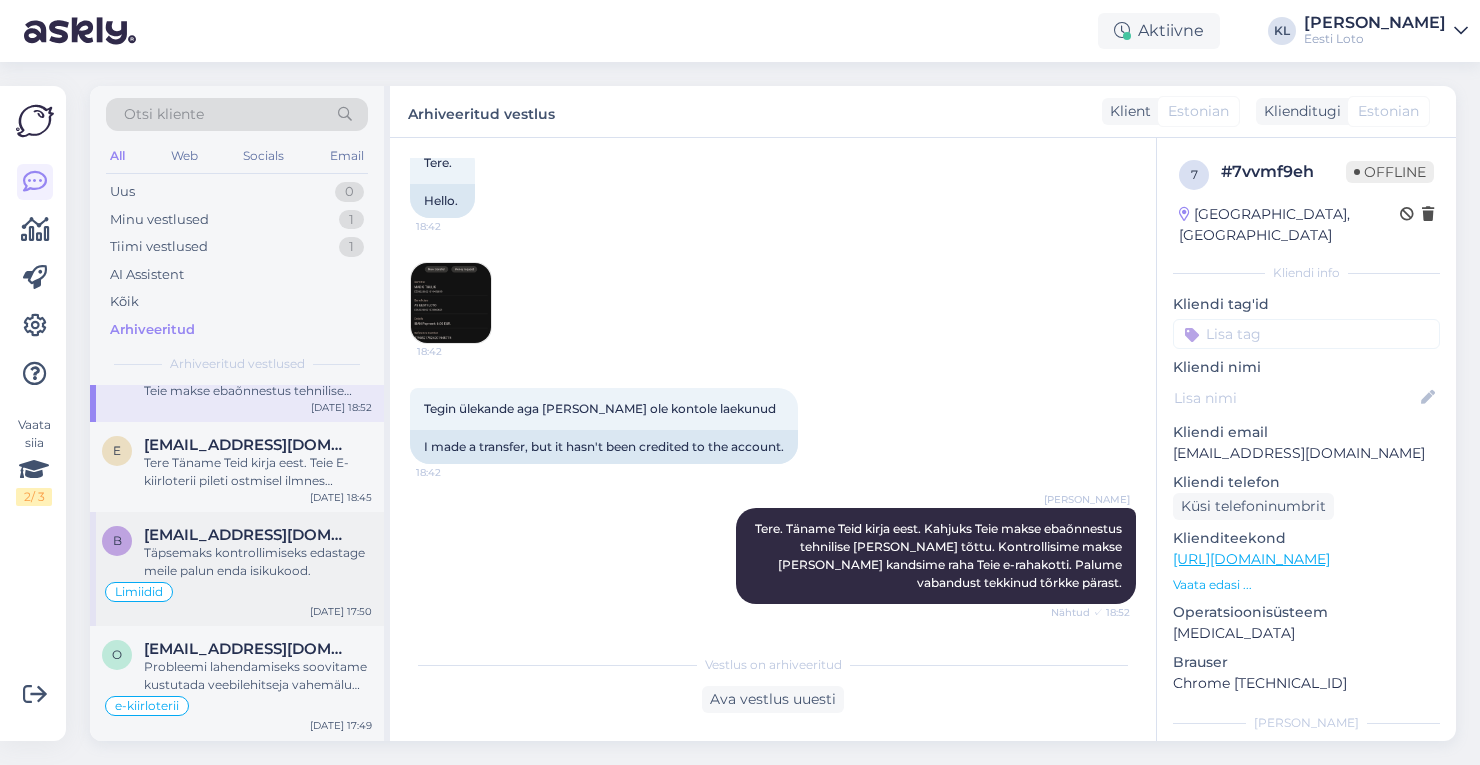 click on "Täpsemaks kontrollimiseks edastage meile palun enda isikukood." at bounding box center (258, 562) 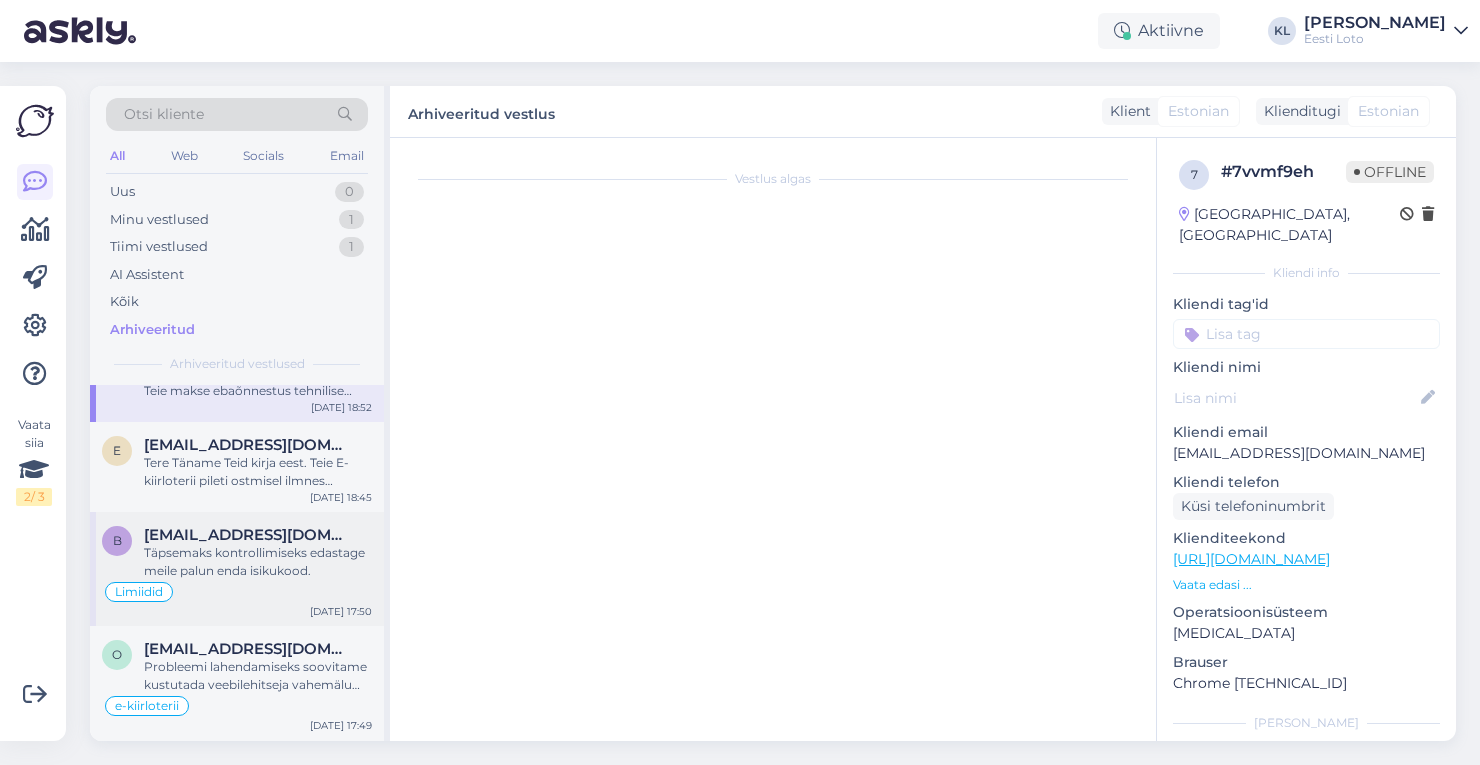scroll, scrollTop: 736, scrollLeft: 0, axis: vertical 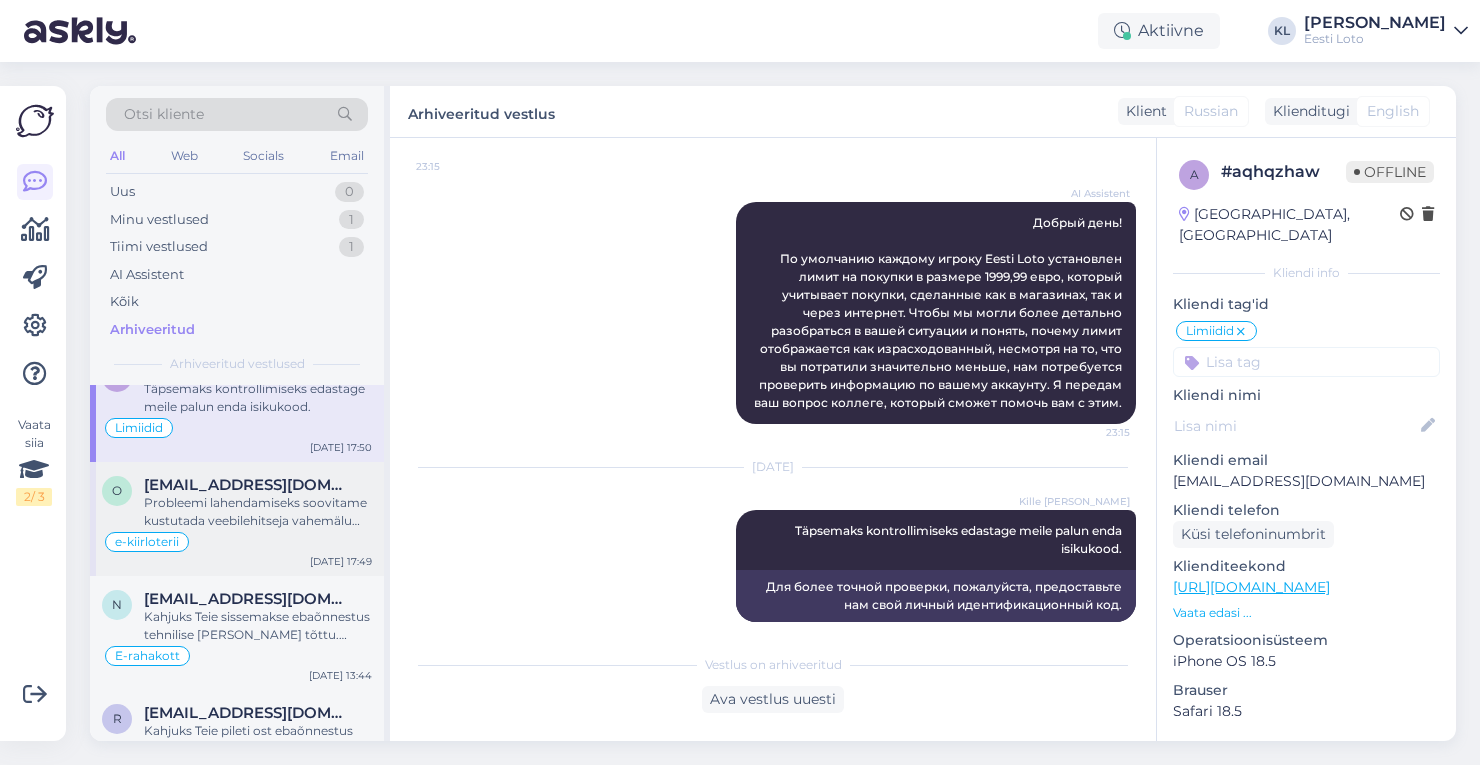 click on "e-kiirloterii" at bounding box center [237, 542] 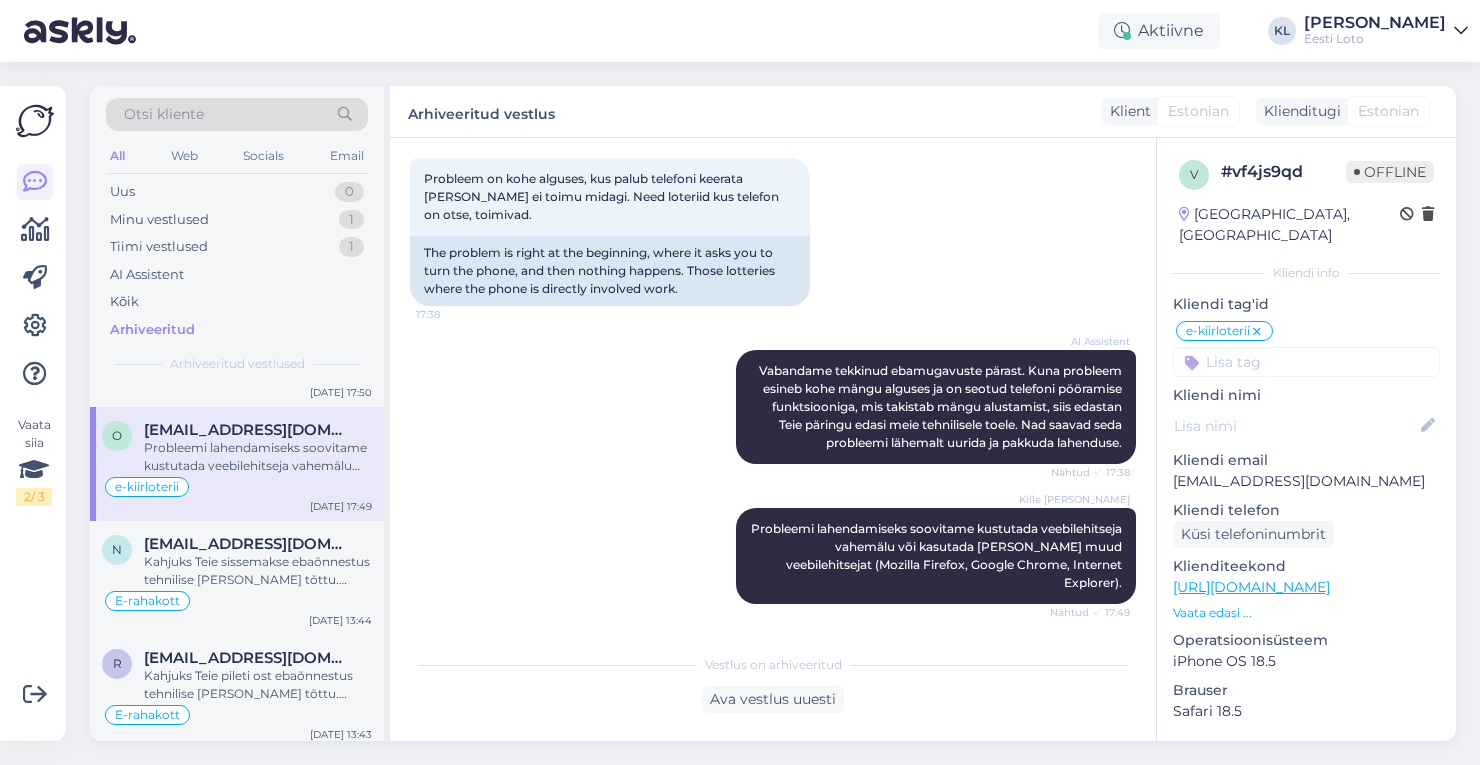 scroll, scrollTop: 1391, scrollLeft: 0, axis: vertical 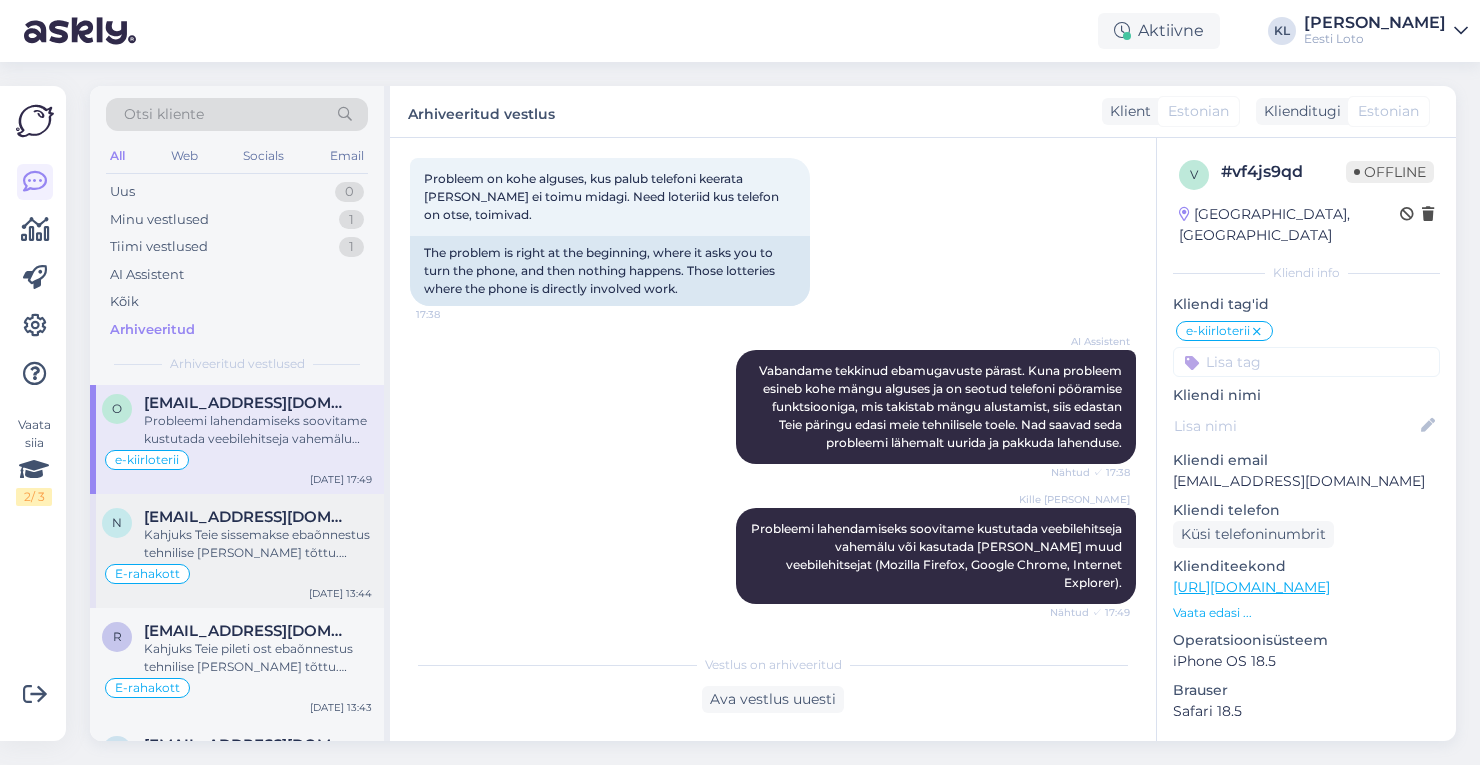 click on "[EMAIL_ADDRESS][DOMAIN_NAME]" at bounding box center [248, 517] 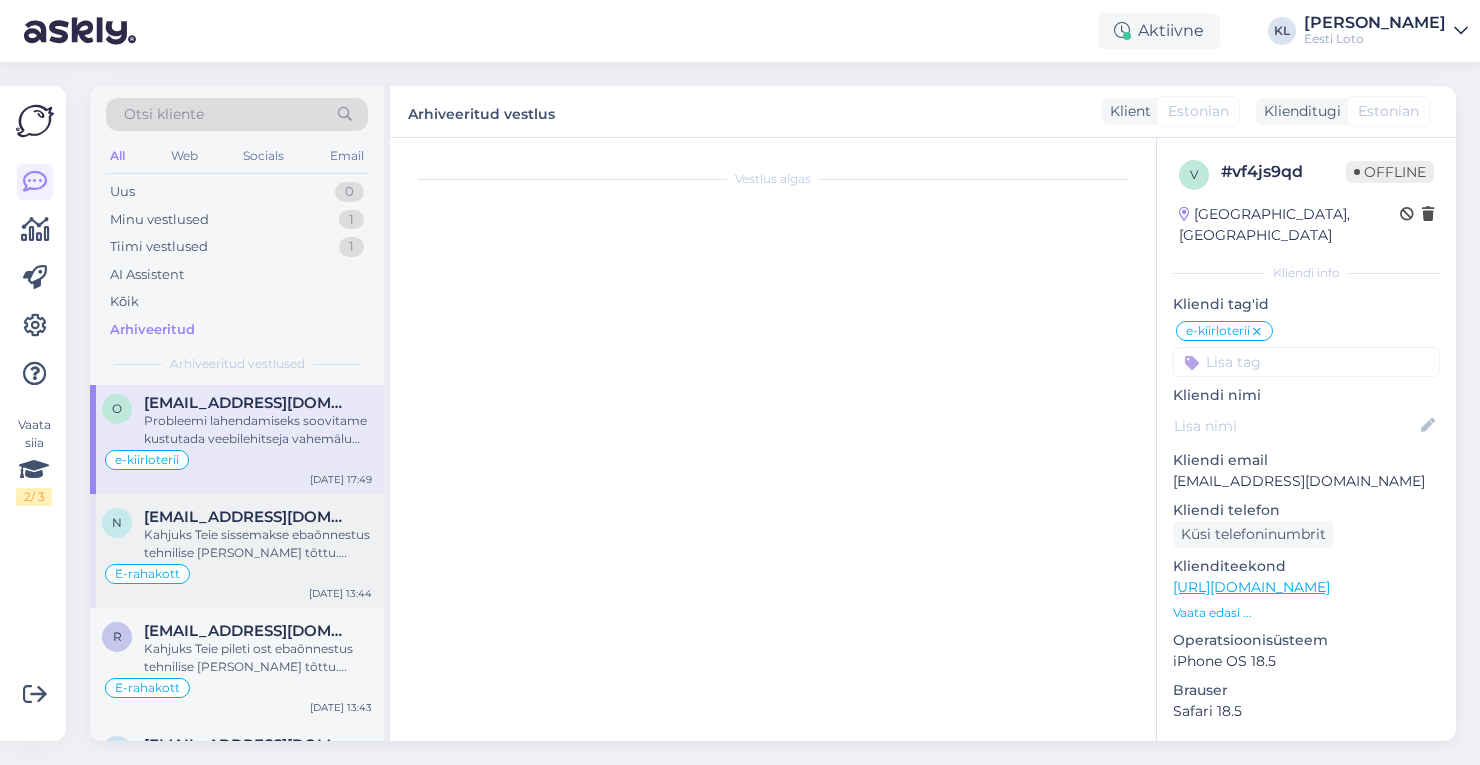 scroll, scrollTop: 508, scrollLeft: 0, axis: vertical 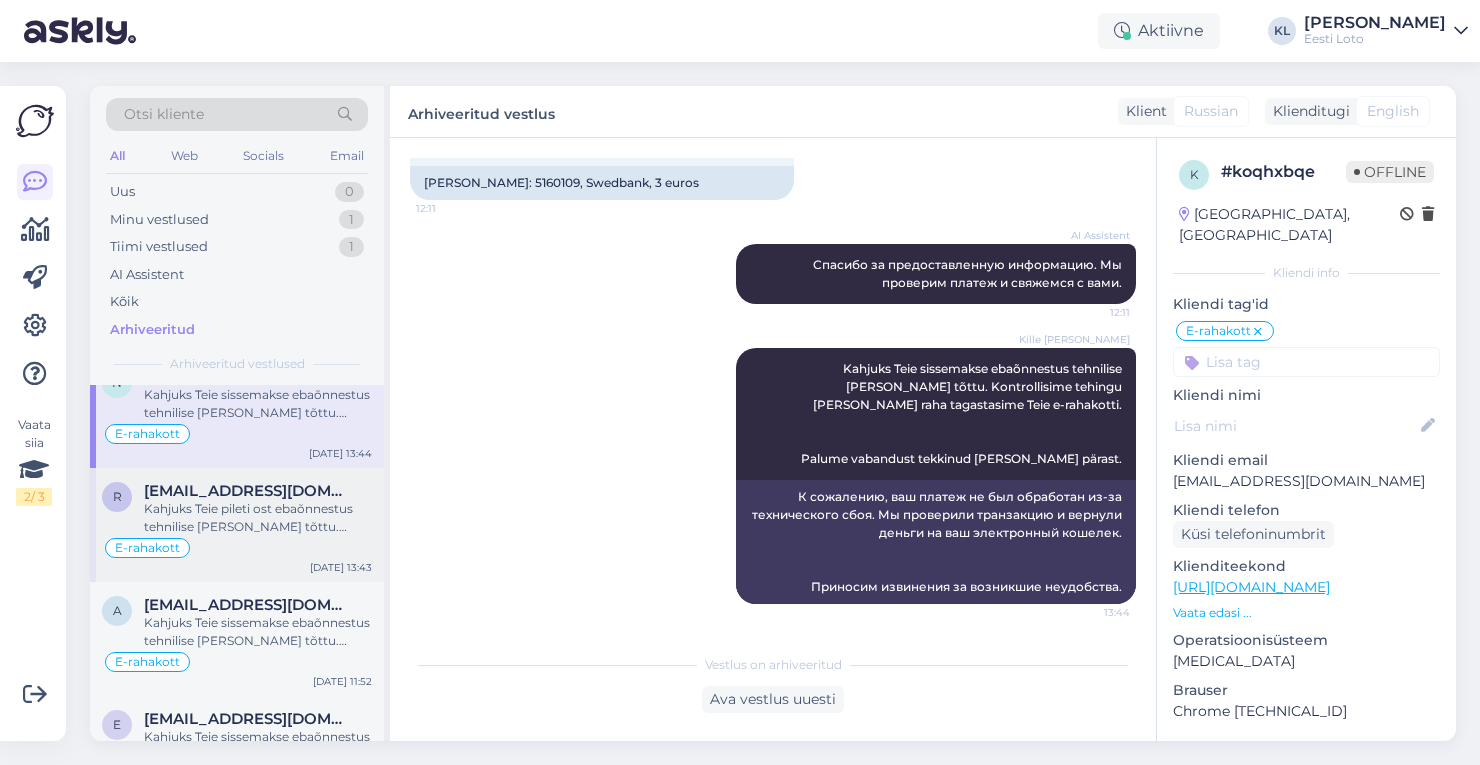 click on "[EMAIL_ADDRESS][DOMAIN_NAME]" at bounding box center [248, 491] 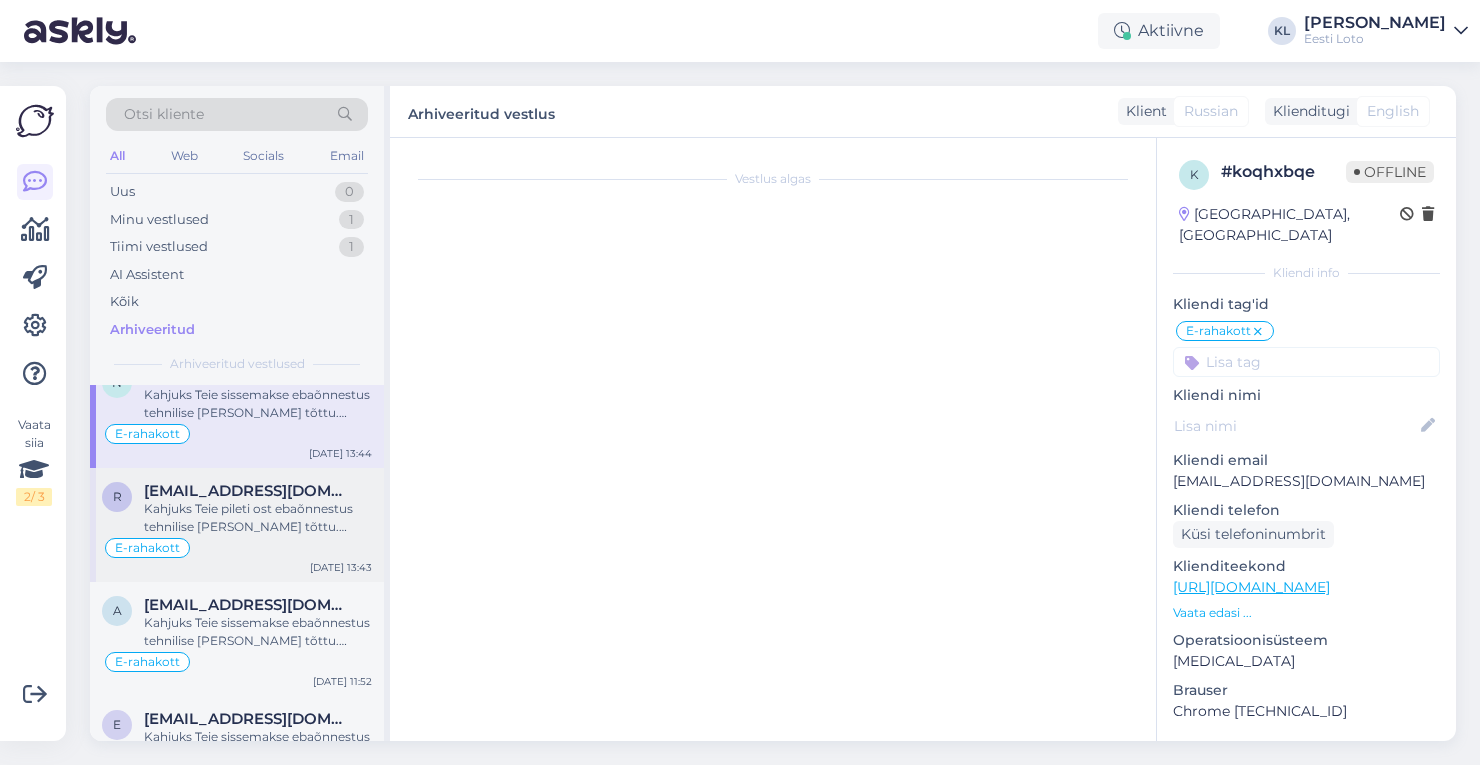 scroll, scrollTop: 756, scrollLeft: 0, axis: vertical 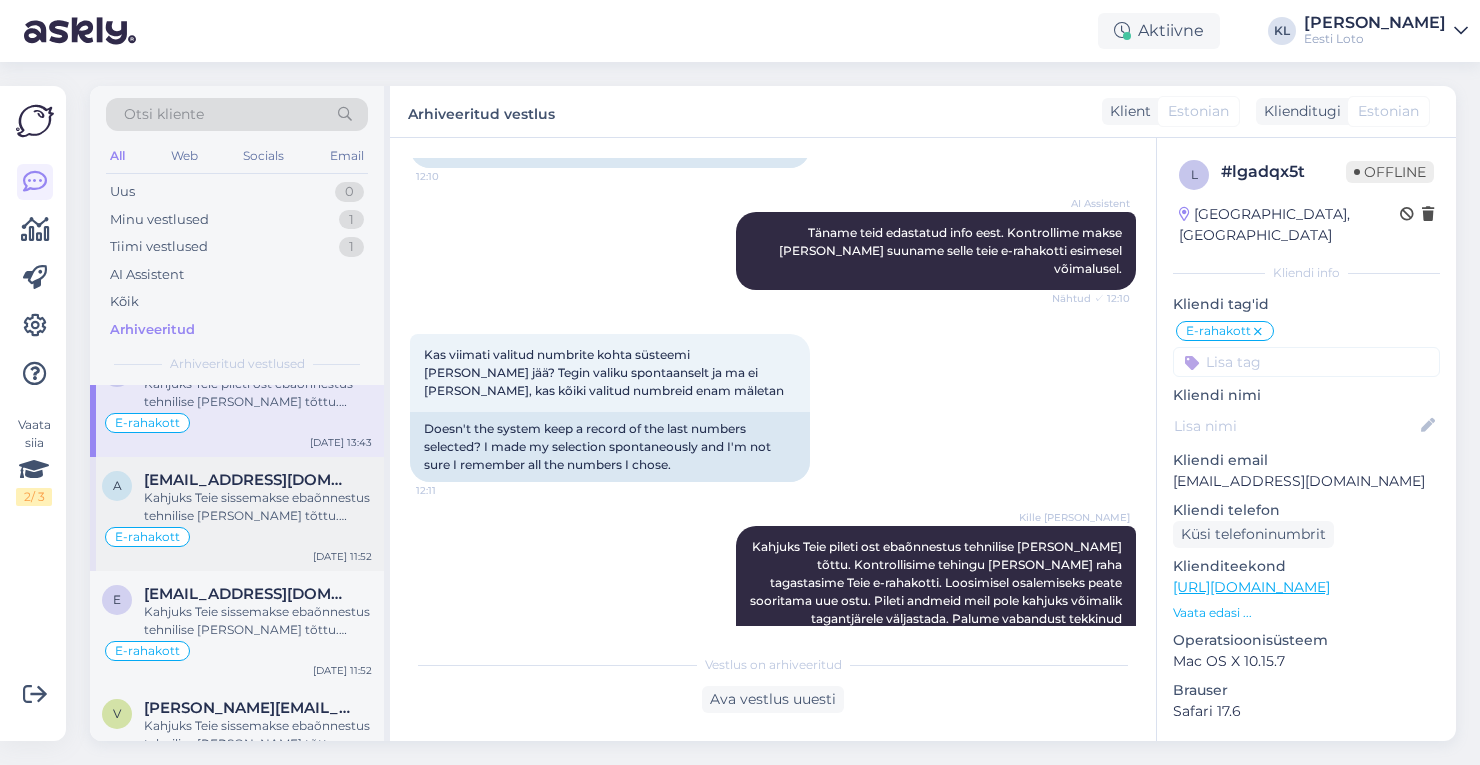 click on "[EMAIL_ADDRESS][DOMAIN_NAME]" at bounding box center (248, 480) 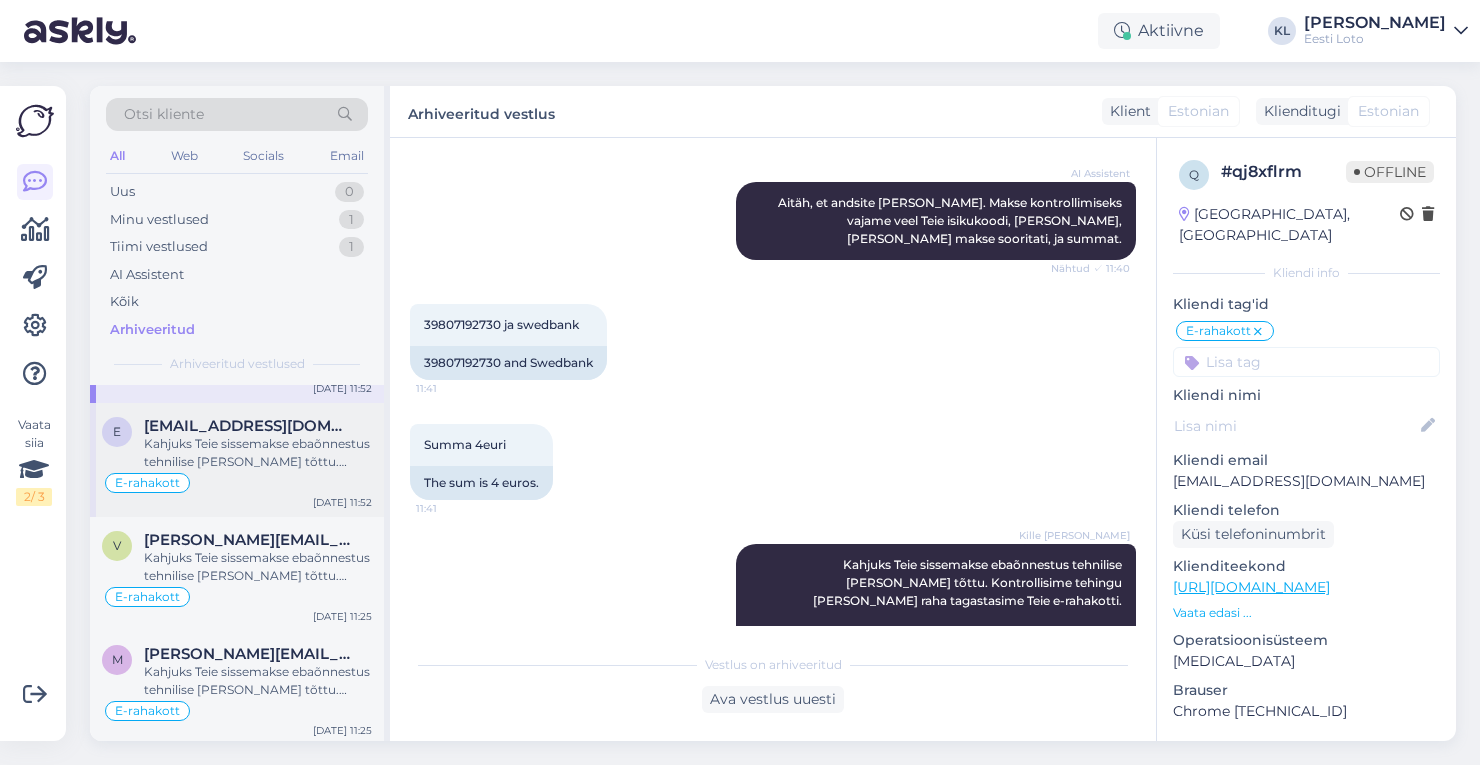 click on "Kahjuks Teie sissemakse ebaõnnestus tehnilise [PERSON_NAME] tõttu. Kontrollisime tehingu [PERSON_NAME] raha tagastasime Teie e-rahakotti.
Palume vabandust tekkinud [PERSON_NAME] pärast." at bounding box center [258, 453] 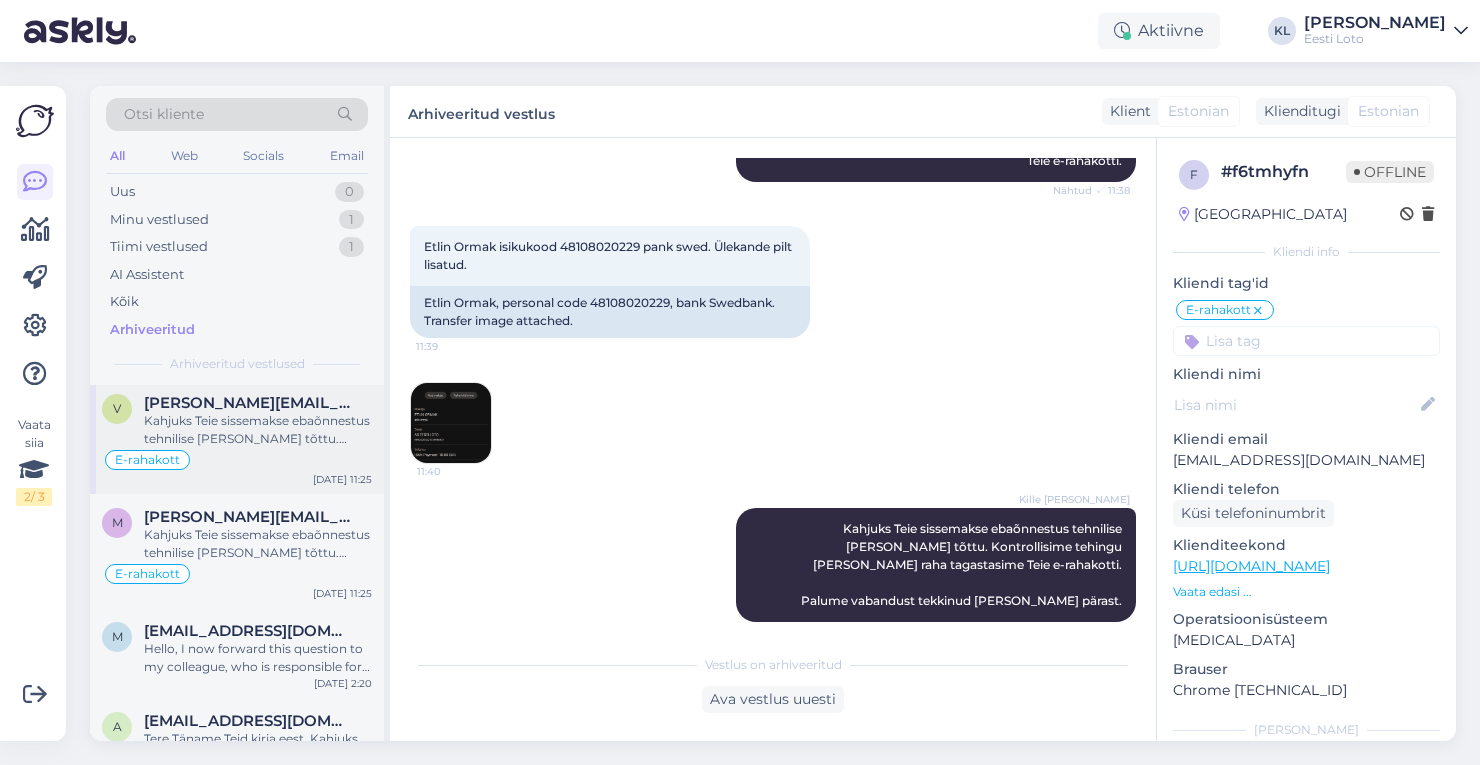 click on "Kahjuks Teie sissemakse ebaõnnestus tehnilise [PERSON_NAME] tõttu. Kontrollisime tehingu [PERSON_NAME] raha tagastasime Teie e-rahakotti.
Palume vabandust tekkinud [PERSON_NAME] pärast." at bounding box center [258, 430] 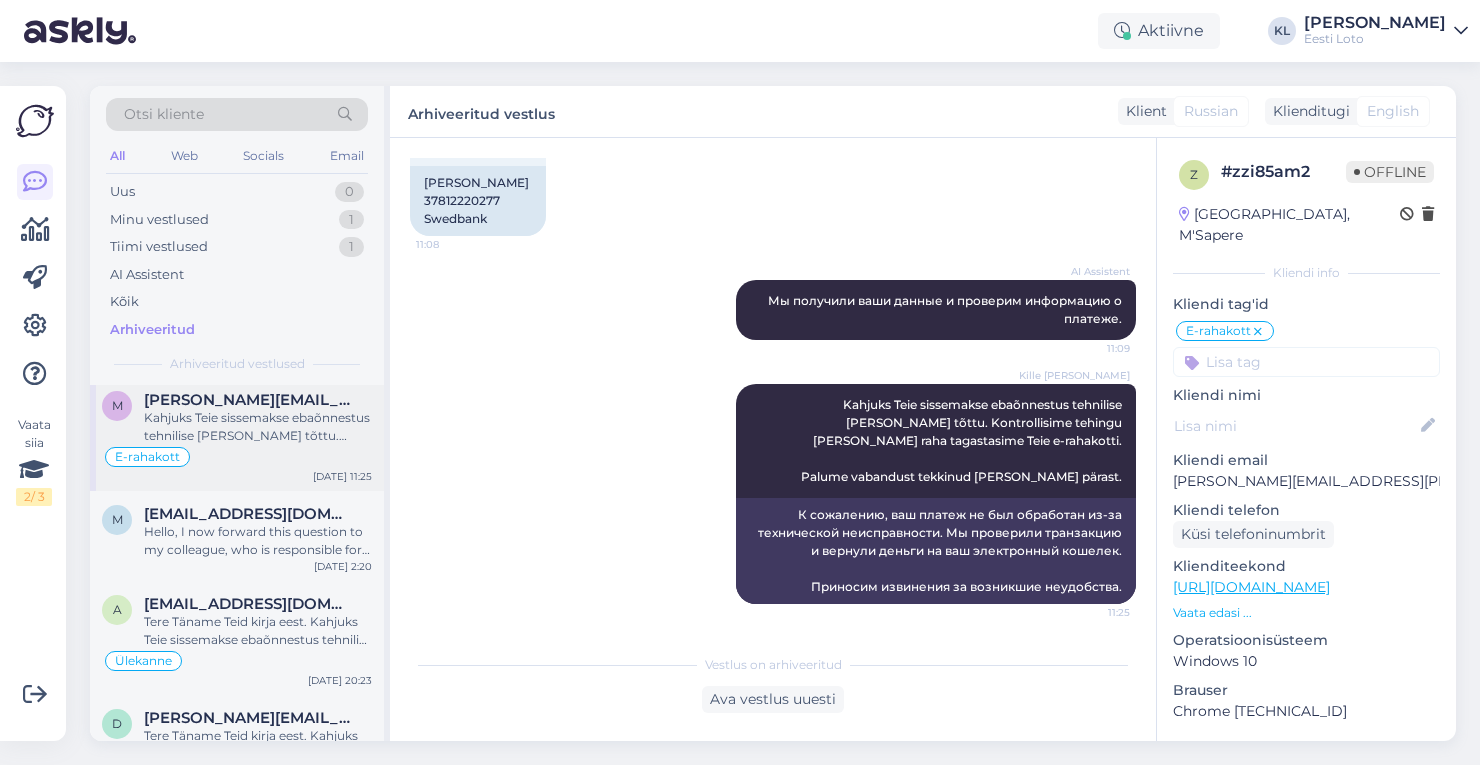 click on "Kahjuks Teie sissemakse ebaõnnestus tehnilise [PERSON_NAME] tõttu. Kontrollisime tehingu [PERSON_NAME] raha tagastasime Teie e-rahakotti.
Palume vabandust tekkinud [PERSON_NAME] pärast." at bounding box center (258, 427) 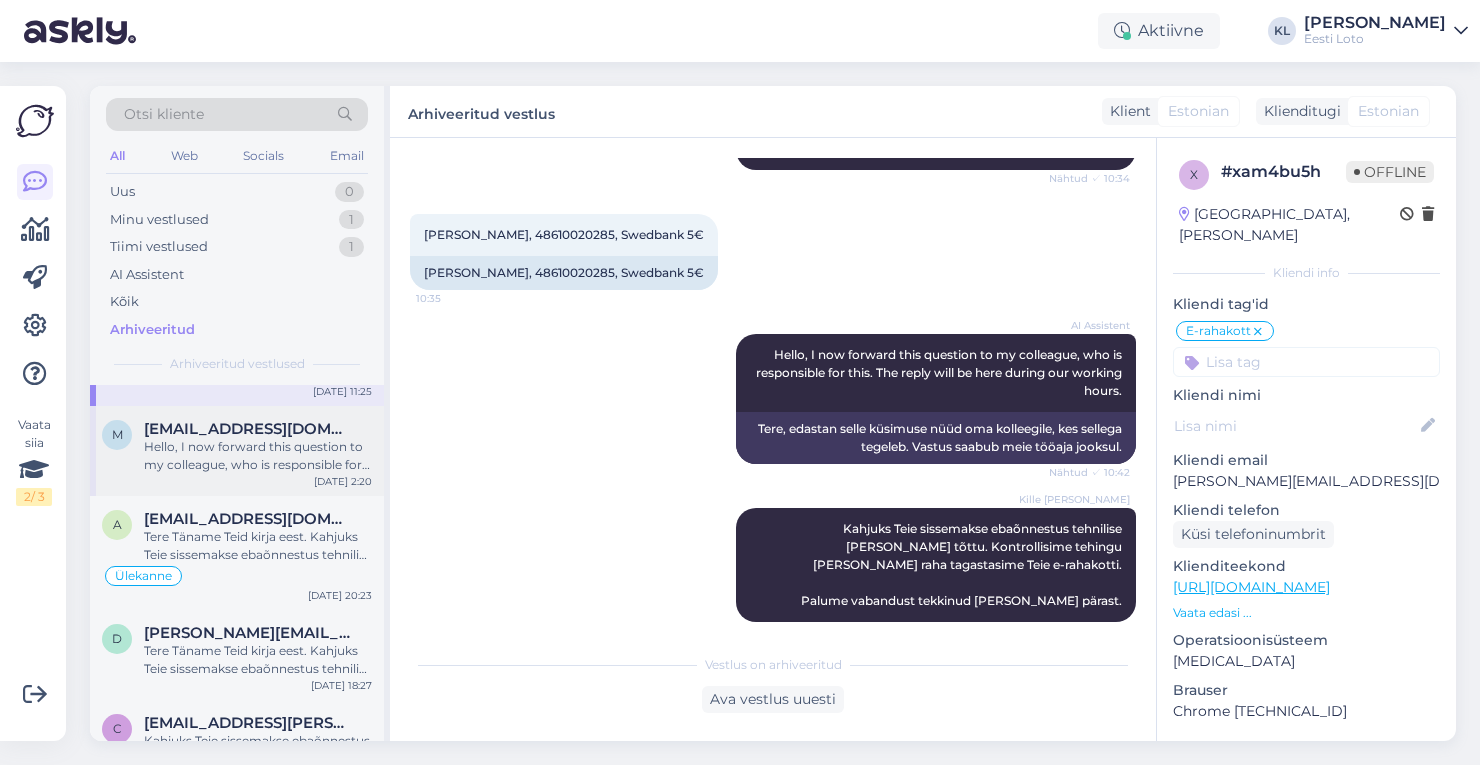 click on "[EMAIL_ADDRESS][DOMAIN_NAME]" at bounding box center (248, 429) 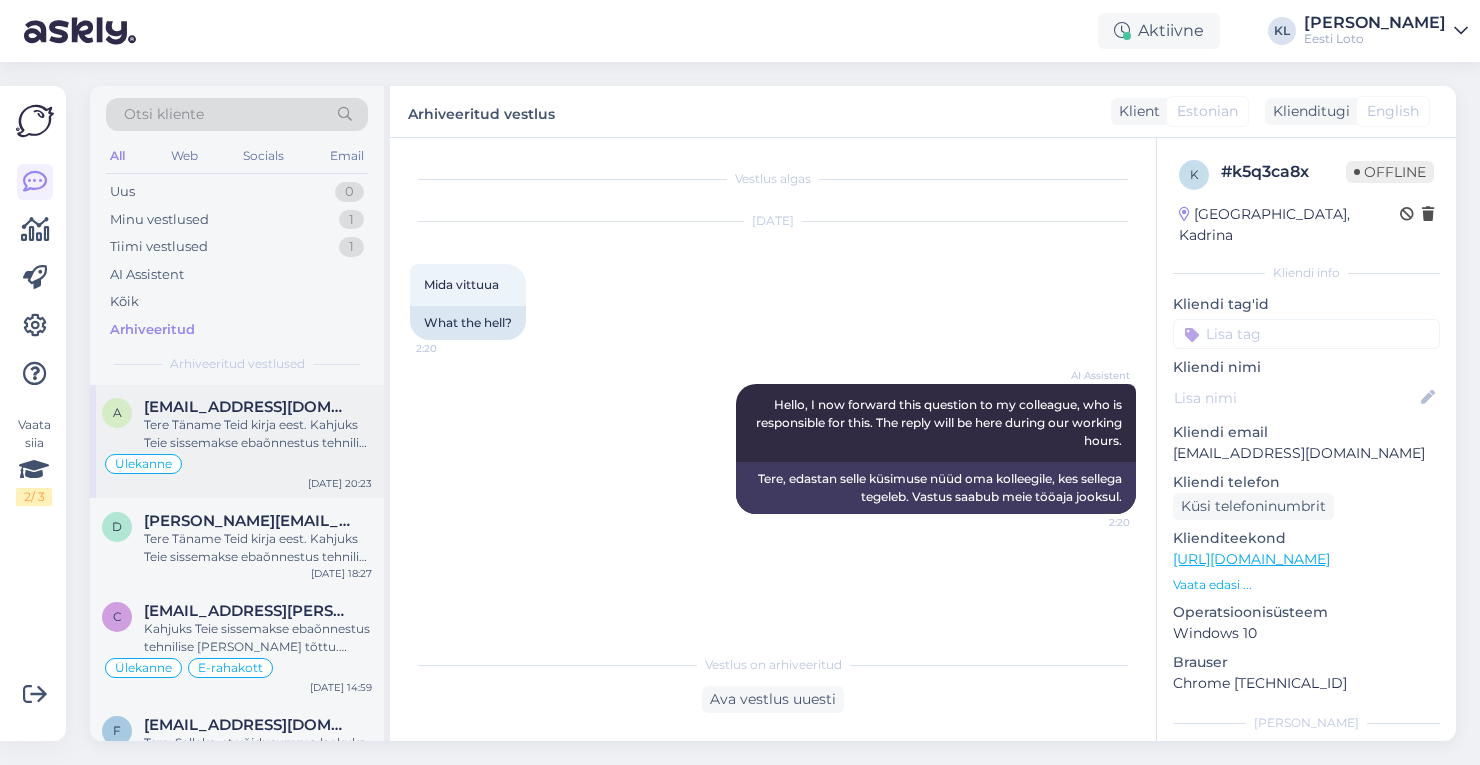 click on "Tere
Täname Teid kirja eest.
Kahjuks Teie sissemakse ebaõnnestus tehnilise [PERSON_NAME] tõttu. Kontrollisime tehingu [PERSON_NAME] raha tagastasime Teie e-rahakotti.
Palume vabandust tekkinud [PERSON_NAME] pärast." at bounding box center (258, 434) 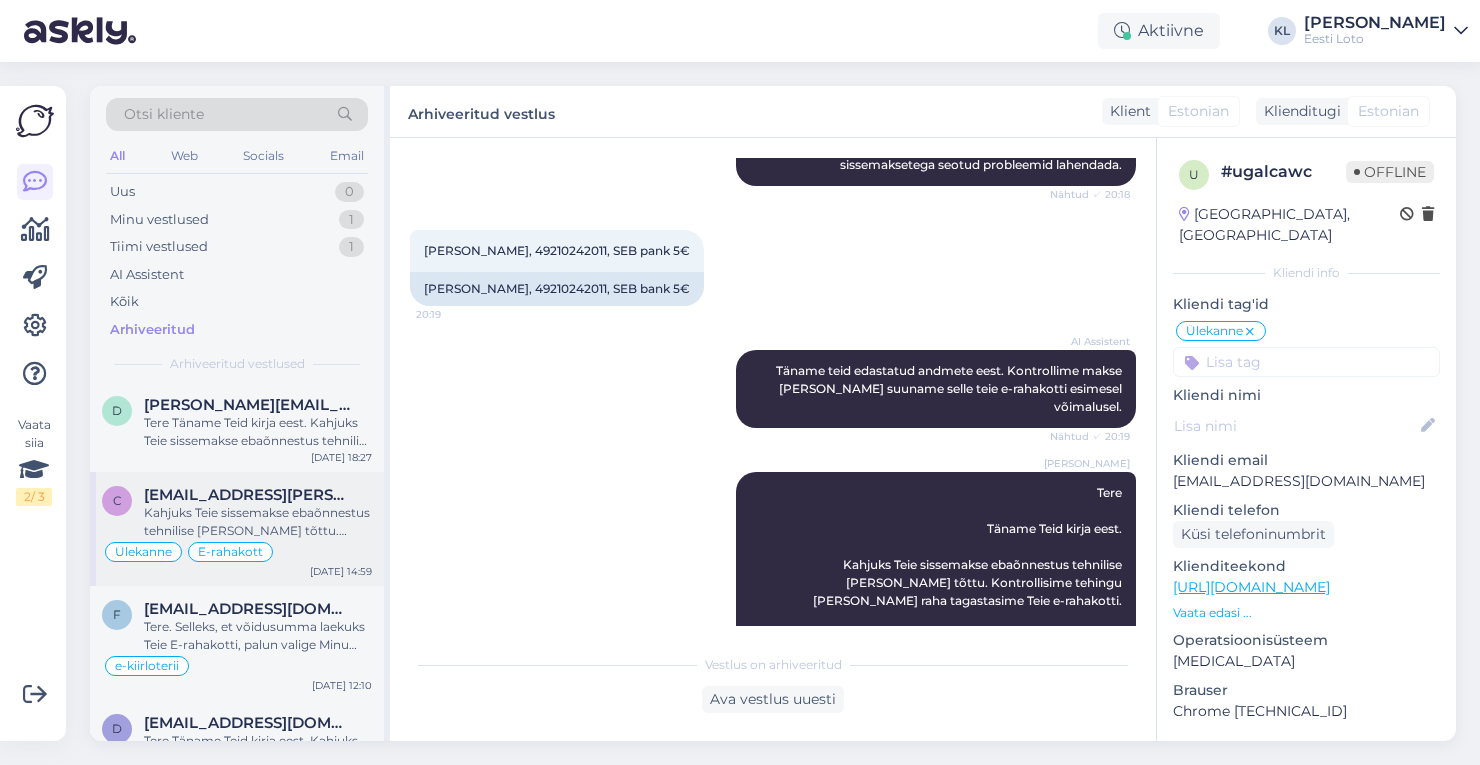 click on "[EMAIL_ADDRESS][PERSON_NAME][DOMAIN_NAME]" at bounding box center [248, 495] 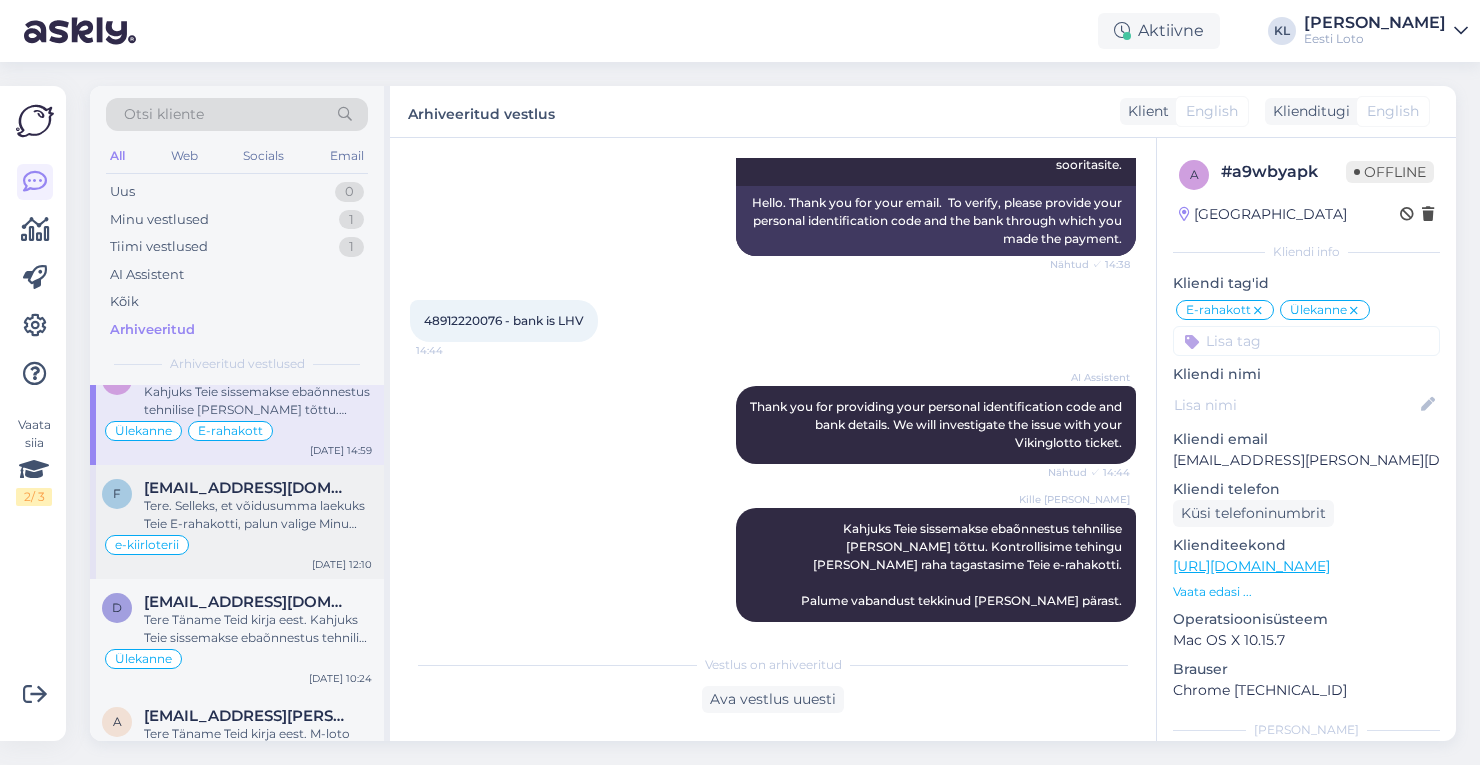 click on "Tere. Selleks, et võidusumma laekuks Teie E-rahakotti, palun valige Minu piletid – e-kiirloteriid. Kui pileti juures on kiri Aktiivne, tähendab see, et mäng on lõpuni mängimata. Kui vajutate pileti numbrile ja seejärel Vaatan piletit, saate selle lõpuni mängida, ning võidusumma laekub e-rahakotti." at bounding box center [258, 515] 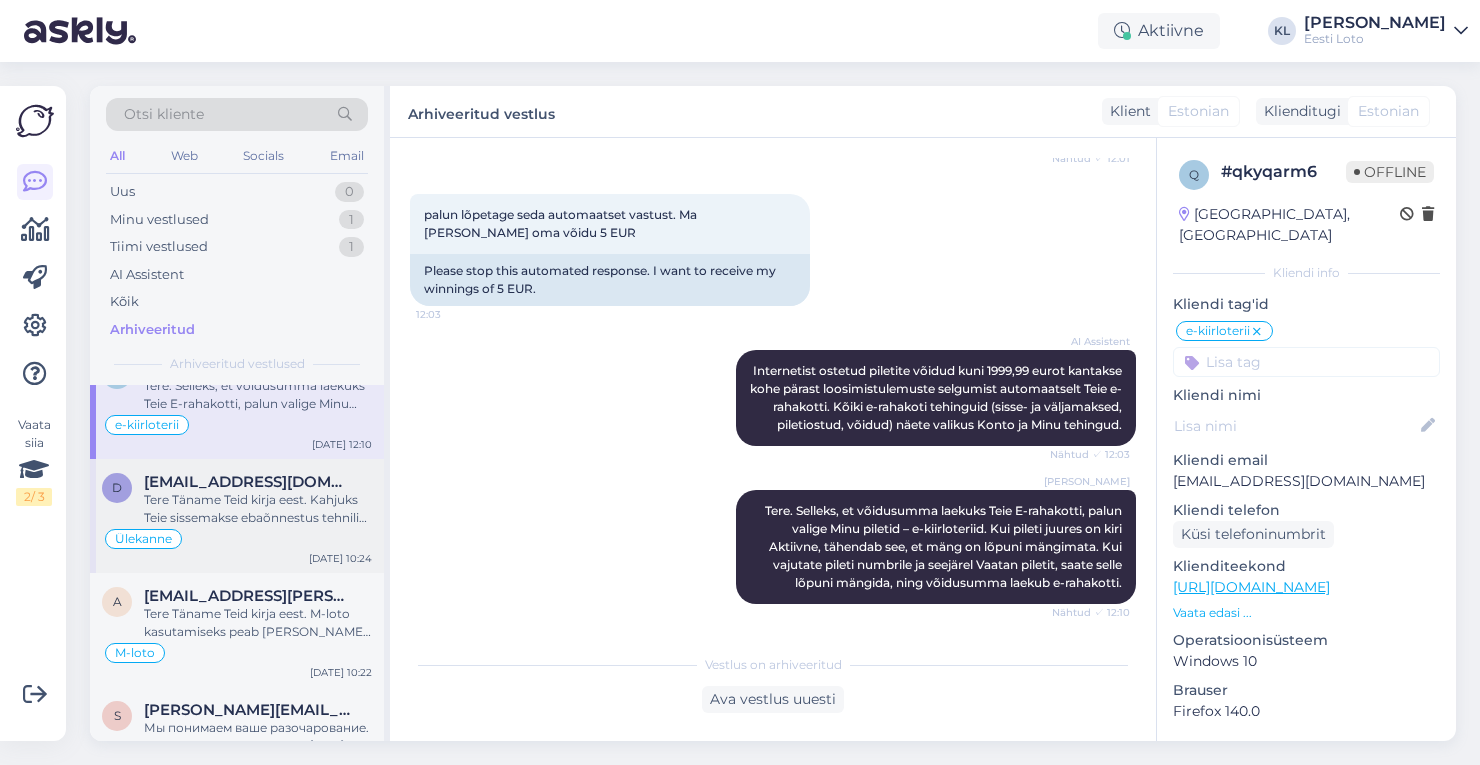 click on "Tere
Täname Teid kirja eest.
Kahjuks Teie sissemakse ebaõnnestus tehnilise [PERSON_NAME] tõttu. Meie finantsosakond kontrollis makse [PERSON_NAME] suunas Teie e-rahakotti.
Palume vabandust tekkinud [PERSON_NAME] pärast." at bounding box center [258, 509] 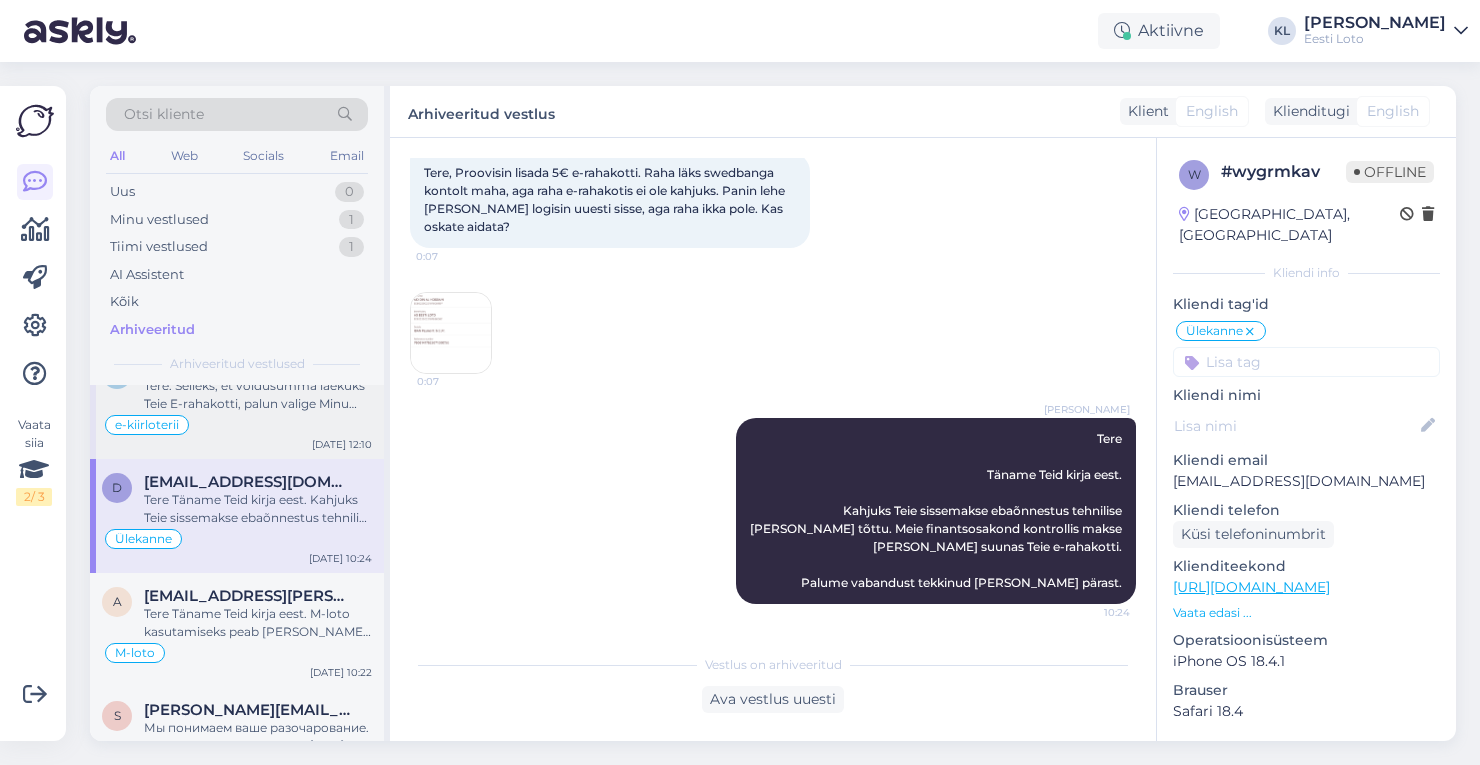 click on "e-kiirloterii" at bounding box center [237, 425] 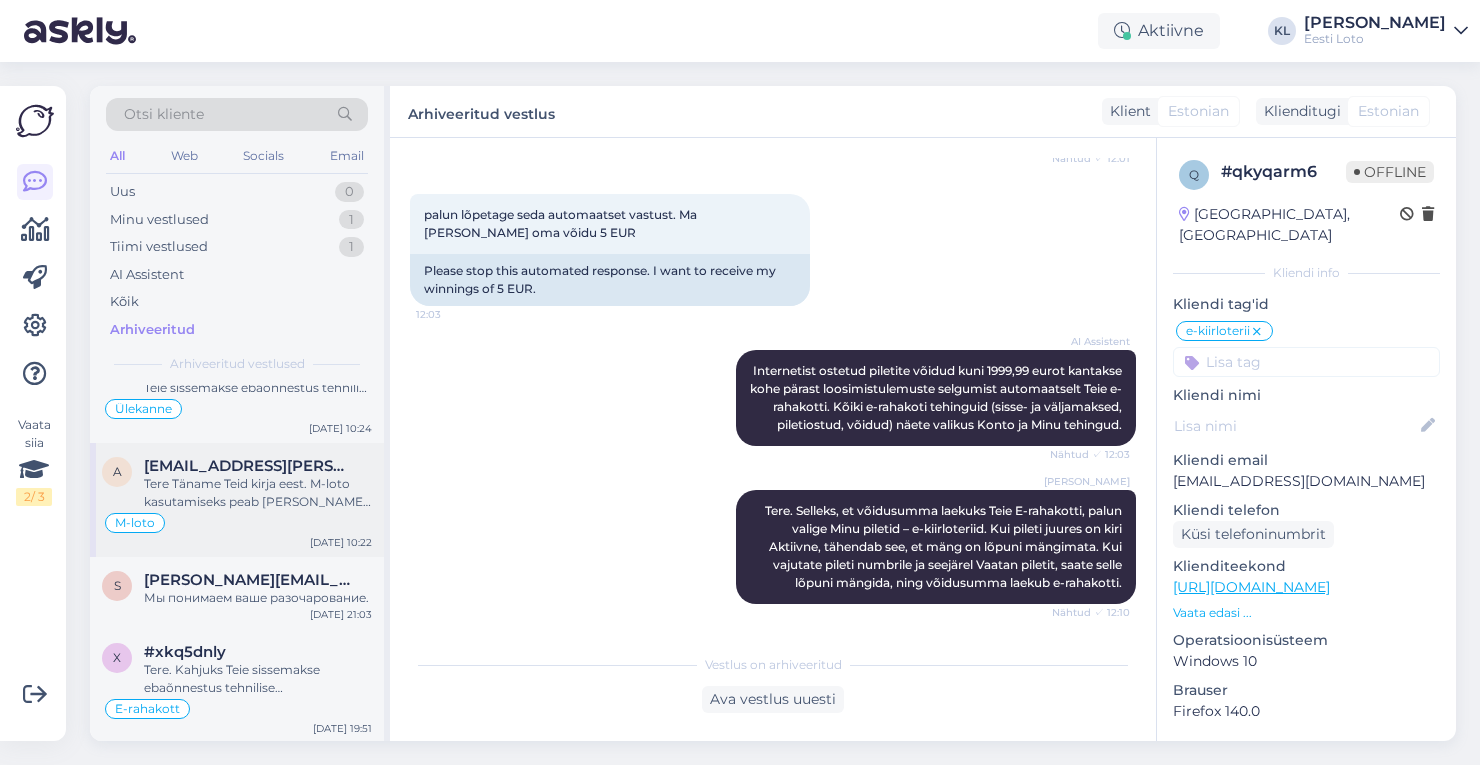 click on "Tere
Täname Teid kirja eest.
M-loto kasutamiseks peab [PERSON_NAME] kasutajana sisse logimist valima menüüst “Konto” ja "Minu andmed" ning registreerima oma mobiiltelefoni numbri. M-loto teenuse kasutamisega peate kinnitama, et olete tutvunud kasutajalepingu tingimustega, nõustute nendega ning kohustute neid järgima.
Rohkem infot m-loto kasutamise kohta leiate siit: [URL][DOMAIN_NAME]." at bounding box center (258, 493) 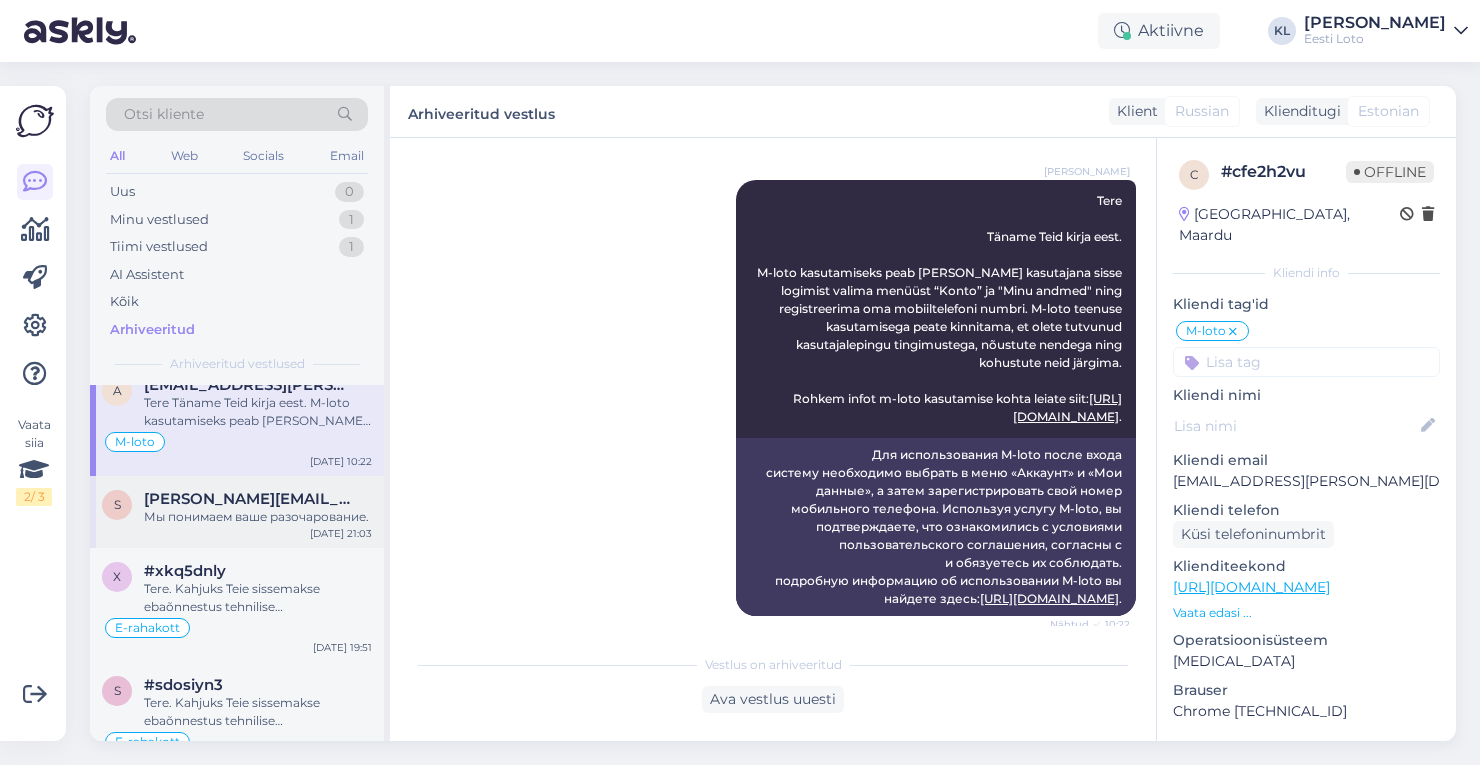 click on "[PERSON_NAME][EMAIL_ADDRESS][DOMAIN_NAME]" at bounding box center (248, 499) 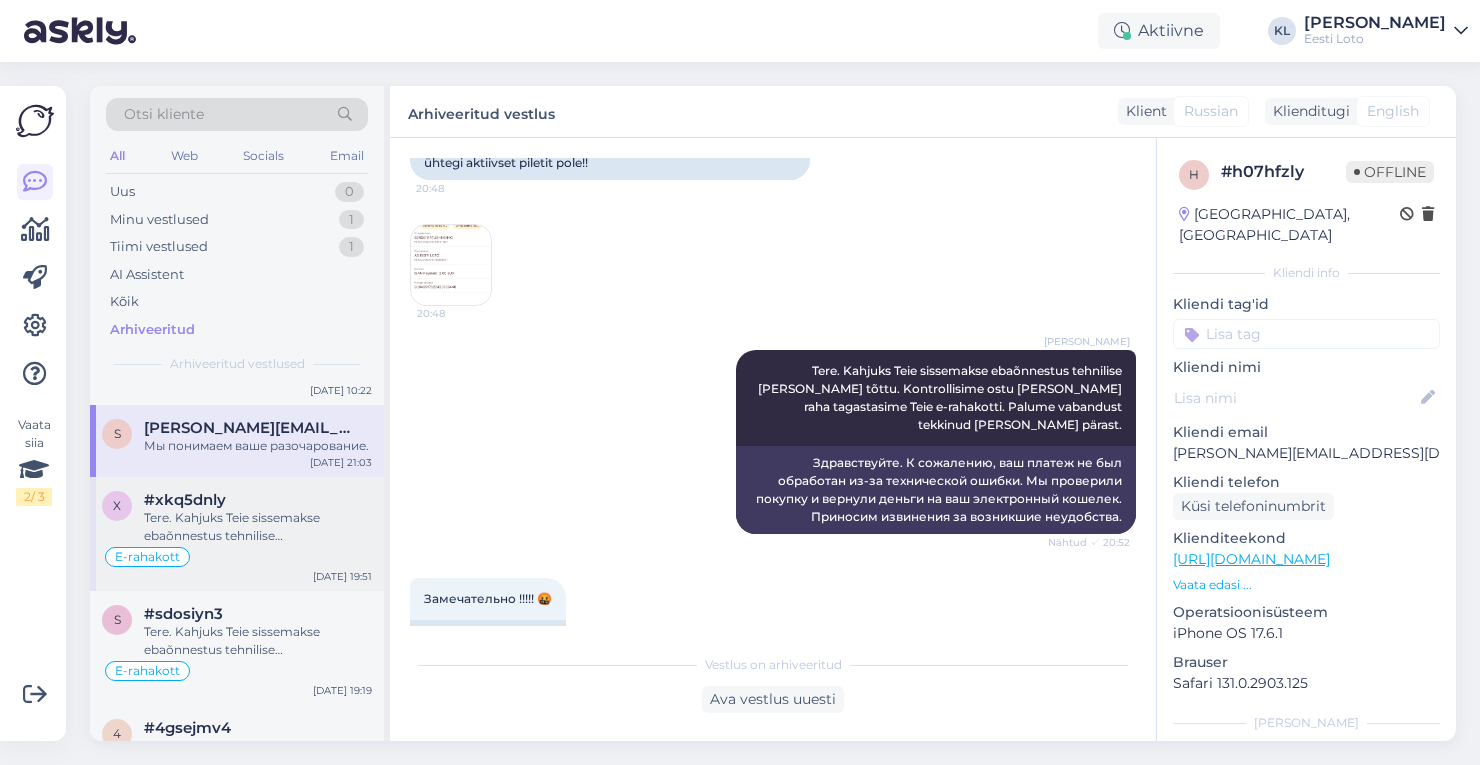 click on "Tere. Kahjuks Teie sissemakse ebaõnnestus tehnilise [PERSON_NAME] tõttu. Kontrollisime ostu [PERSON_NAME] raha tagastasime Teie e-rahakotti. Palume vabandust tekkinud [PERSON_NAME] pärast." at bounding box center [258, 527] 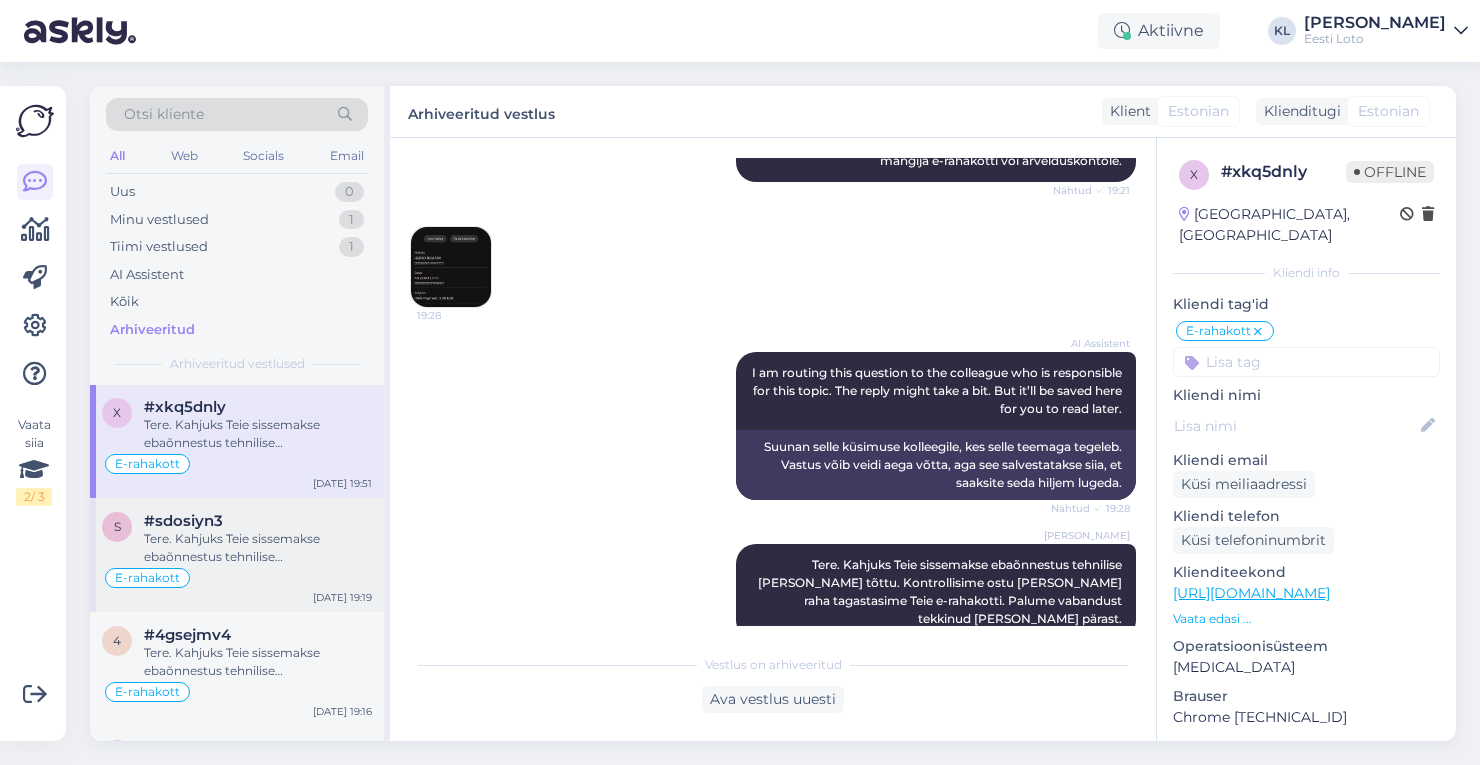 click on "Tere. Kahjuks Teie sissemakse ebaõnnestus tehnilise [PERSON_NAME] tõttu. Kontrollisime ostu [PERSON_NAME] raha tagastasime Teie e-rahakotti. Palume vabandust tekkinud [PERSON_NAME] pärast." at bounding box center (258, 548) 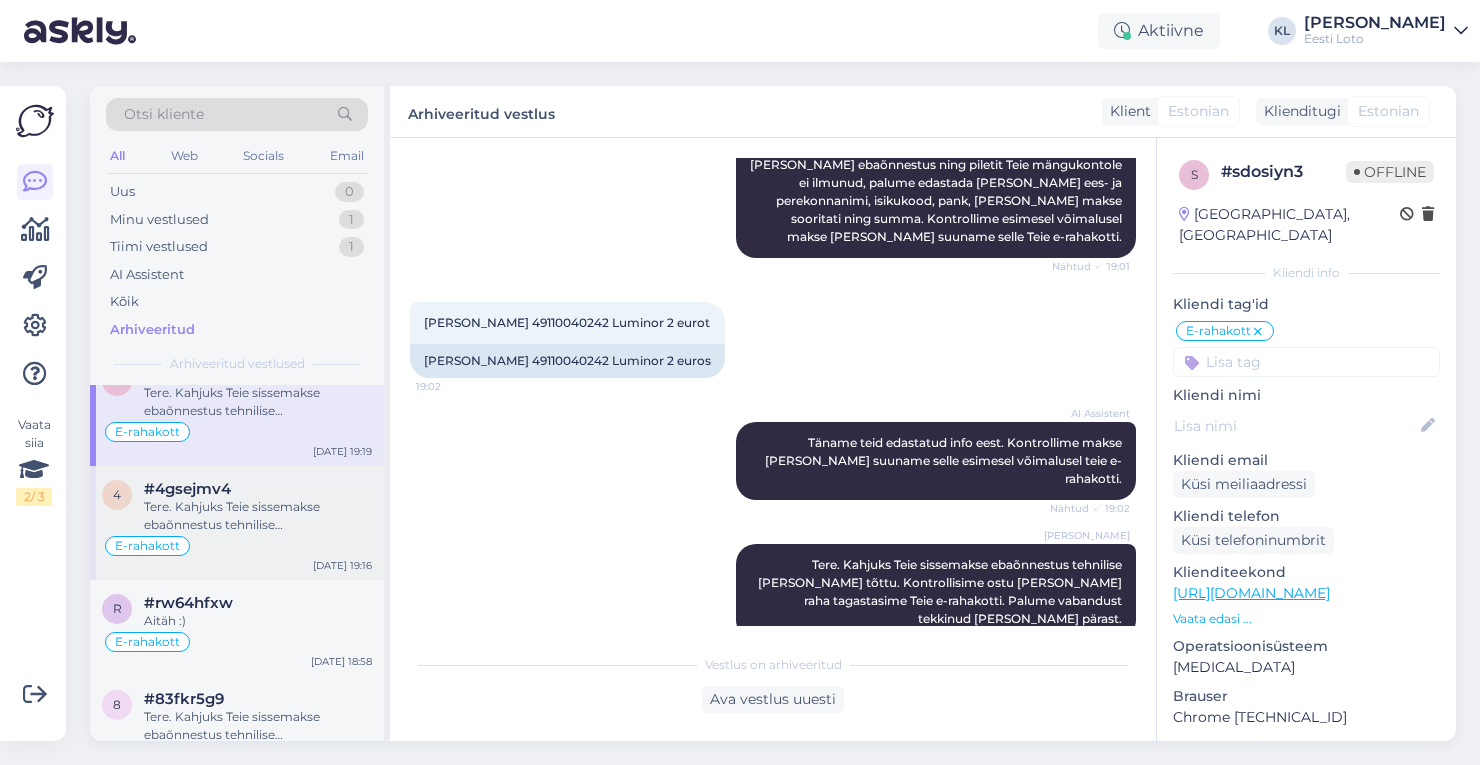 click on "Tere. Kahjuks Teie sissemakse ebaõnnestus tehnilise [PERSON_NAME] tõttu. Kontrollisime ostu [PERSON_NAME] raha tagastasime Teie e-rahakotti. Palume vabandust tekkinud [PERSON_NAME] pärast." at bounding box center (258, 516) 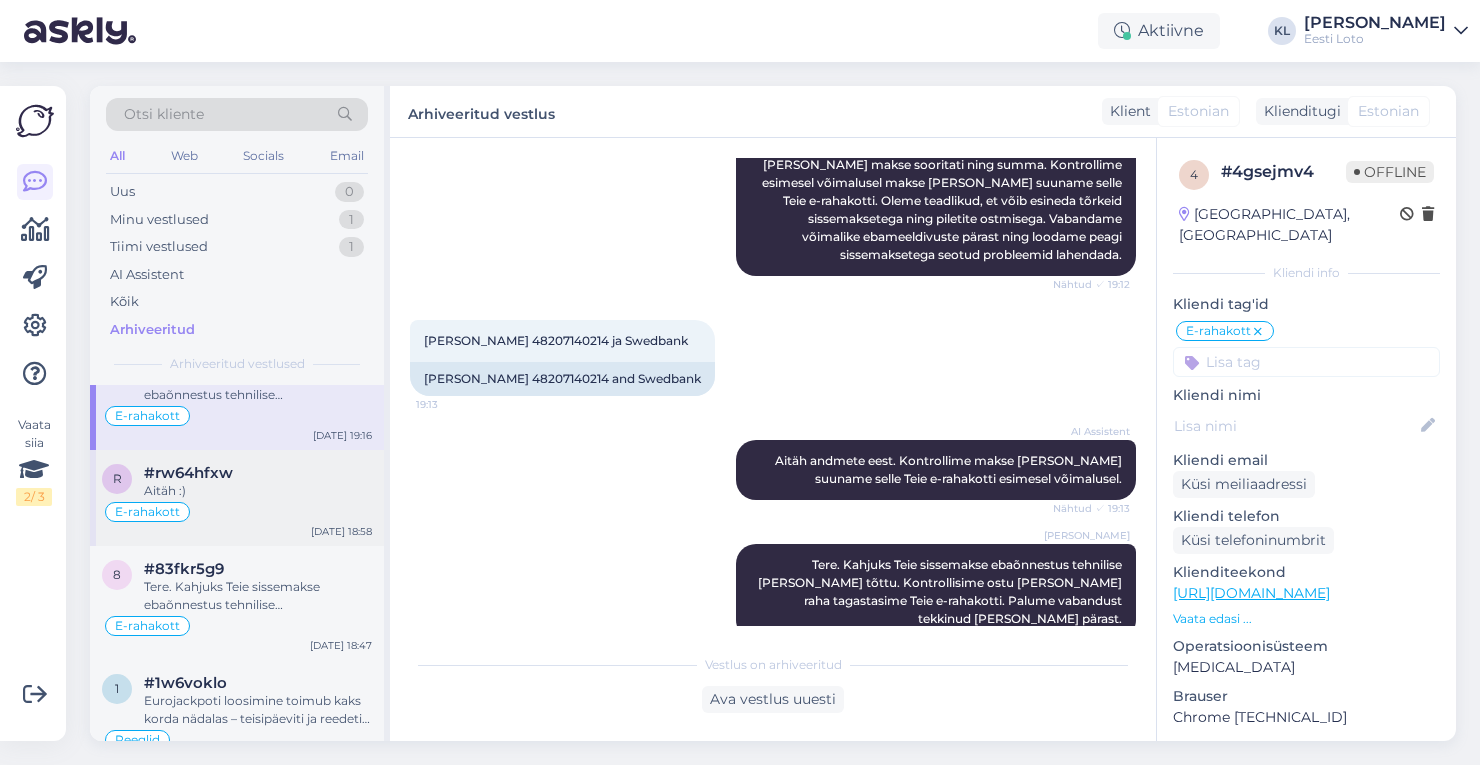 click on "Aitäh :)" at bounding box center (258, 491) 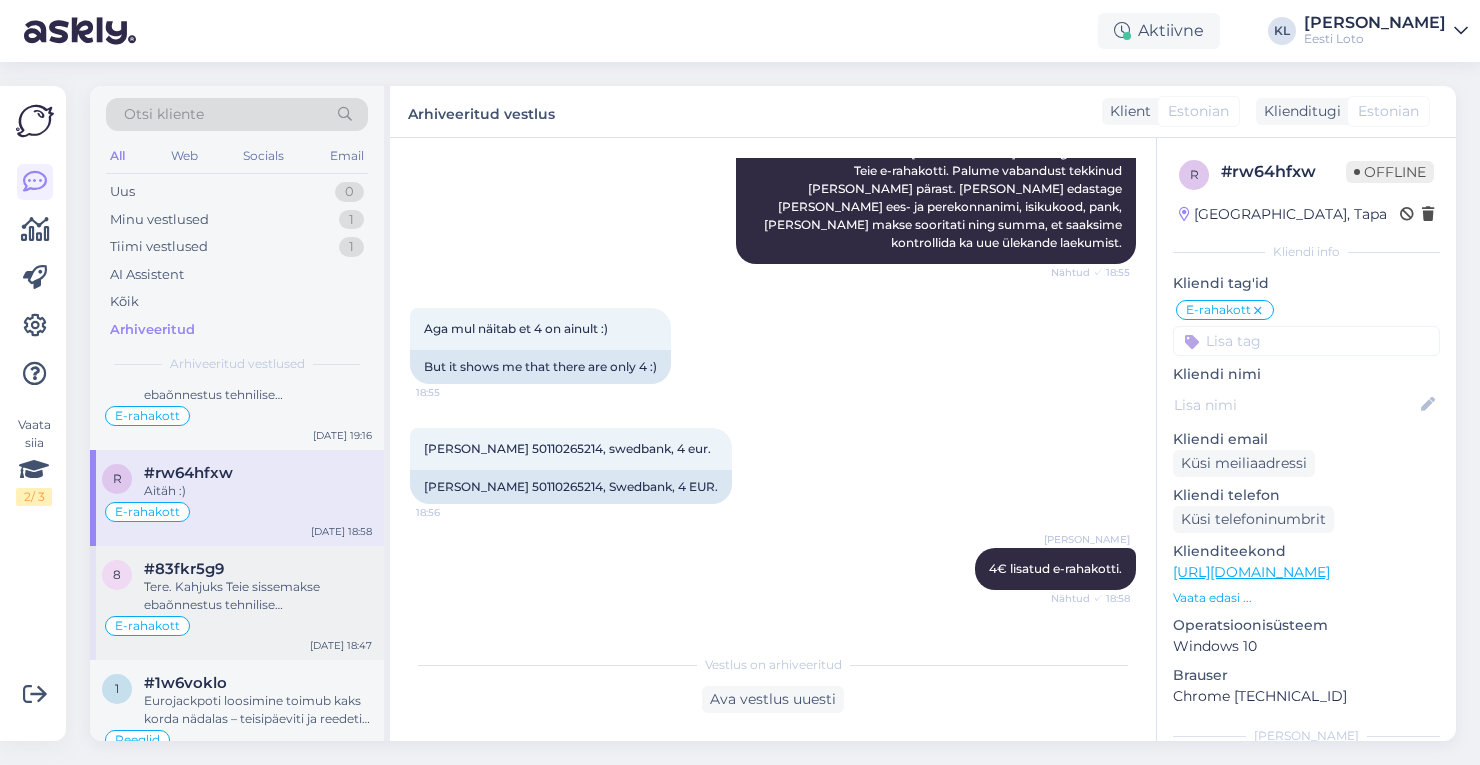 click on "8 #83fkr5g9 Tere. Kahjuks Teie sissemakse ebaõnnestus tehnilise [PERSON_NAME] tõttu. Kontrollisime ostu [PERSON_NAME] raha tagastasime Teie e-rahakotti. Palume vabandust tekkinud [PERSON_NAME] pärast. E-rahakott  [DATE] 18:47" at bounding box center (237, 603) 